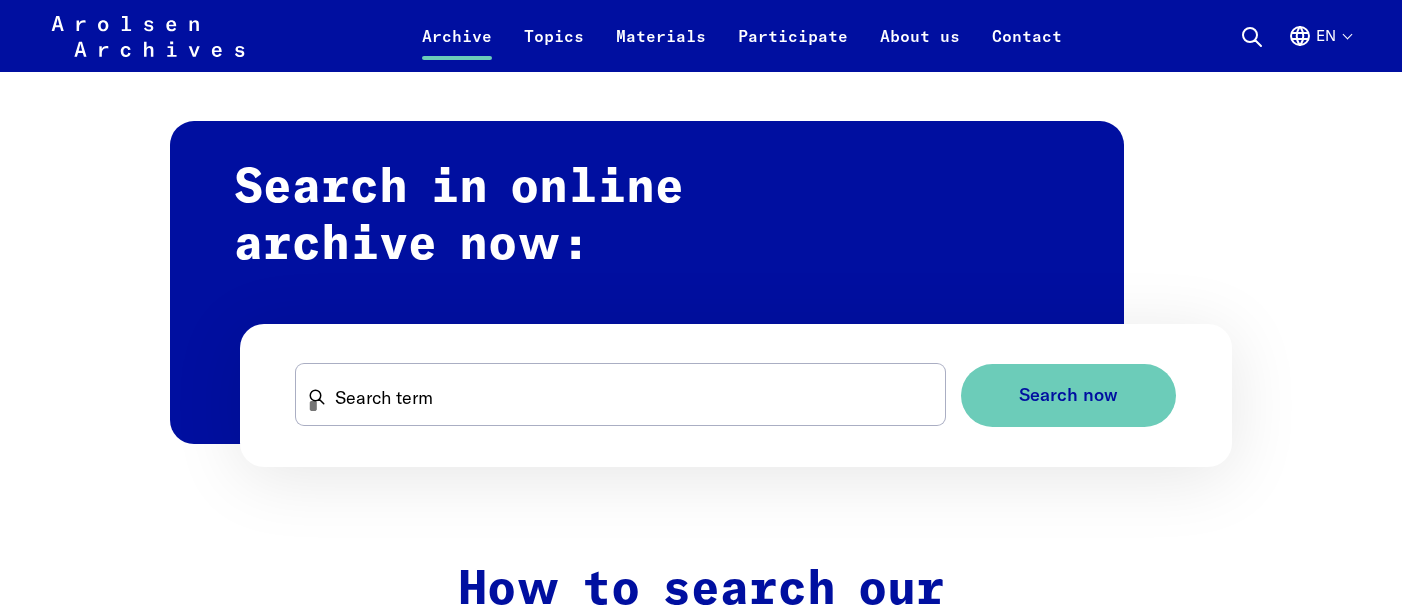 scroll, scrollTop: 1174, scrollLeft: 0, axis: vertical 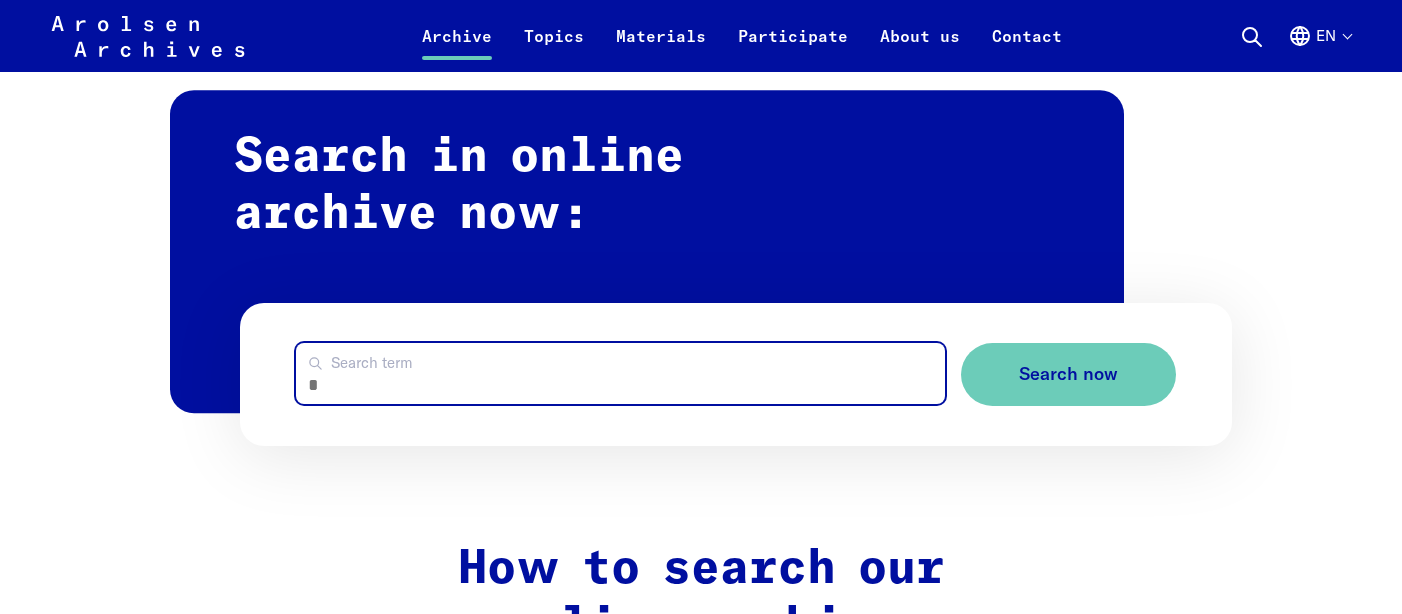 click on "Search term" at bounding box center (620, 373) 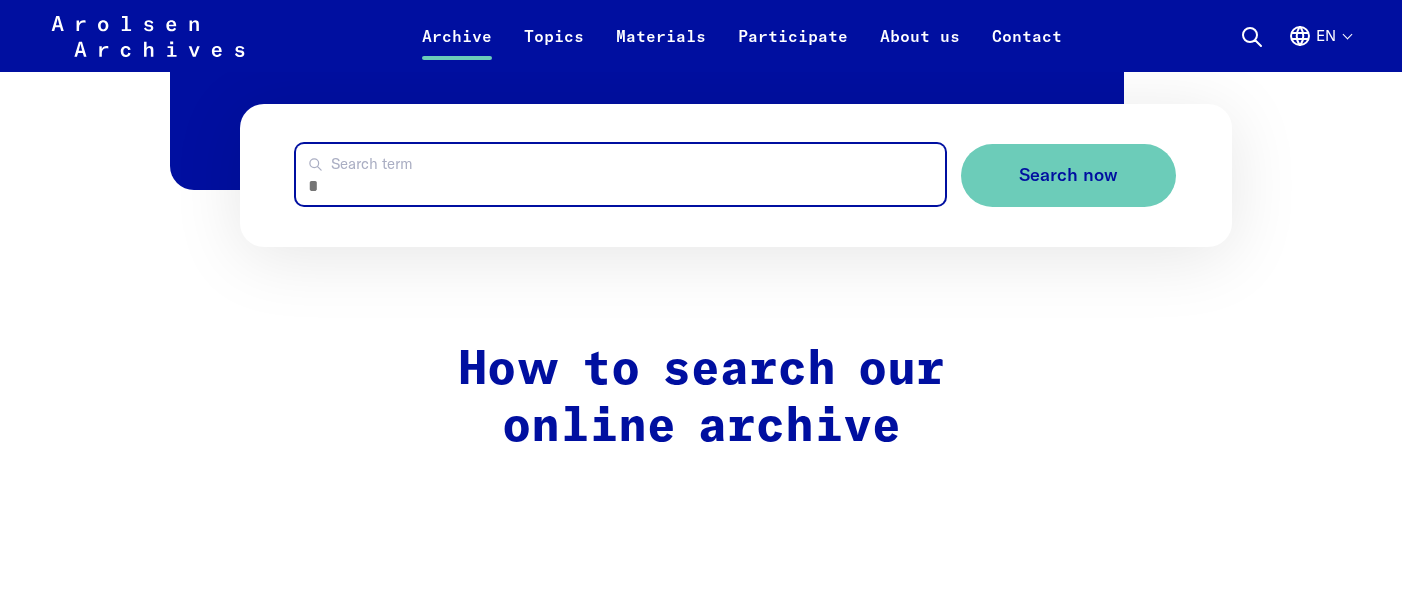 scroll, scrollTop: 1372, scrollLeft: 0, axis: vertical 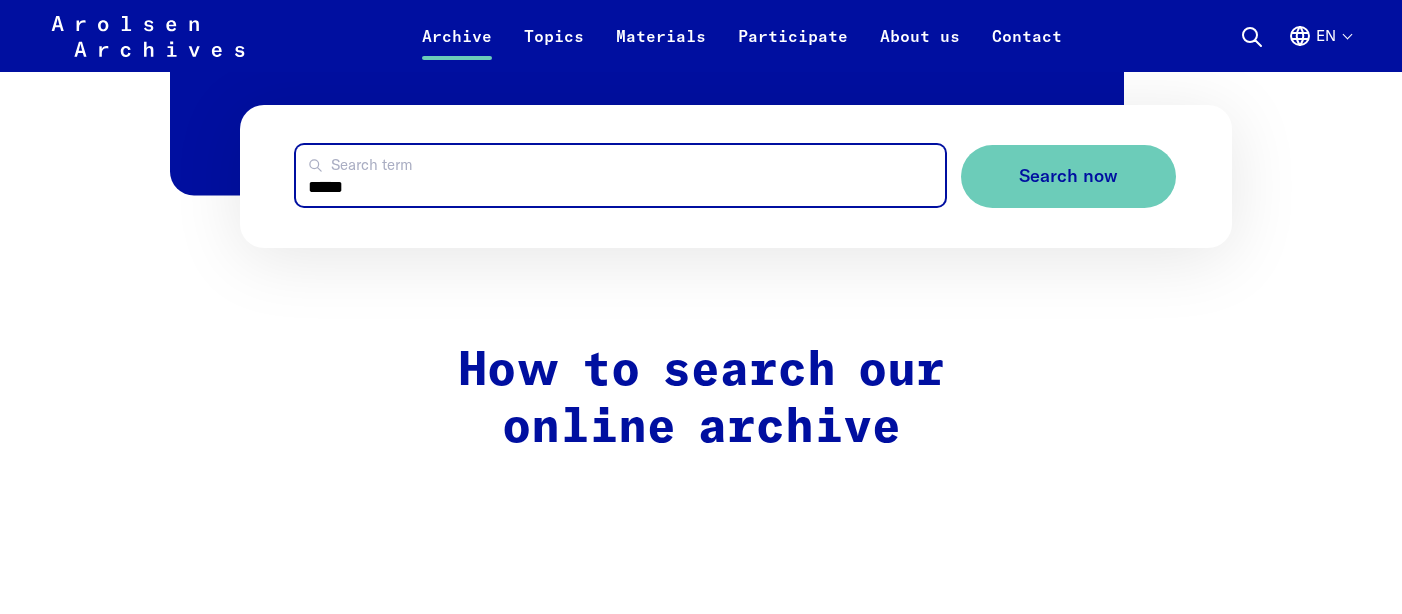 type on "*****" 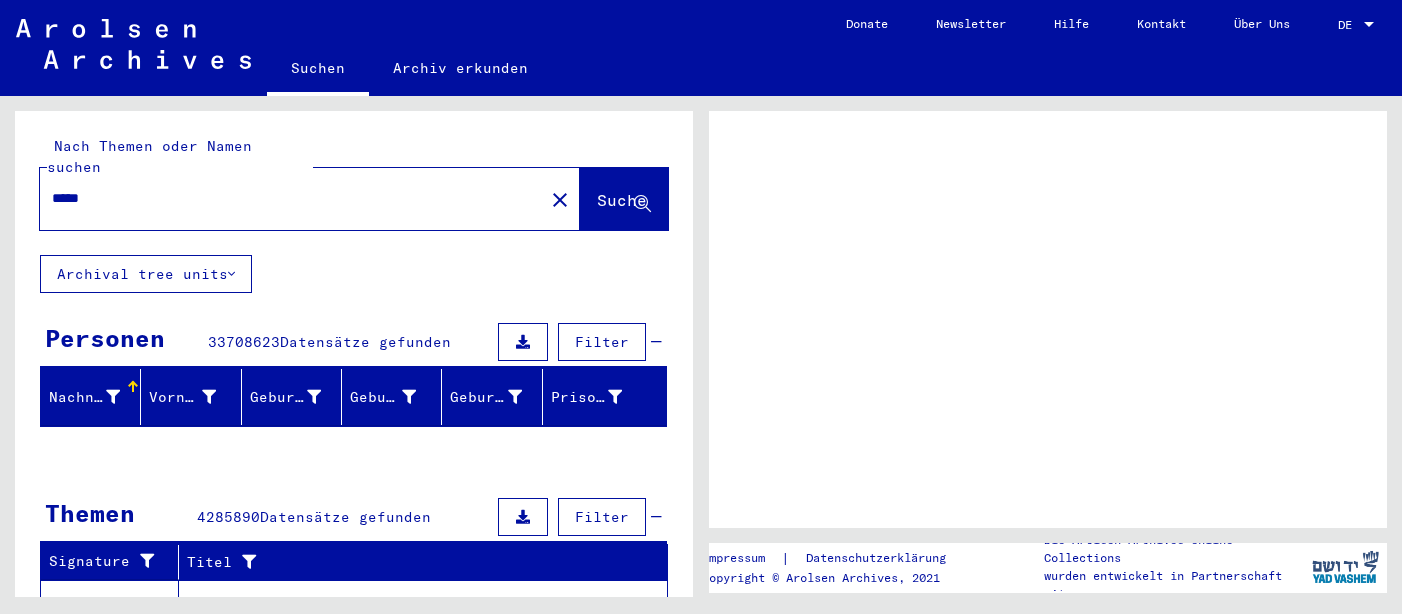 scroll, scrollTop: 0, scrollLeft: 0, axis: both 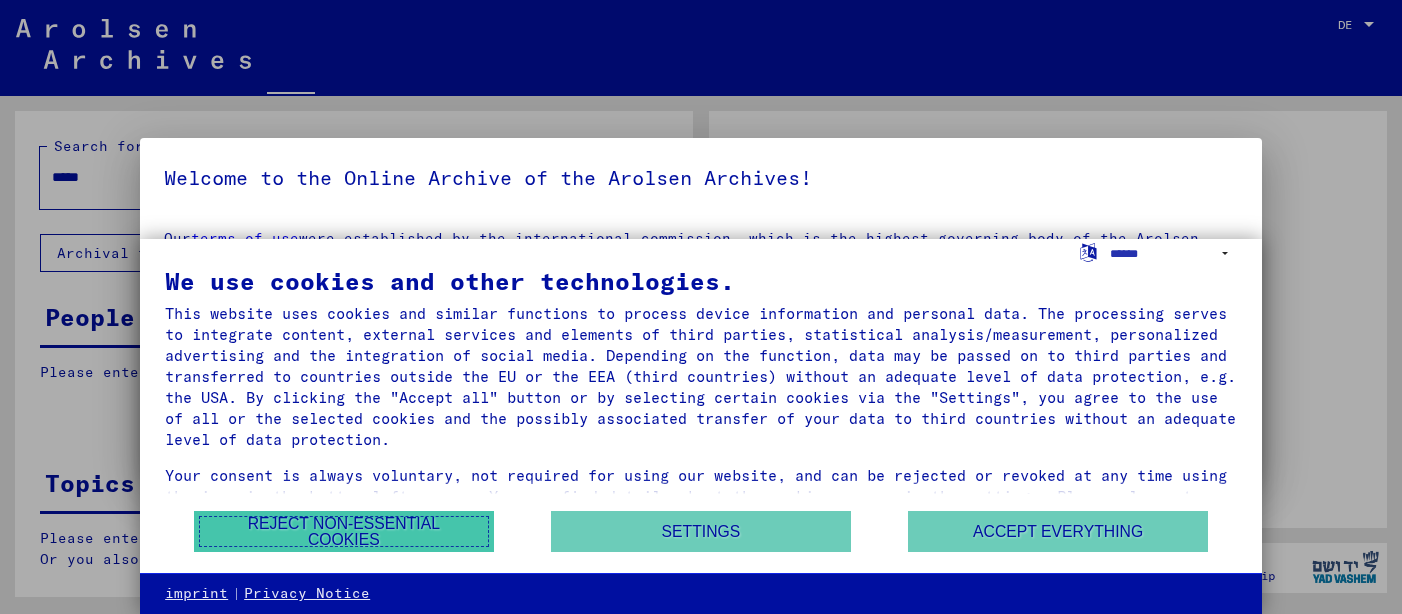 click on "Reject non-essential cookies" at bounding box center [344, 531] 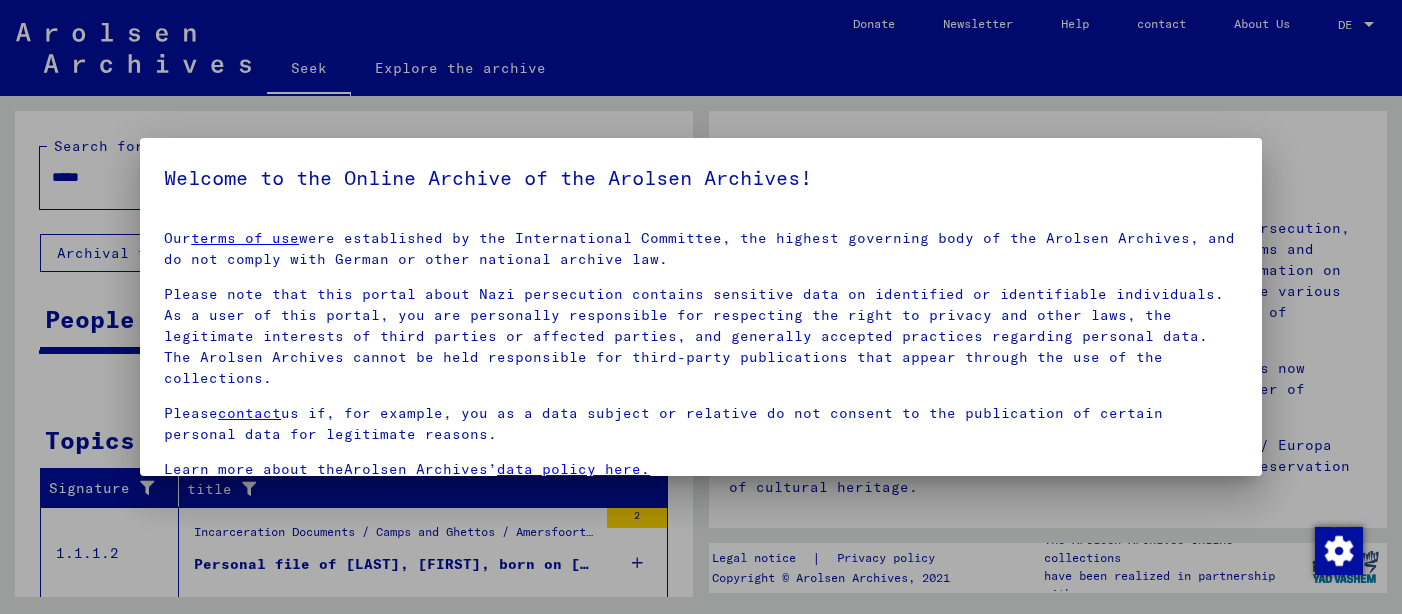 click at bounding box center [701, 307] 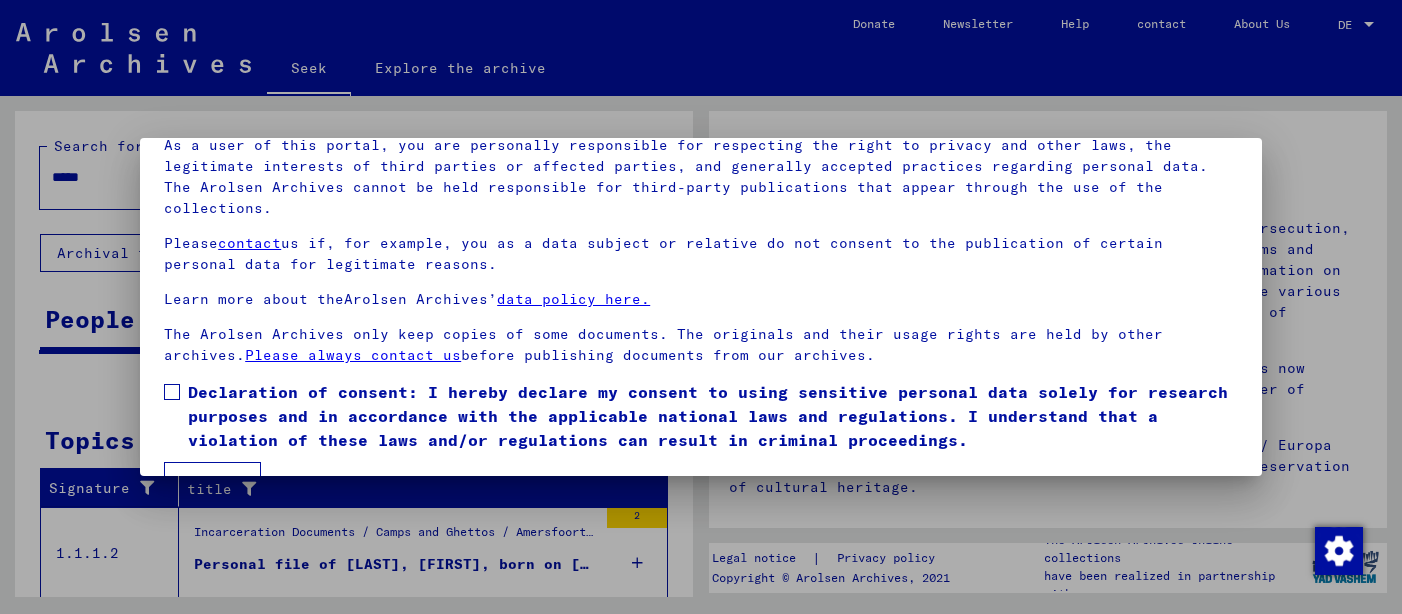 scroll, scrollTop: 161, scrollLeft: 0, axis: vertical 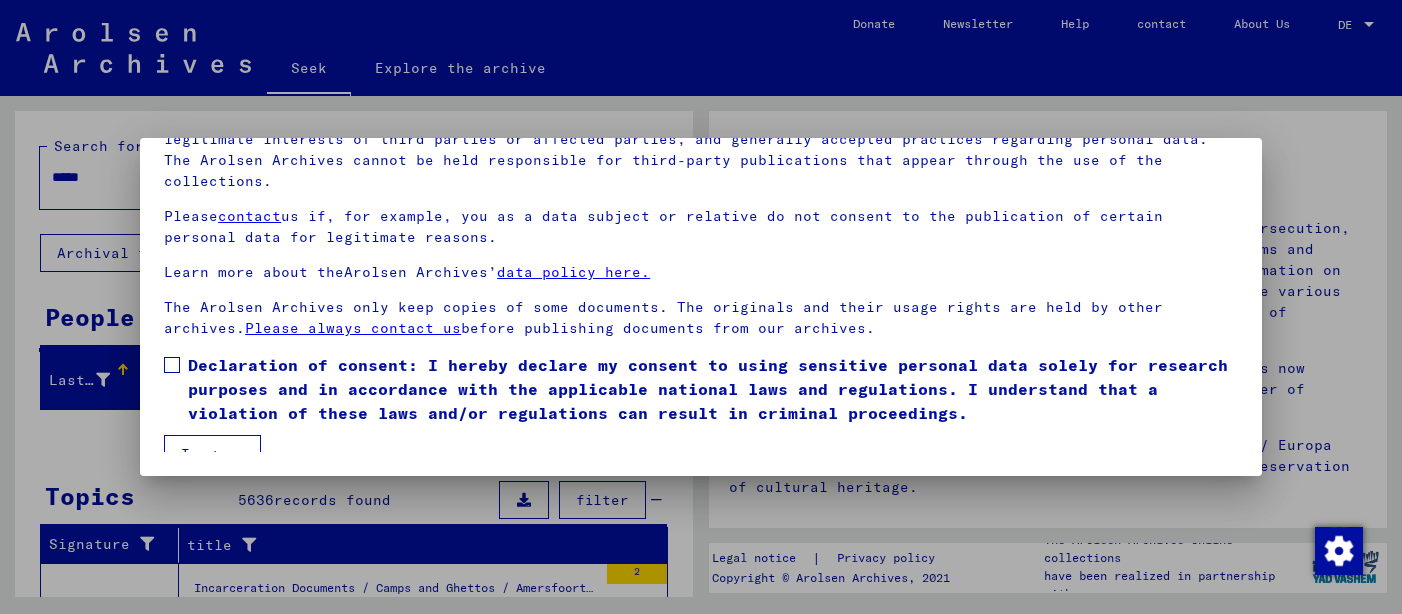 click on "I agree" at bounding box center [212, 454] 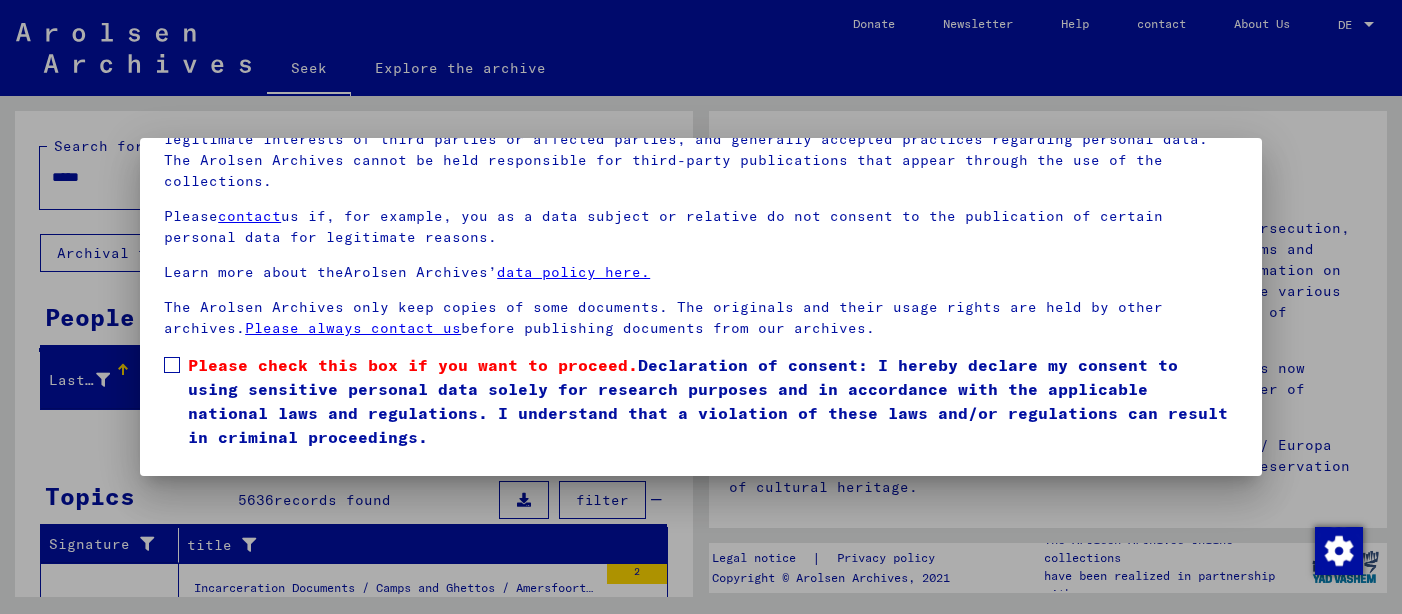 scroll, scrollTop: 161, scrollLeft: 0, axis: vertical 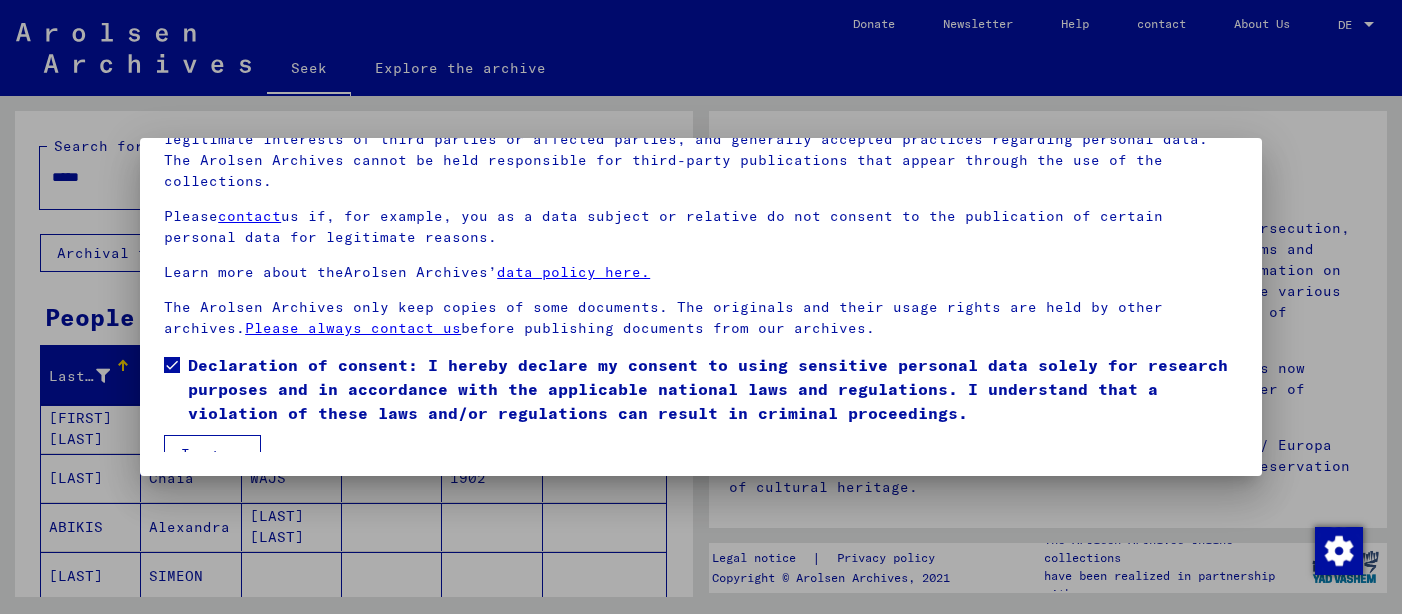 click on "I agree" at bounding box center (212, 454) 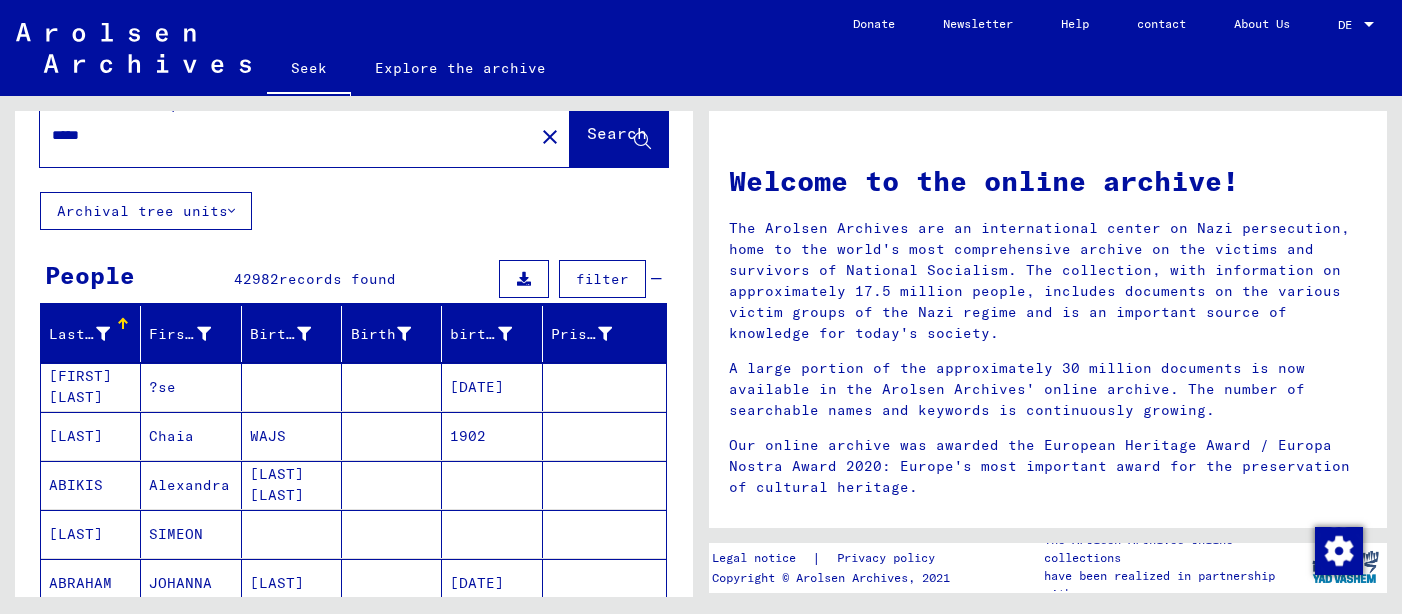scroll, scrollTop: 58, scrollLeft: 0, axis: vertical 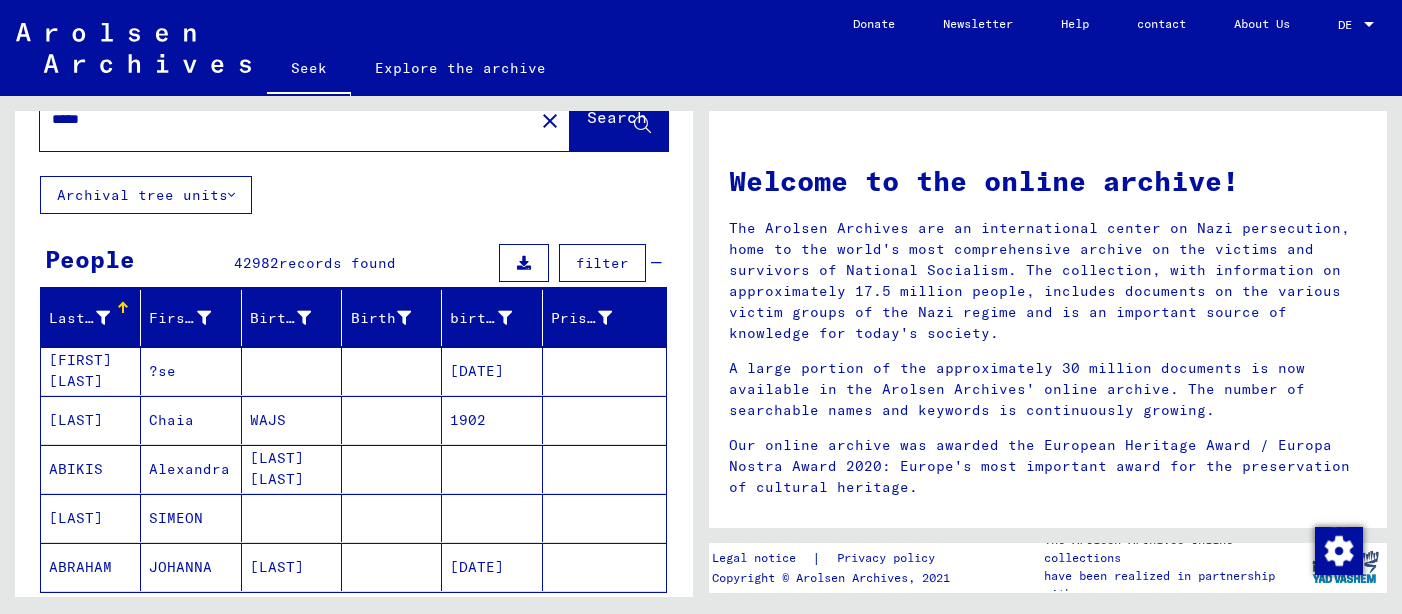 click on "*****" 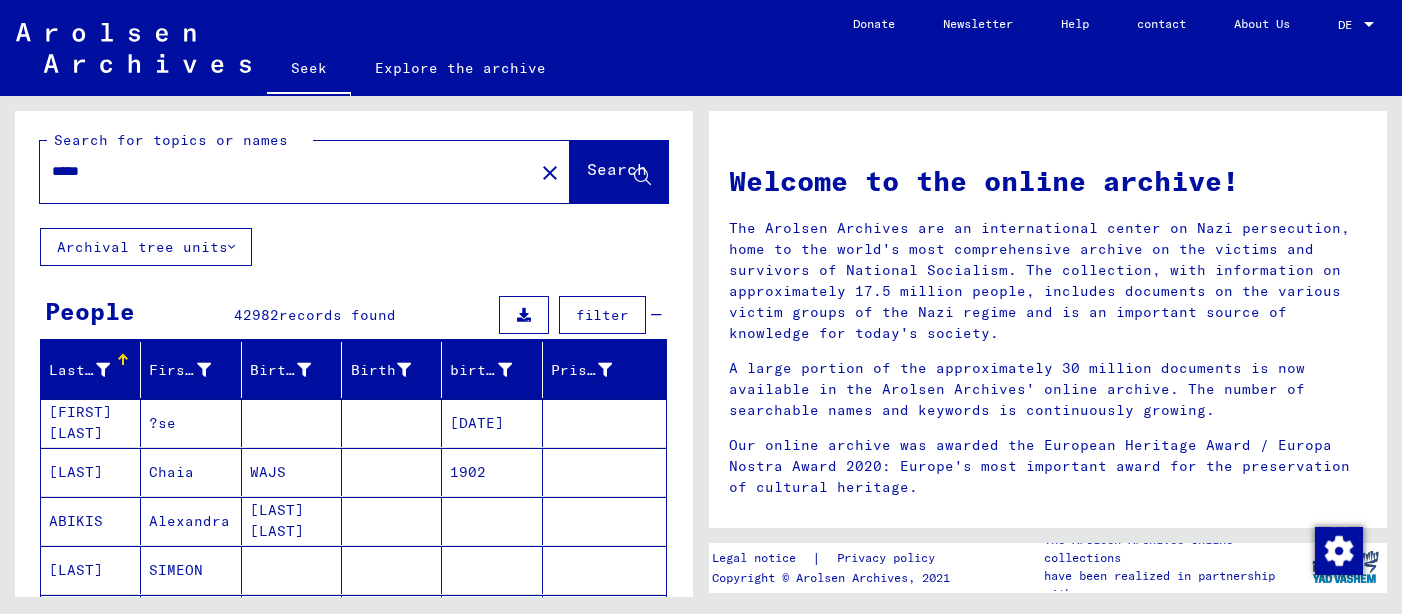 scroll, scrollTop: 0, scrollLeft: 0, axis: both 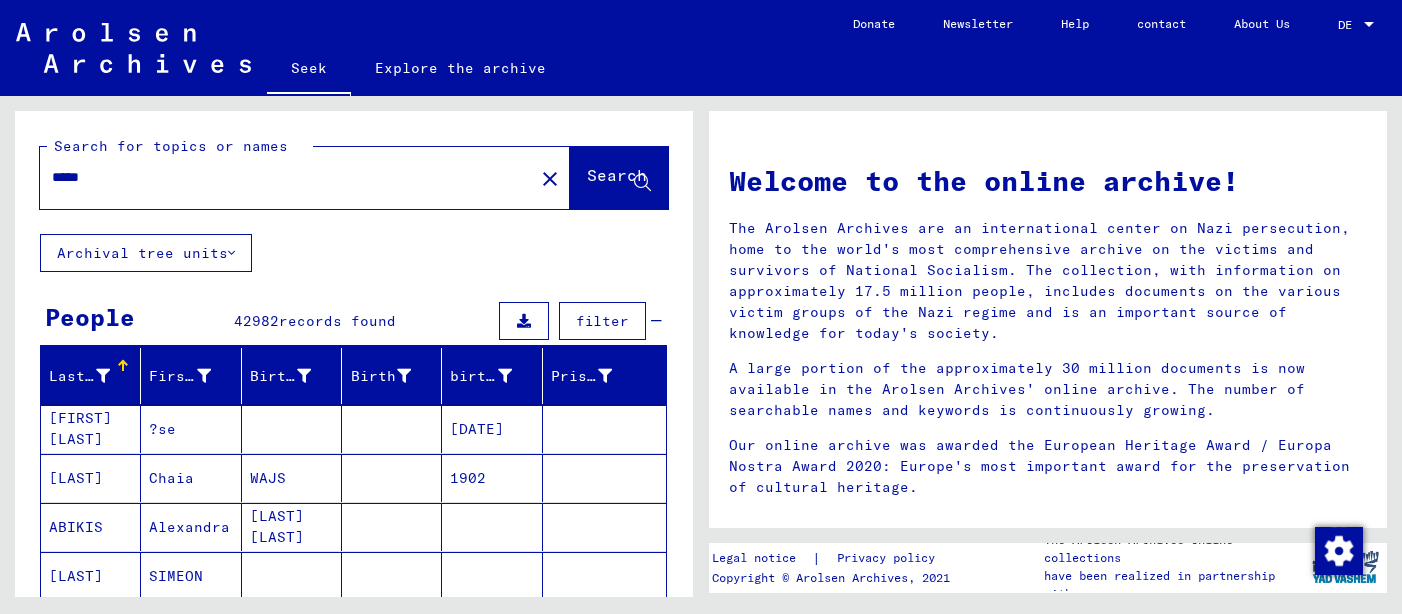 click on "*****" at bounding box center [281, 177] 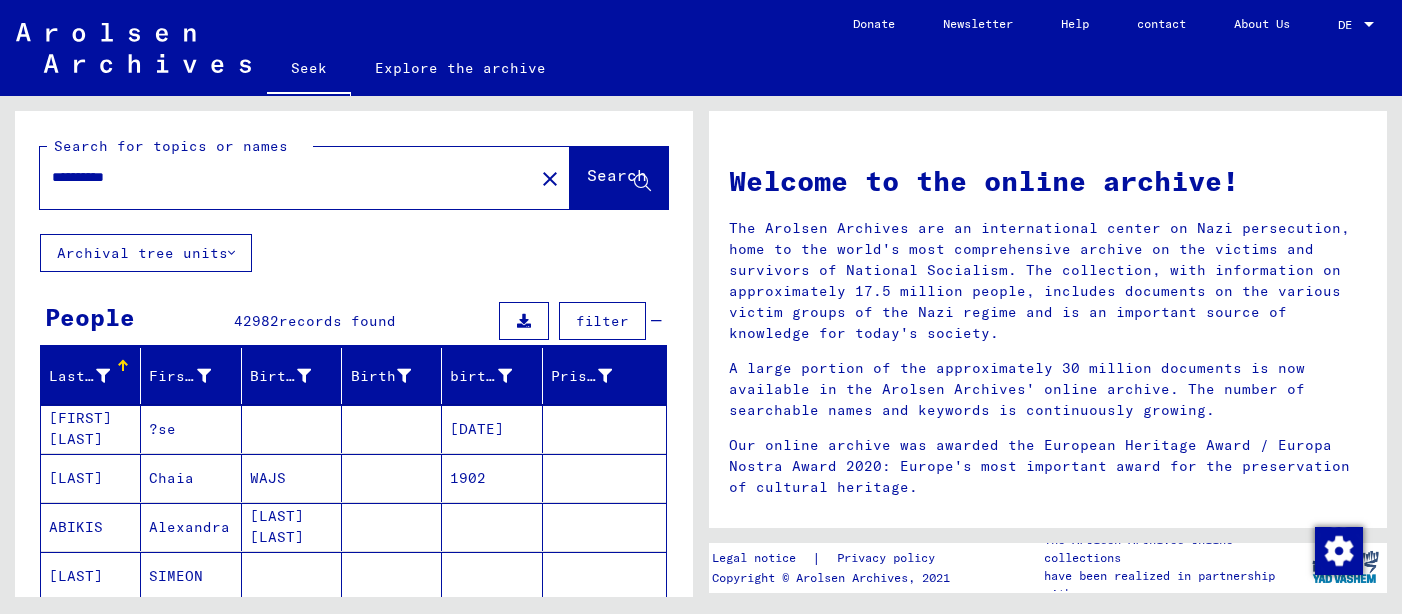 type on "**********" 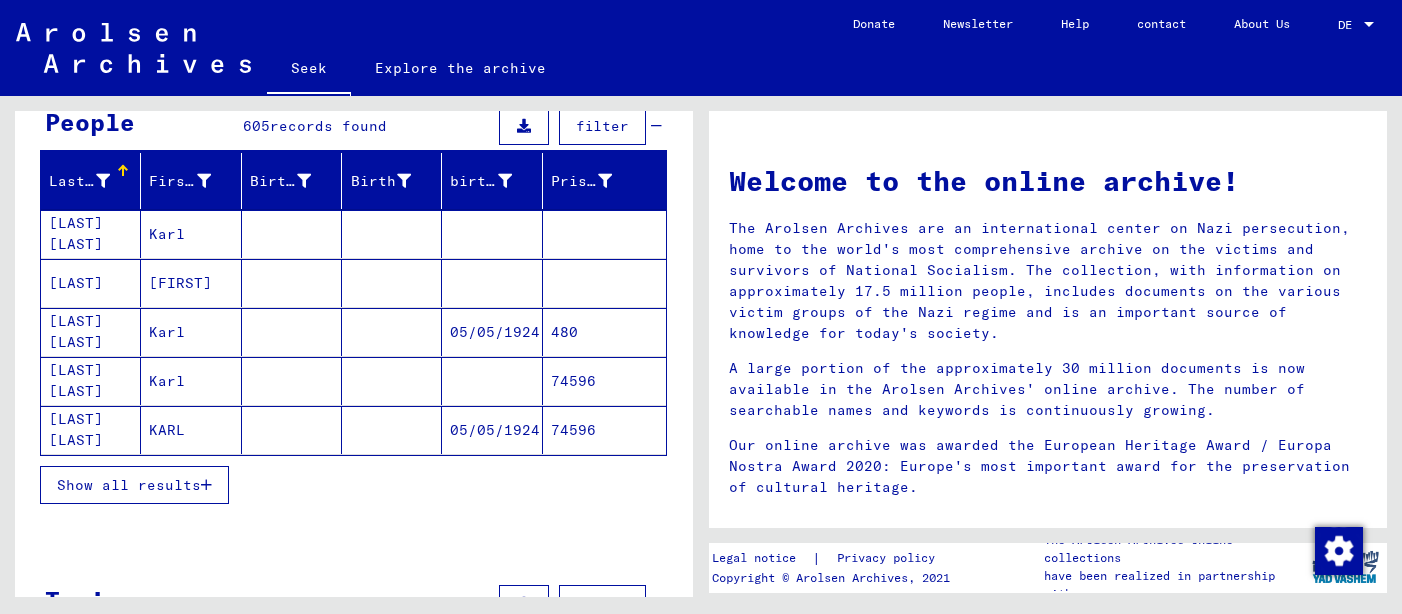 scroll, scrollTop: 207, scrollLeft: 0, axis: vertical 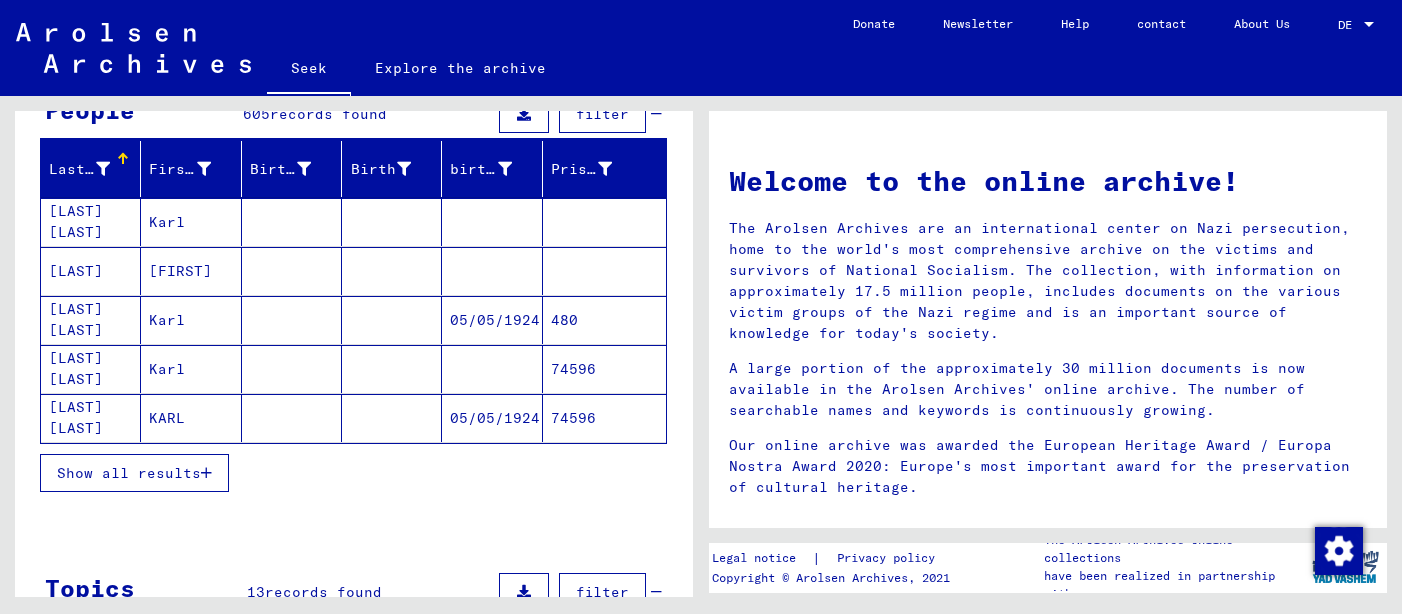 click on "Show all results" at bounding box center [129, 473] 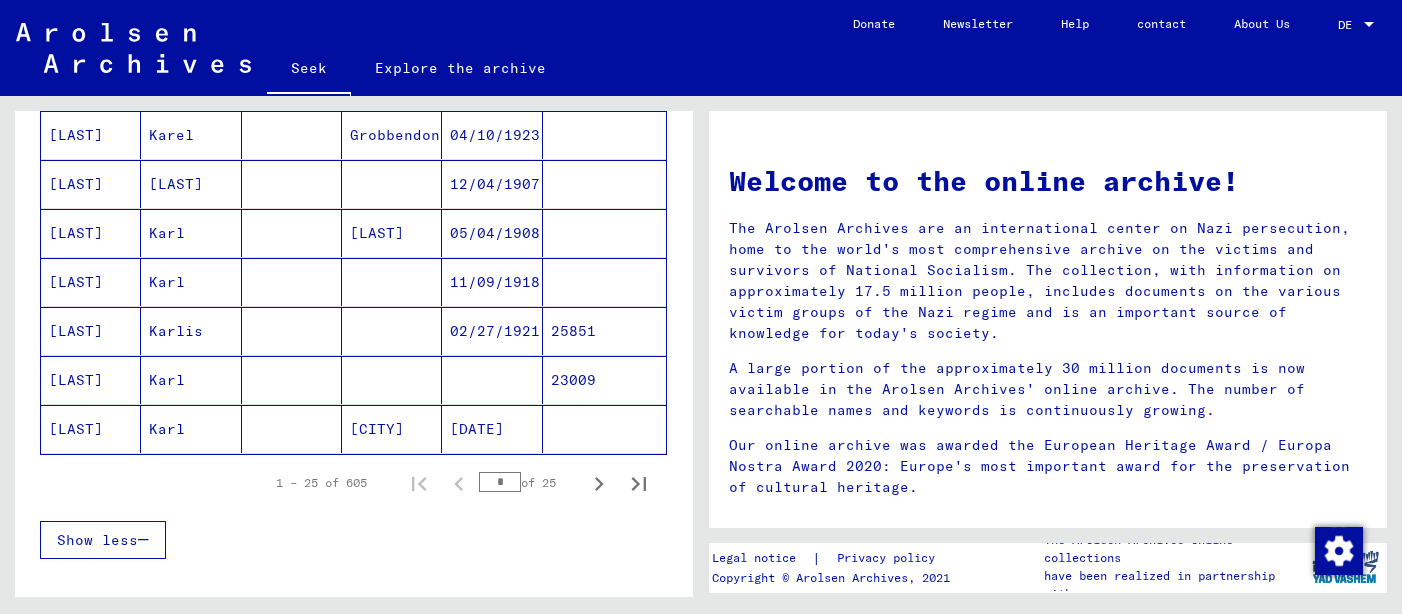 scroll, scrollTop: 1190, scrollLeft: 0, axis: vertical 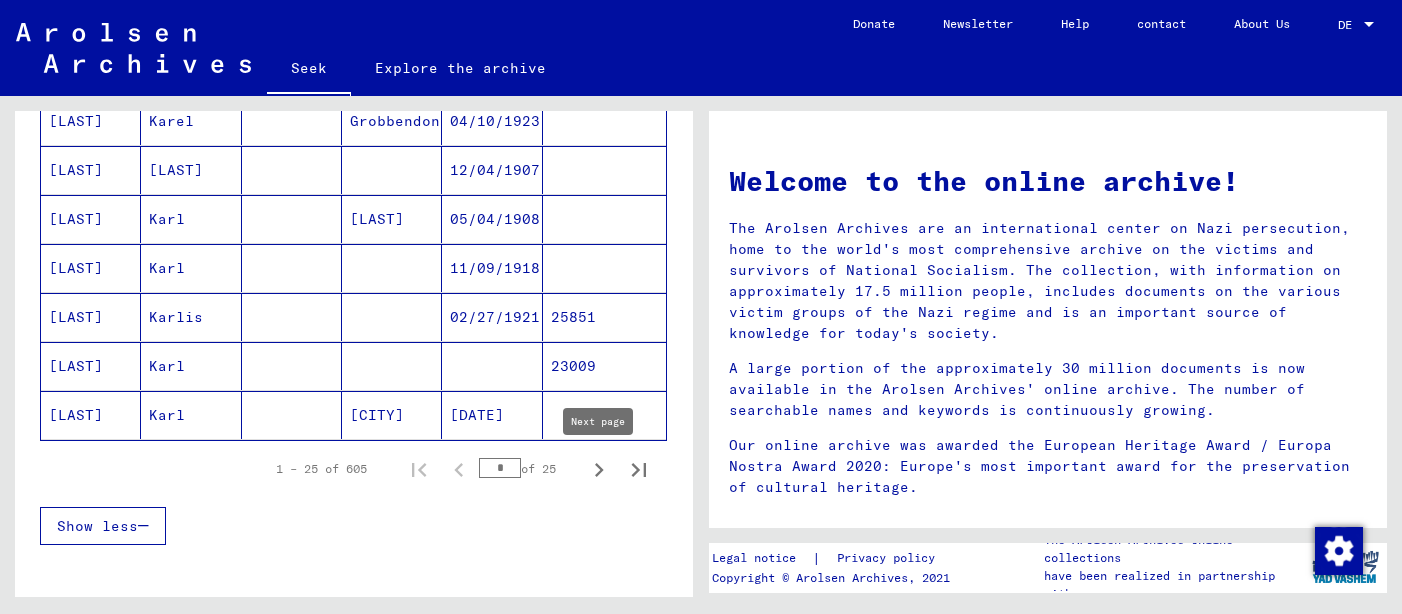 click 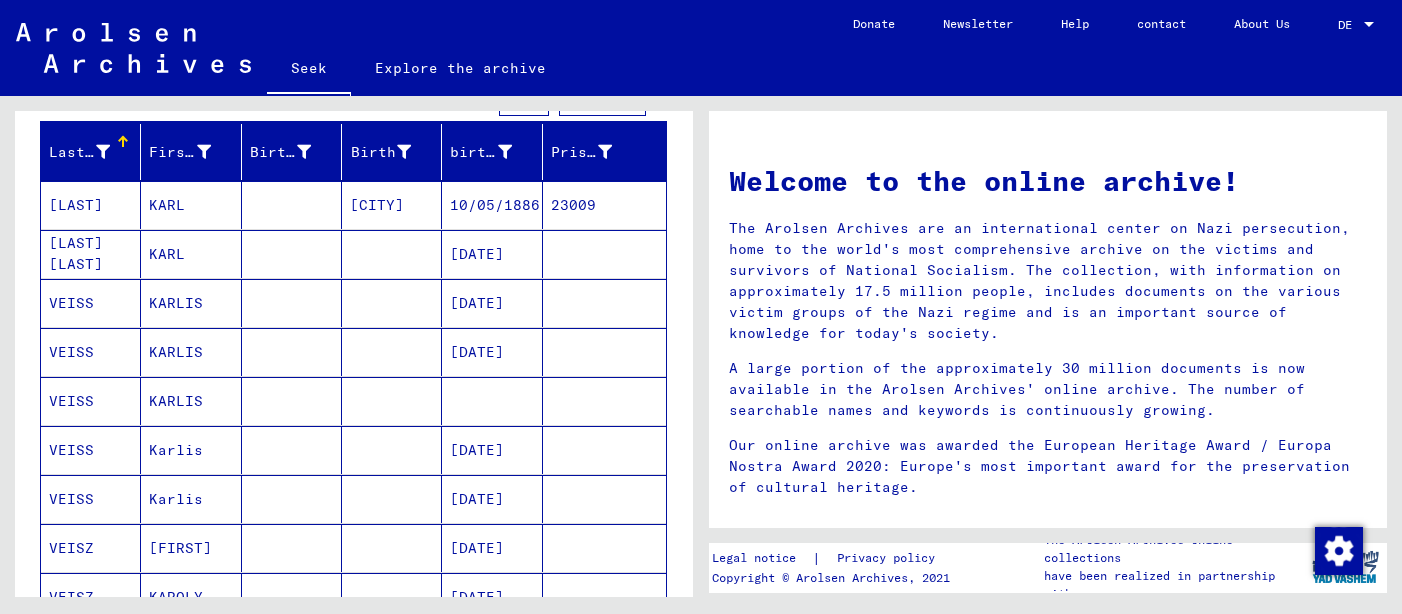 scroll, scrollTop: 0, scrollLeft: 0, axis: both 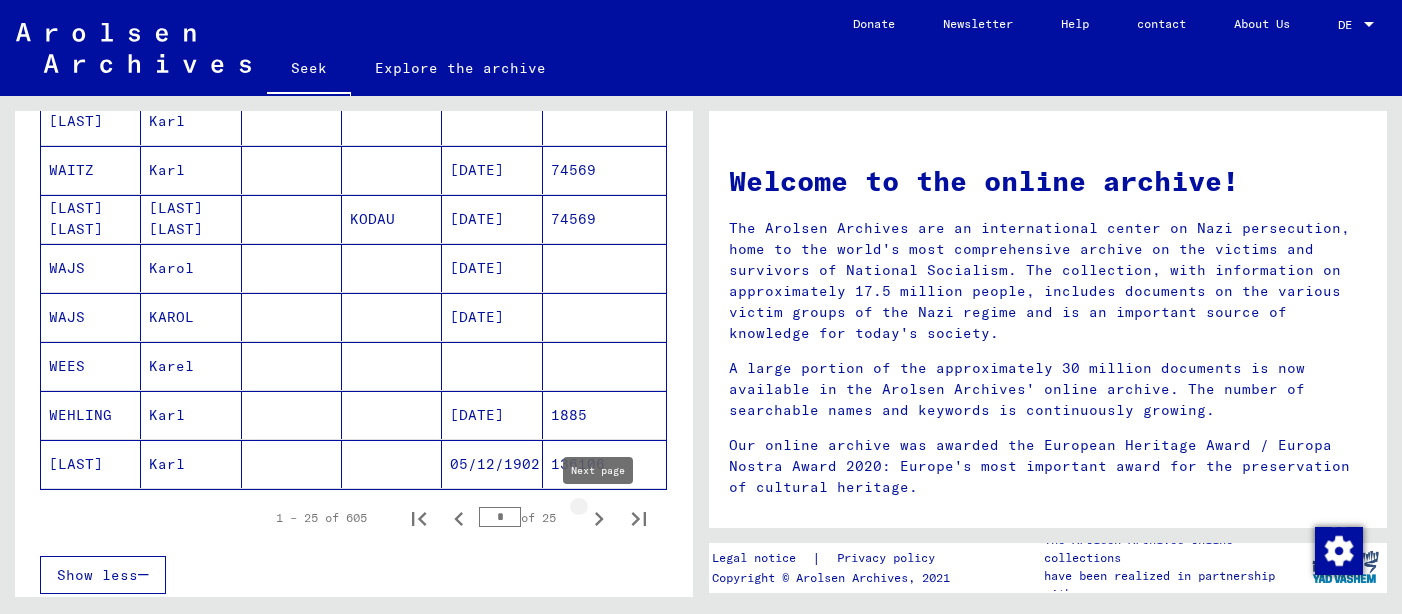 click 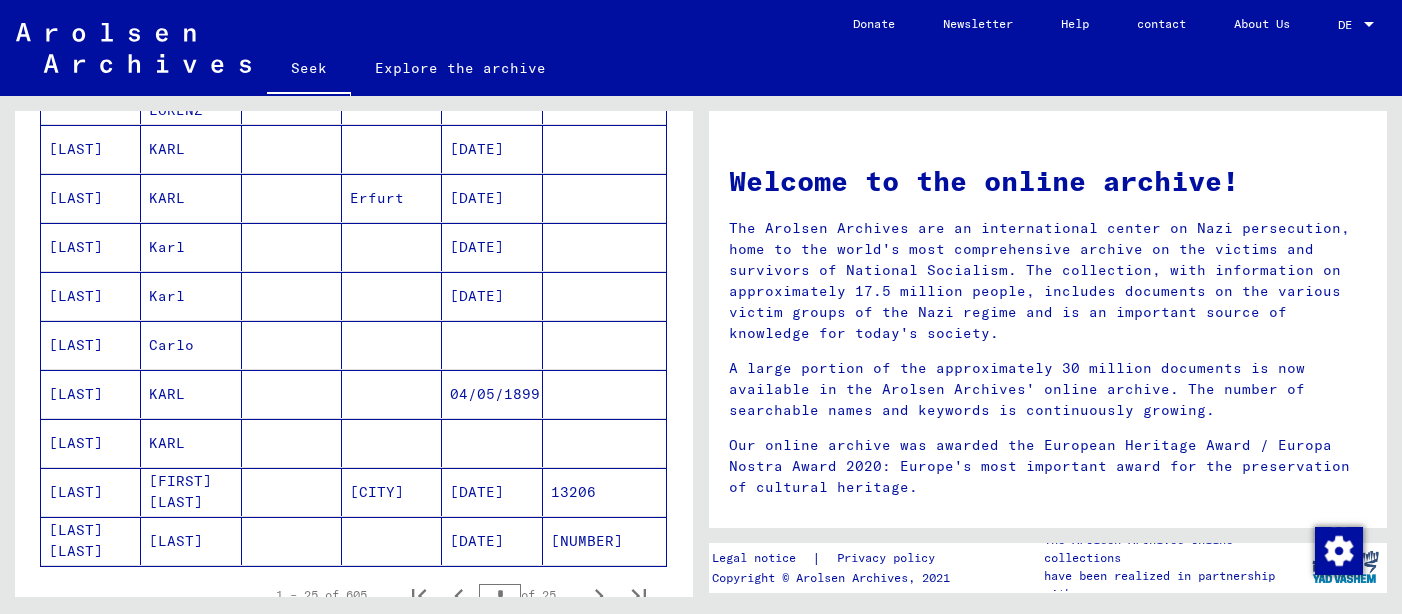 scroll, scrollTop: 1078, scrollLeft: 0, axis: vertical 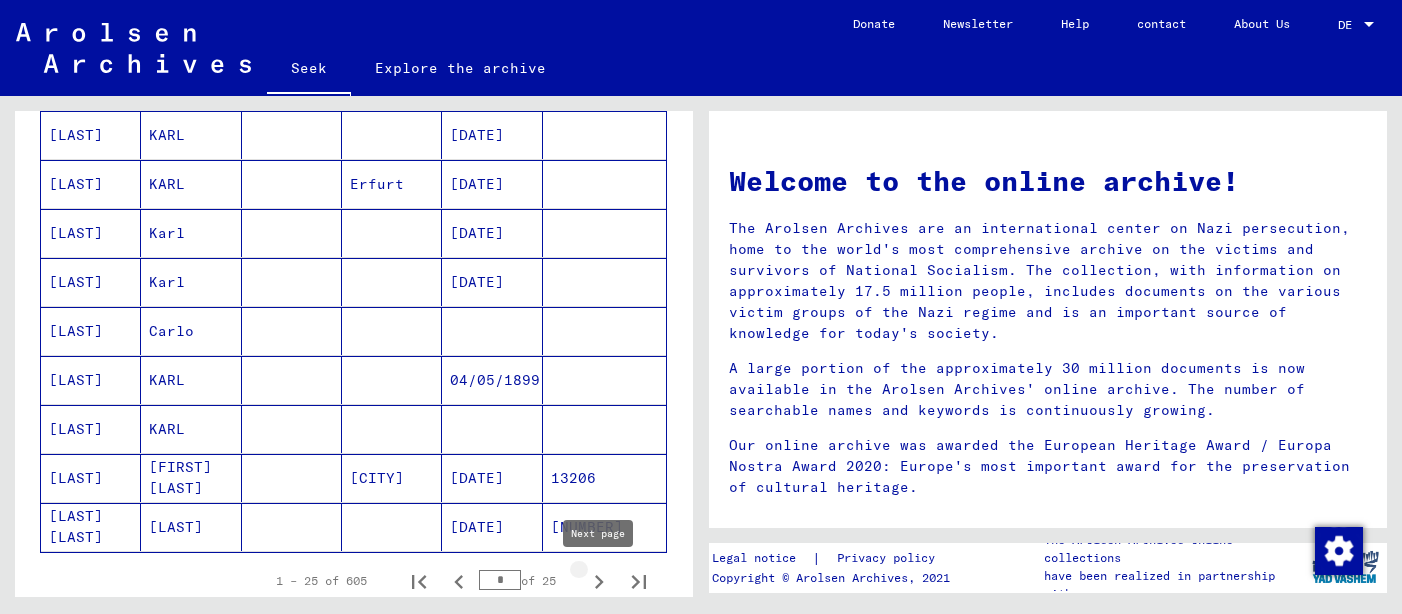 click 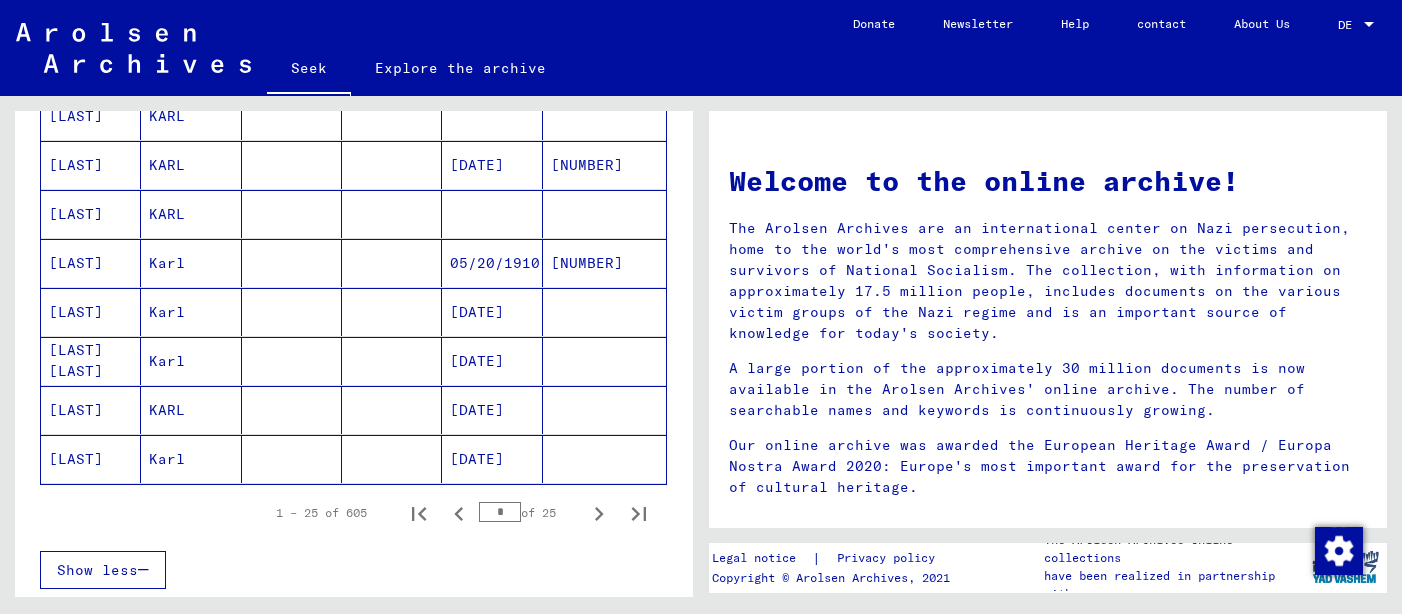 scroll, scrollTop: 1151, scrollLeft: 0, axis: vertical 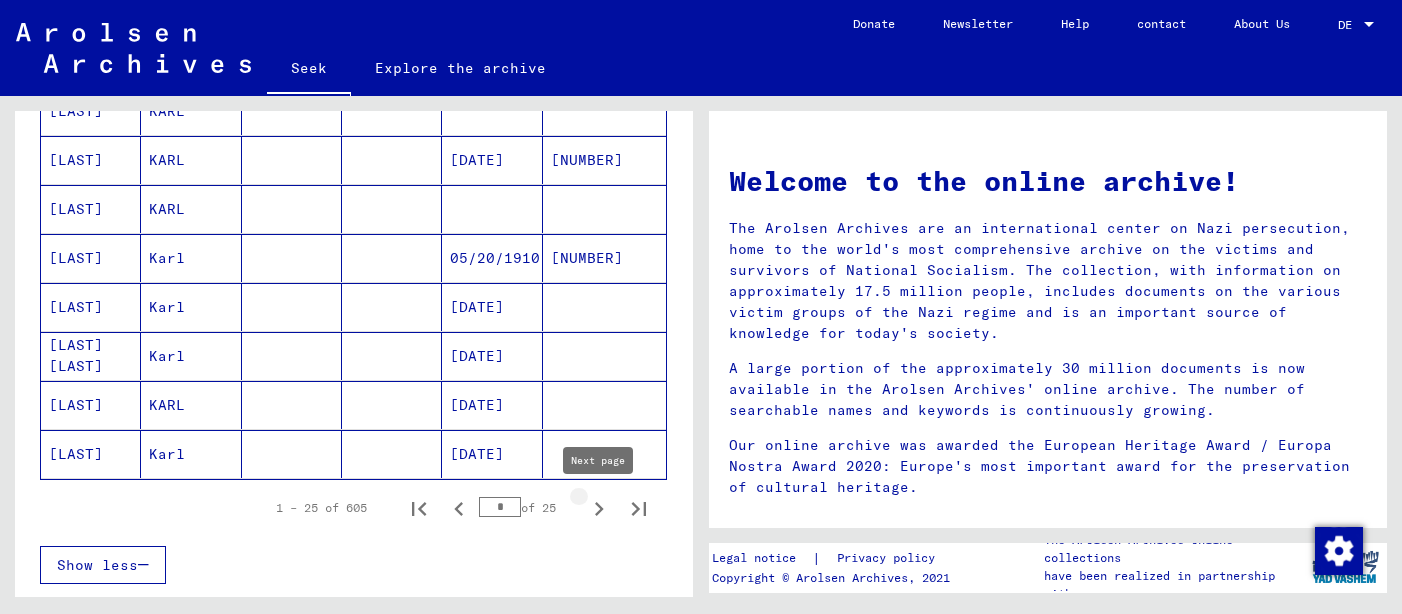 click 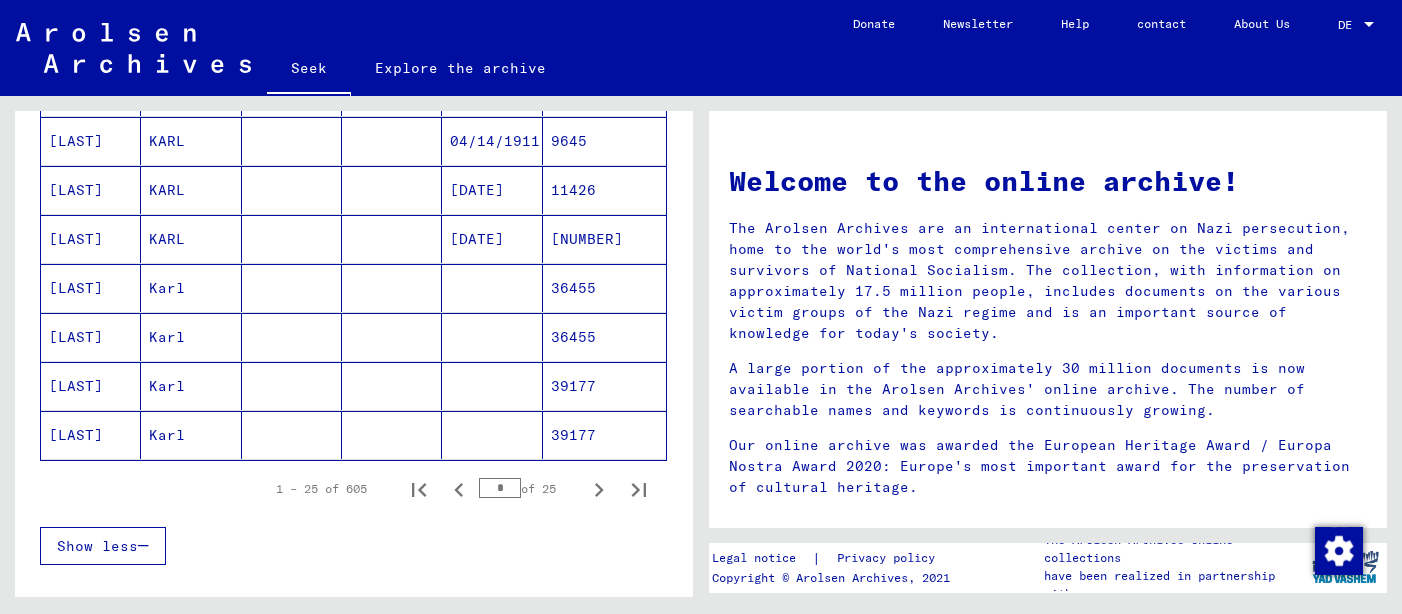 scroll, scrollTop: 1259, scrollLeft: 0, axis: vertical 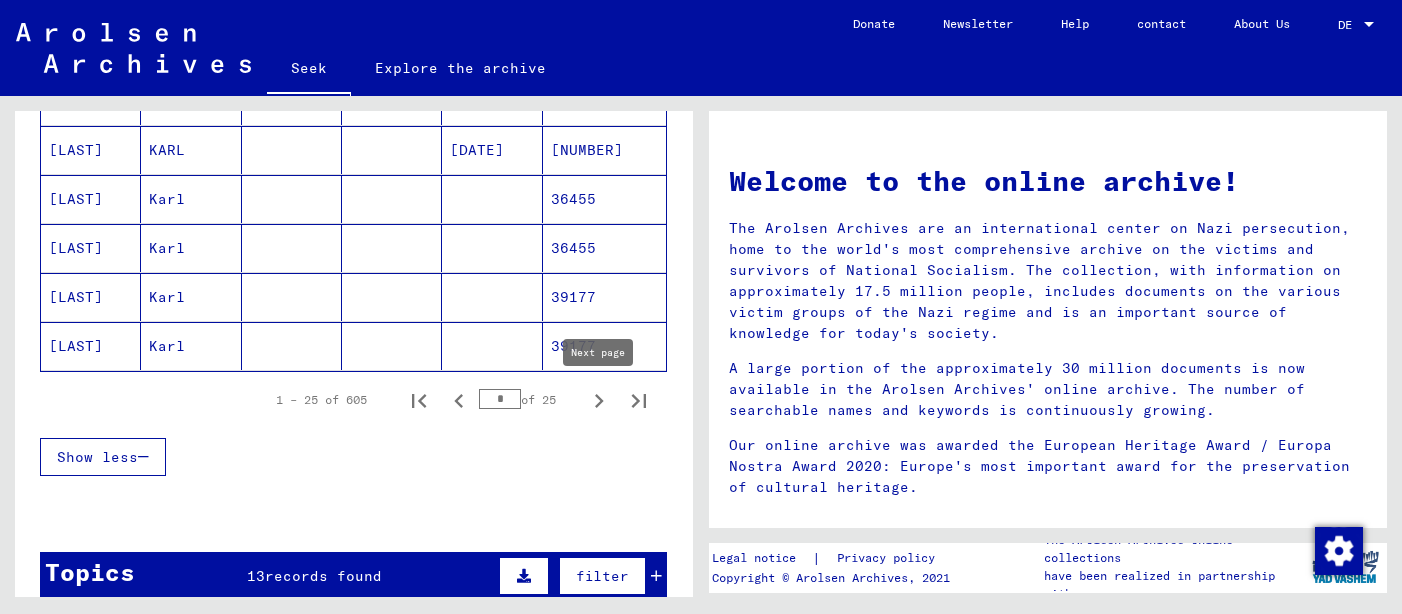 click 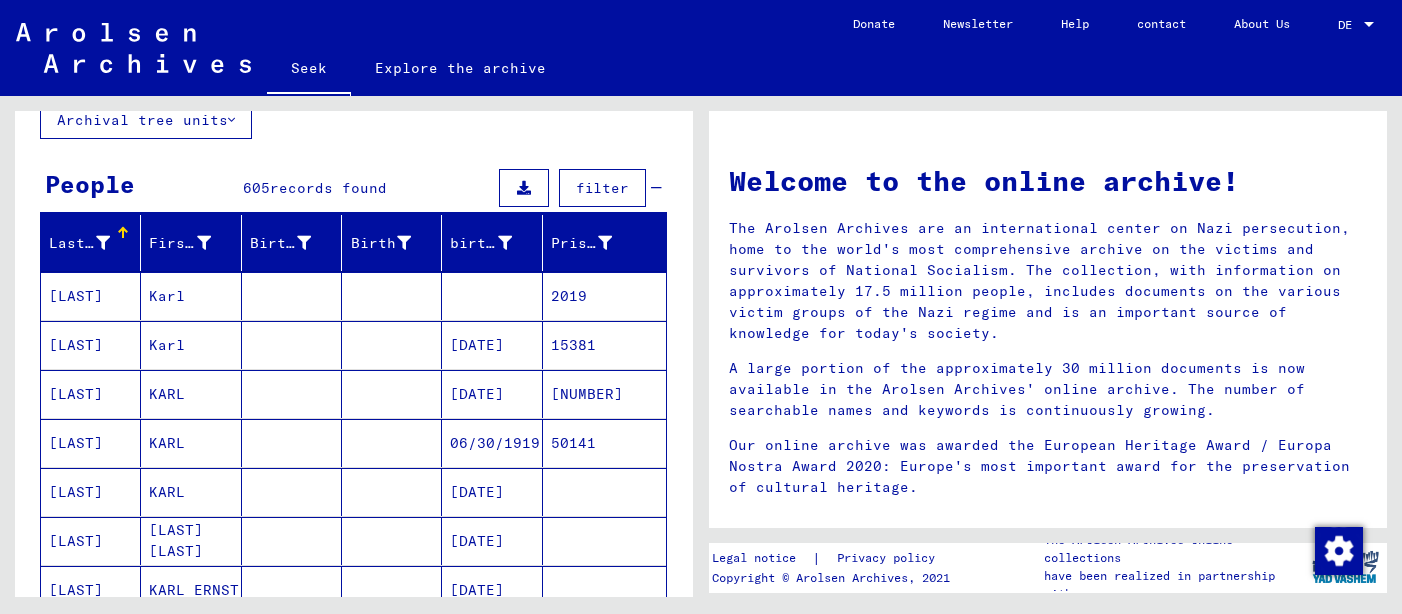 scroll, scrollTop: 136, scrollLeft: 0, axis: vertical 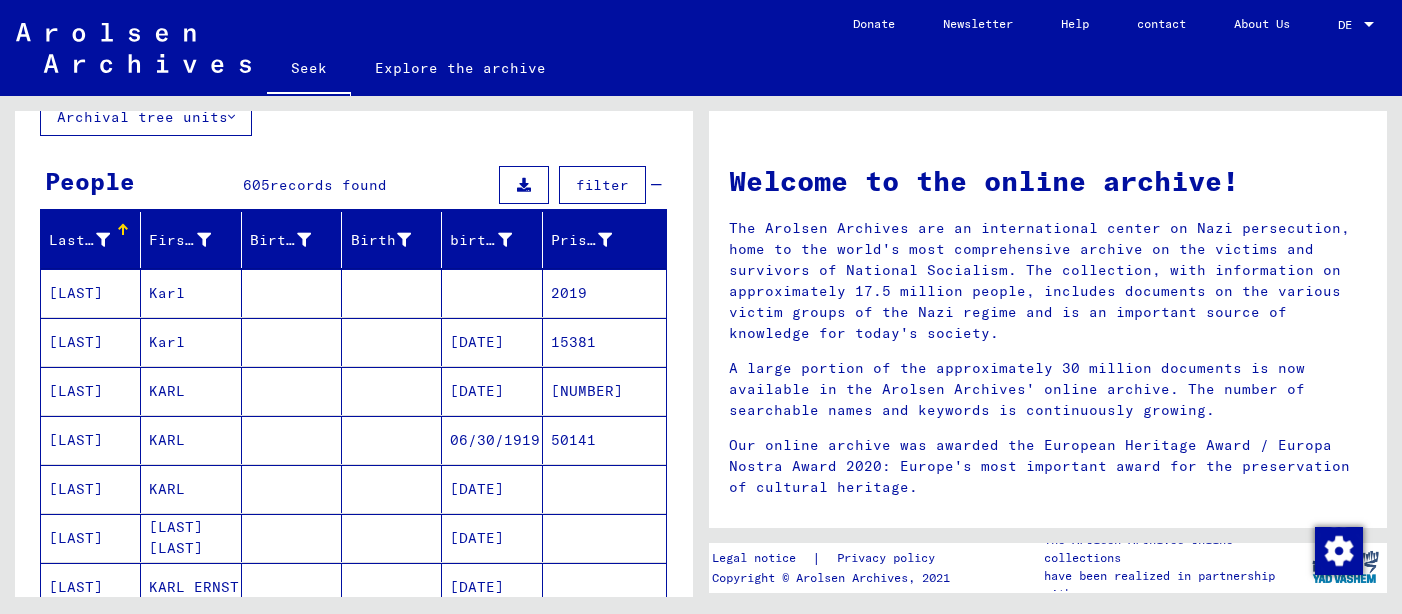 click on "[DATE]" at bounding box center [477, 391] 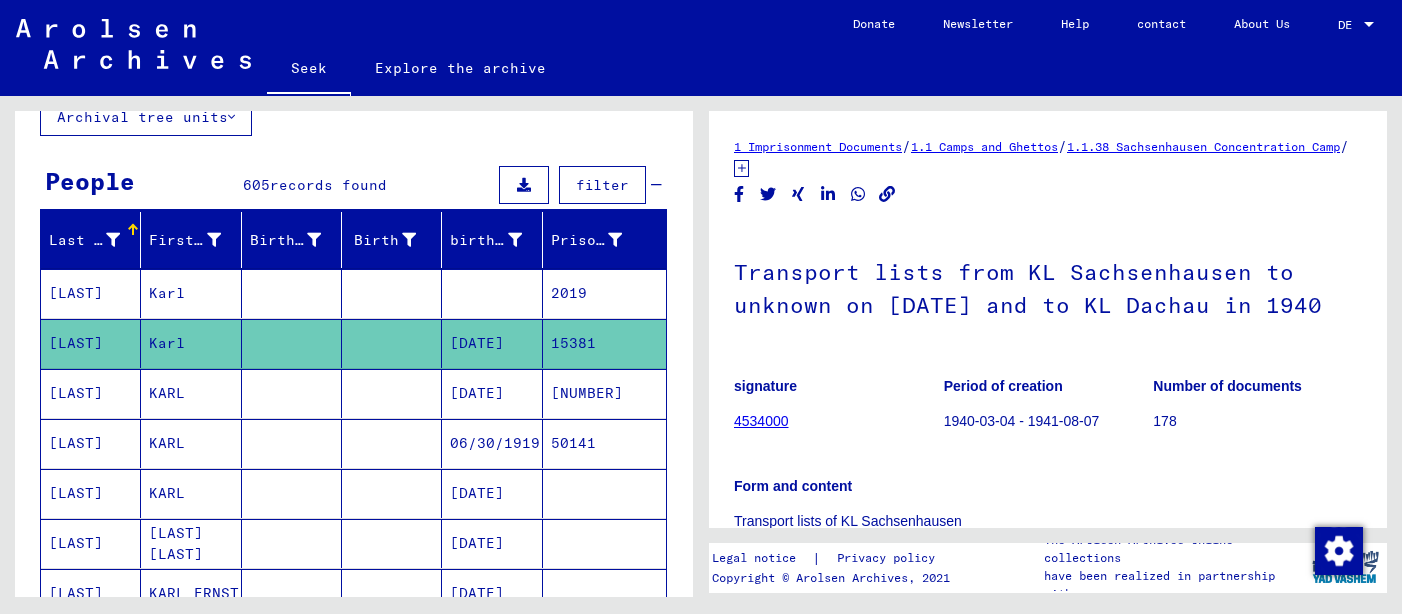 scroll, scrollTop: 0, scrollLeft: 0, axis: both 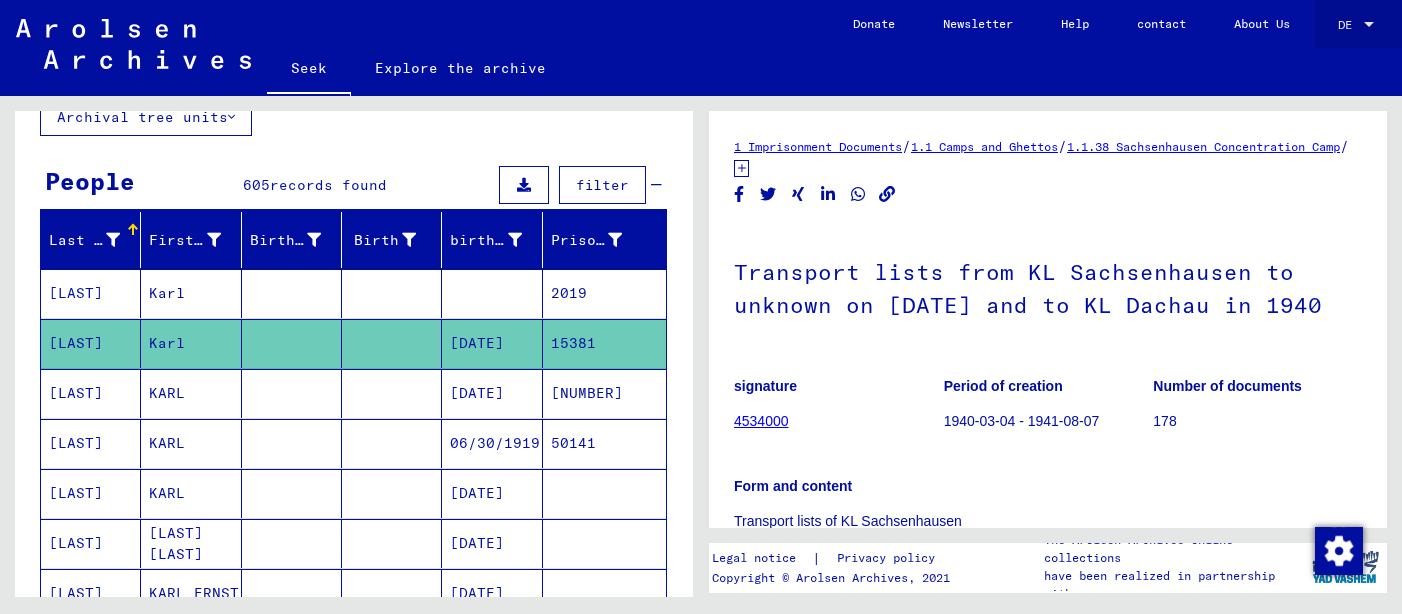 click at bounding box center [1369, 25] 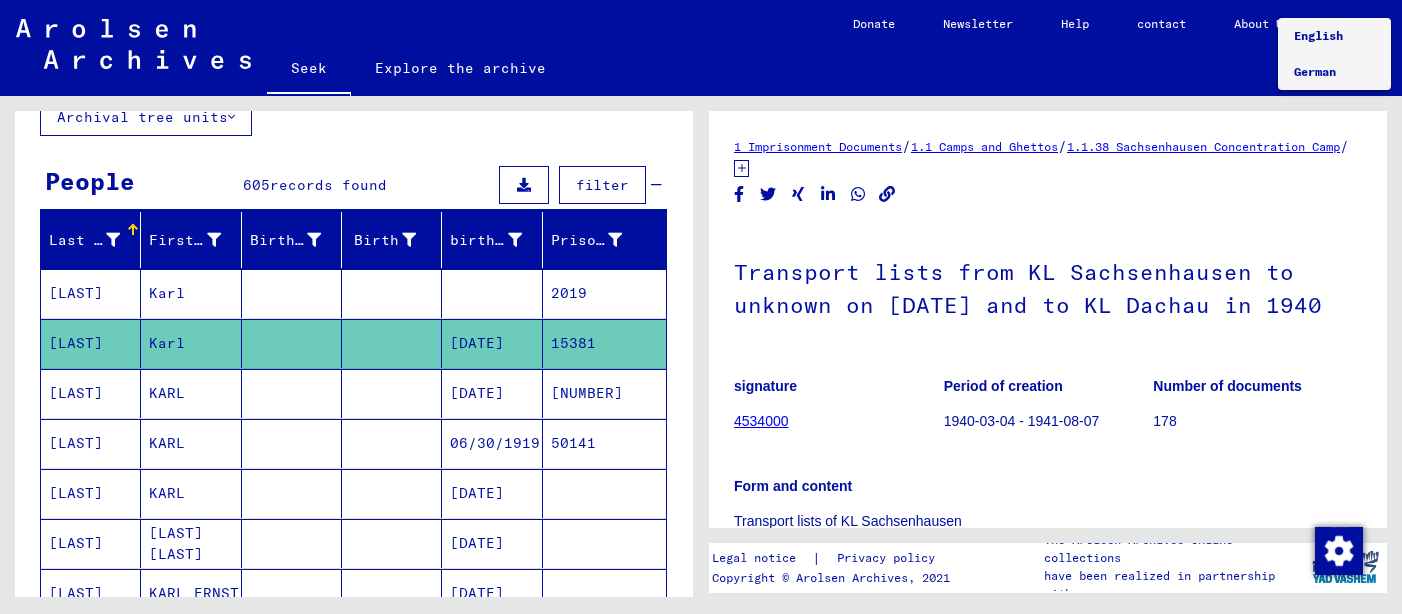 click on "German" at bounding box center [1315, 71] 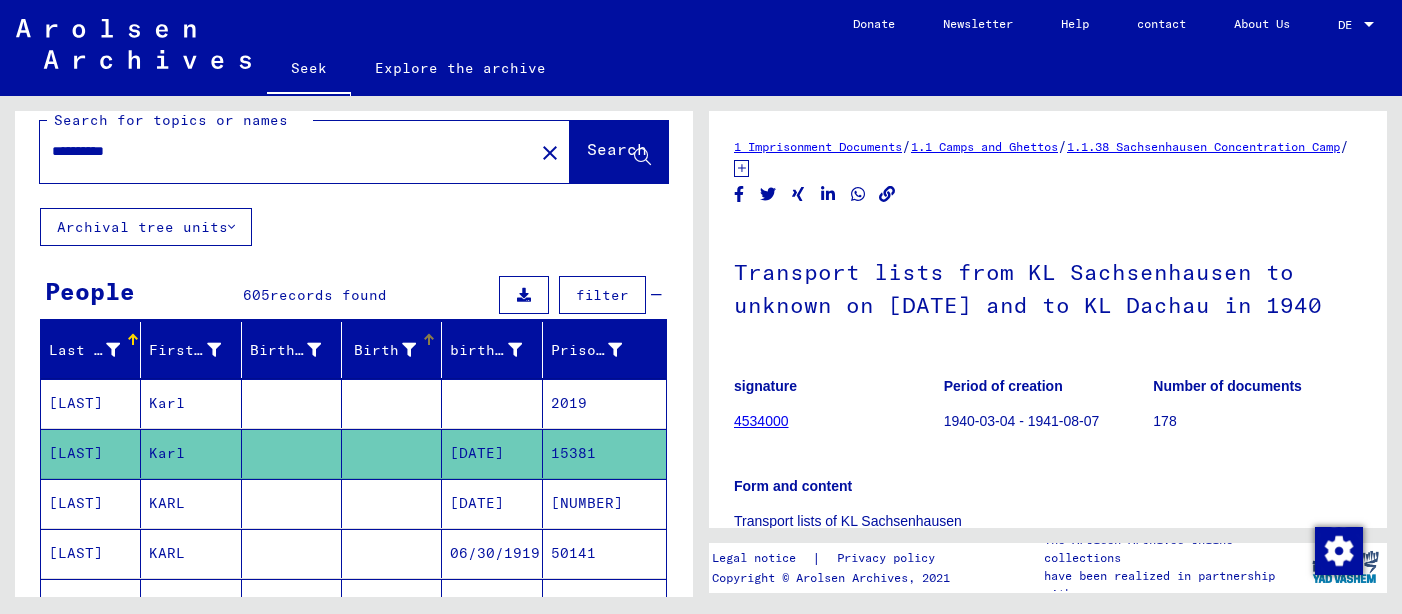 scroll, scrollTop: 0, scrollLeft: 0, axis: both 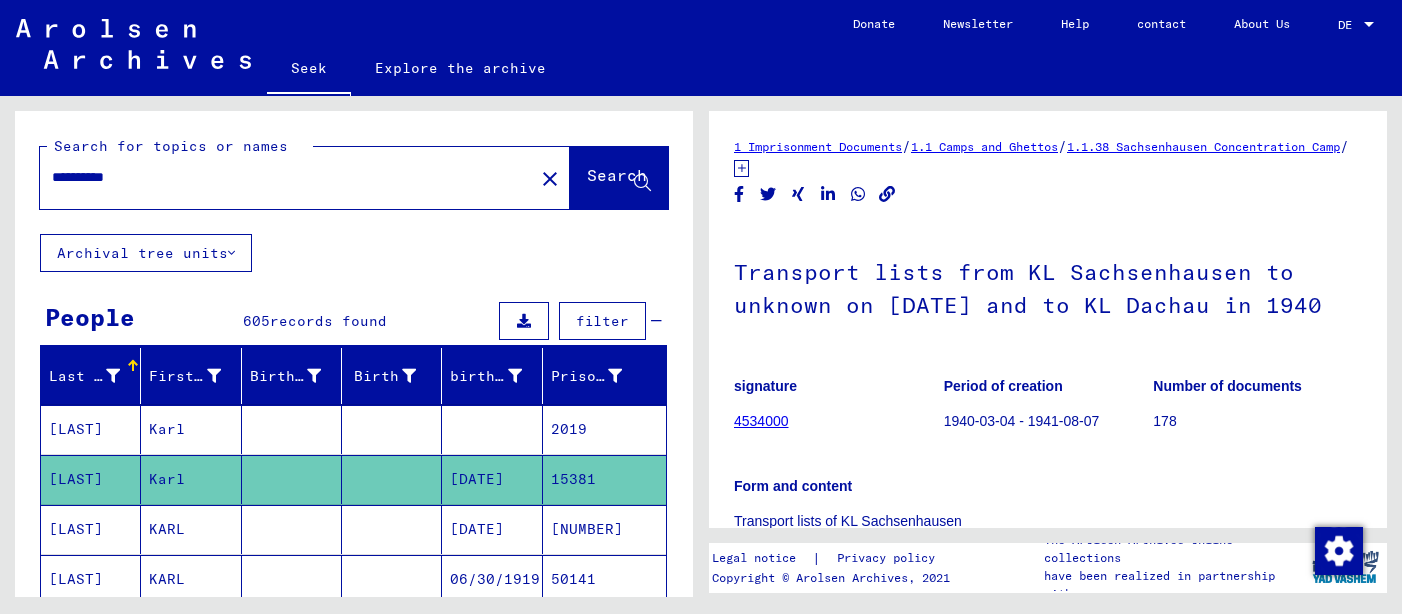 click on "**********" at bounding box center (287, 177) 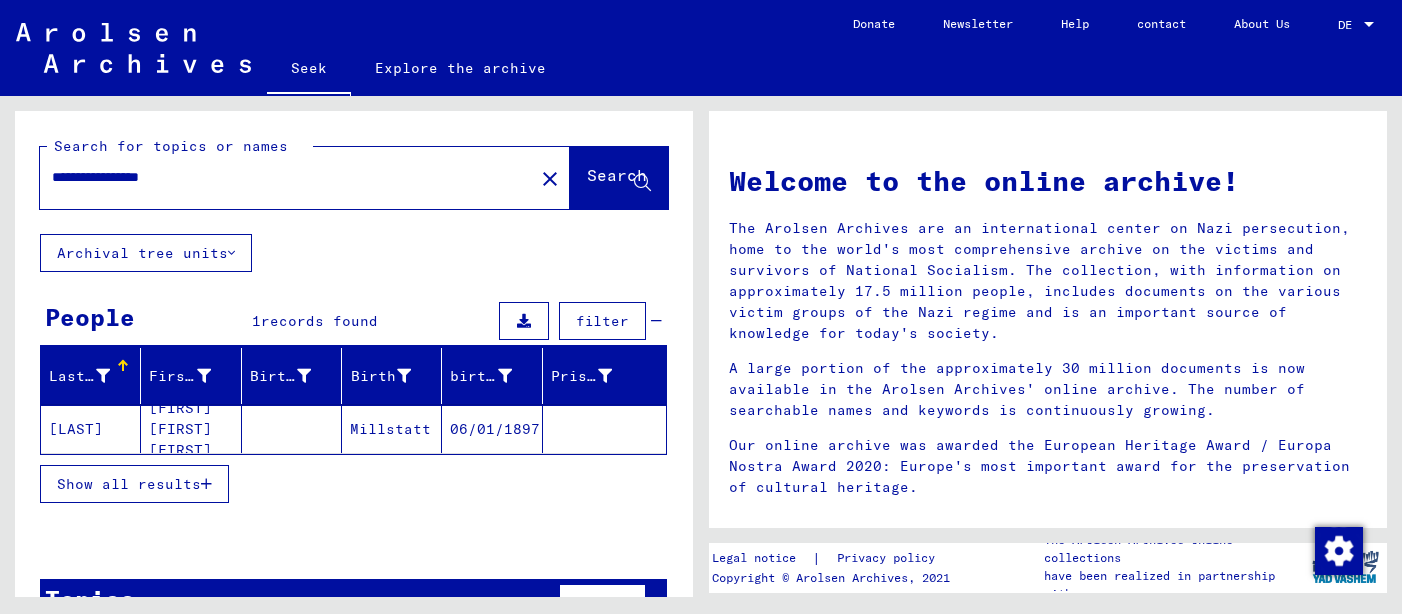 drag, startPoint x: 147, startPoint y: 178, endPoint x: 55, endPoint y: 158, distance: 94.14882 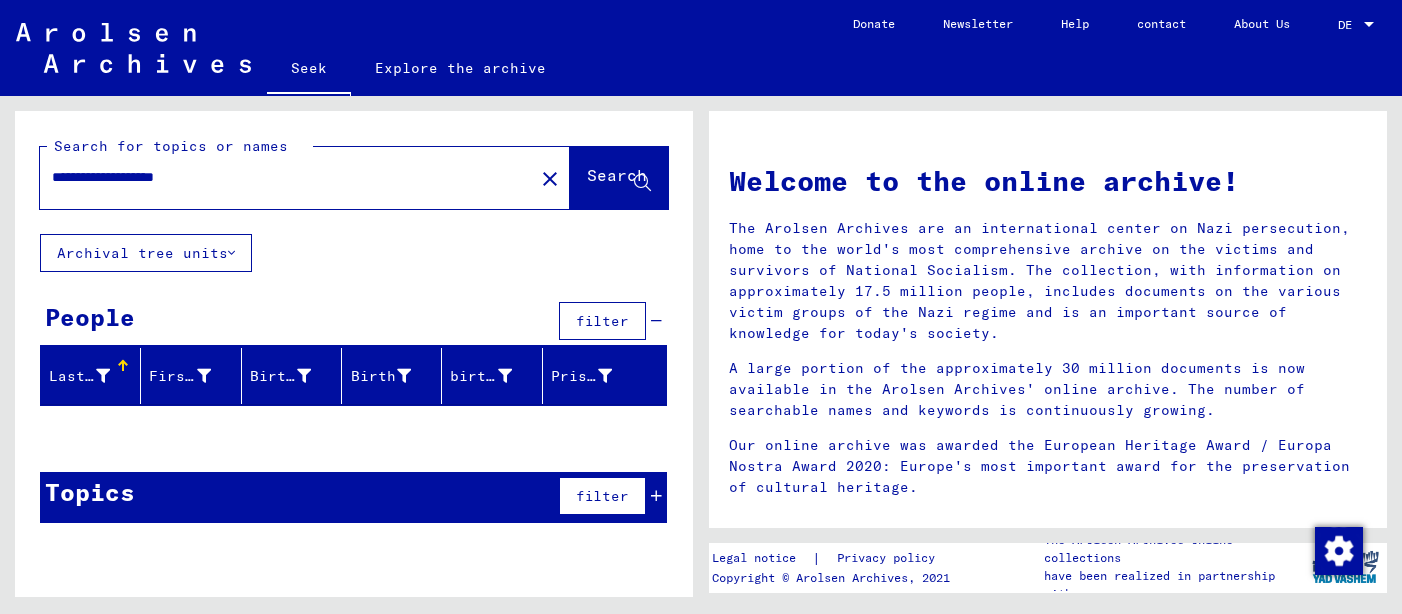 drag, startPoint x: 182, startPoint y: 173, endPoint x: 81, endPoint y: 162, distance: 101.597244 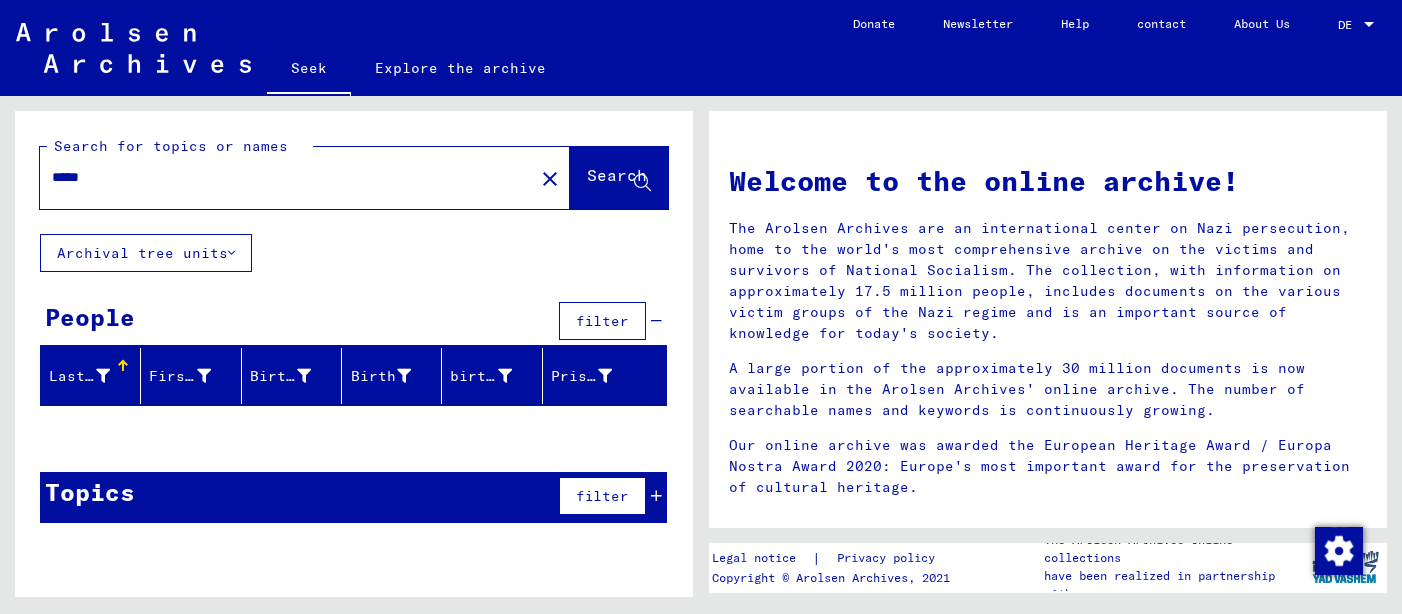 click on "*****" at bounding box center [281, 177] 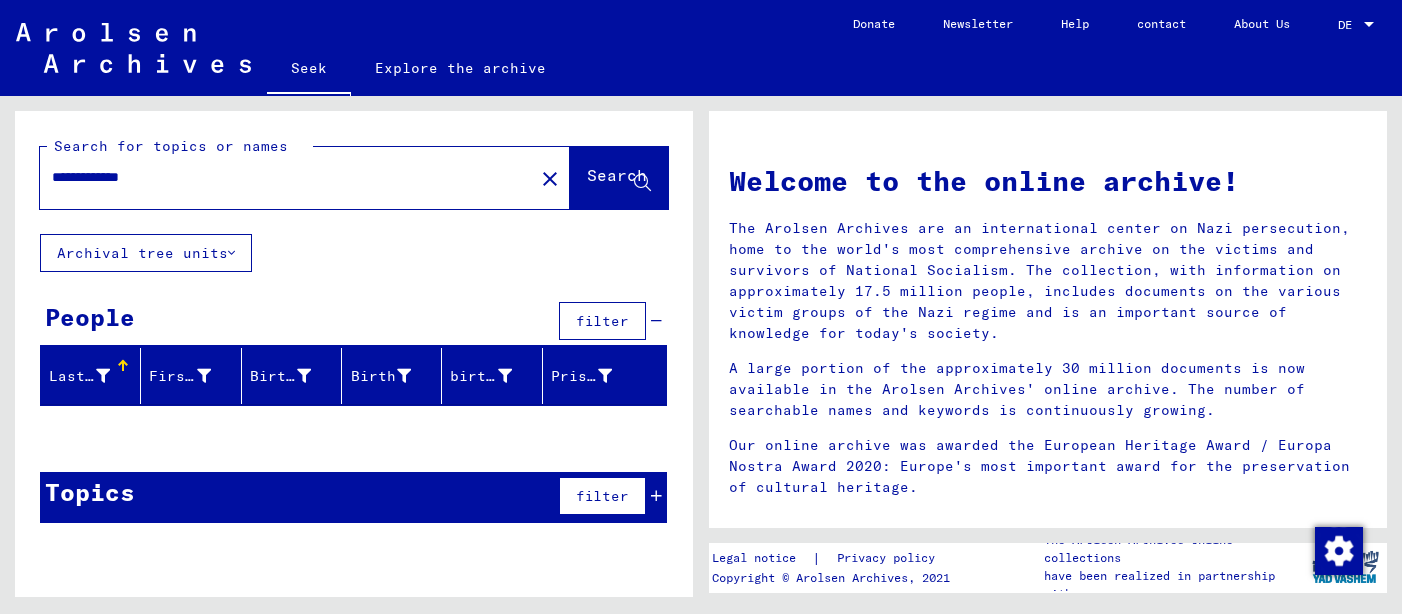 type on "**********" 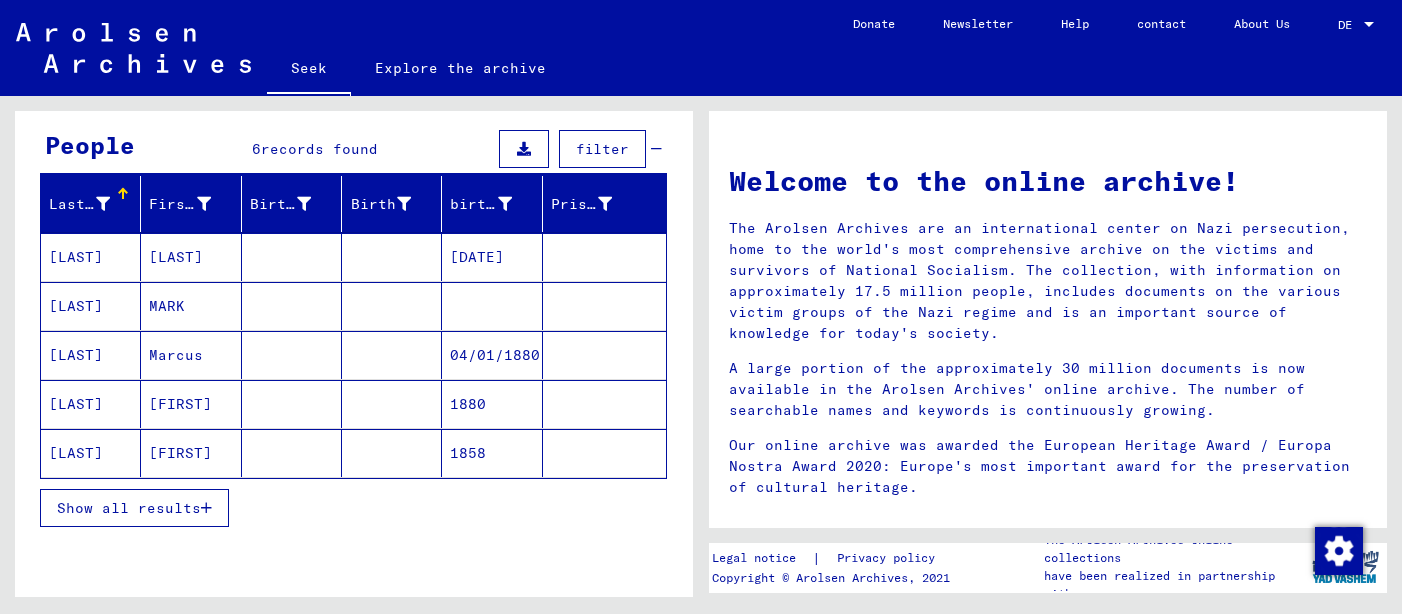 scroll, scrollTop: 183, scrollLeft: 0, axis: vertical 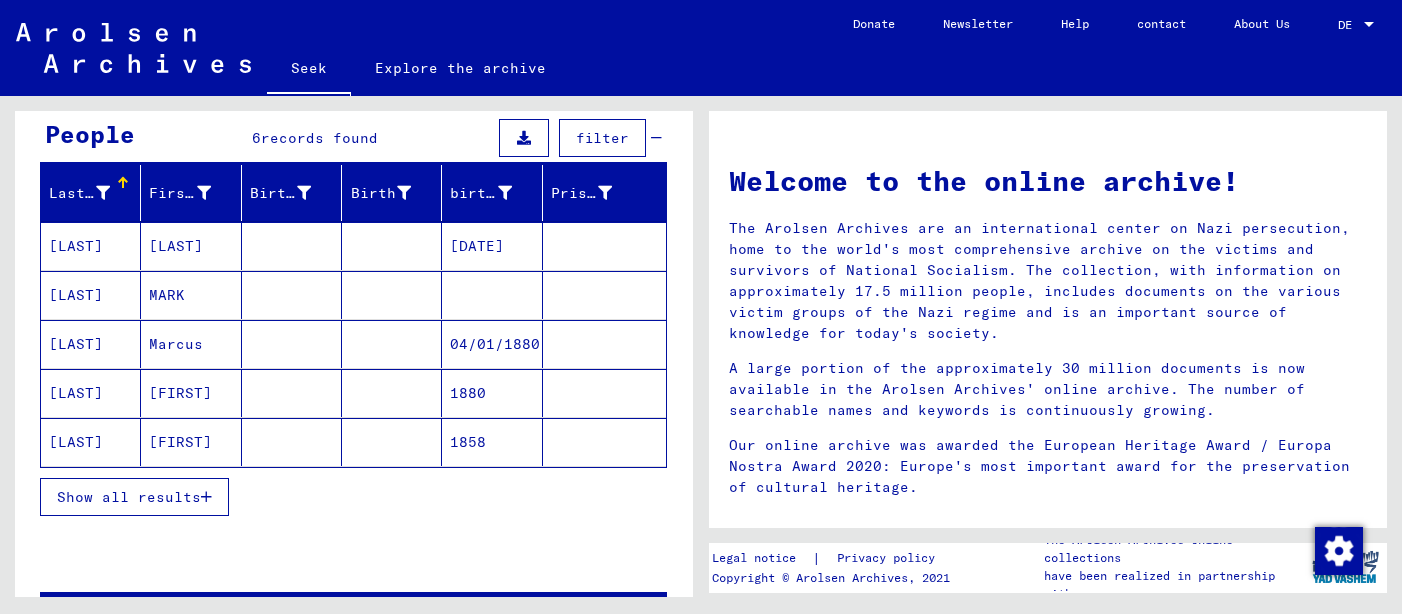 click on "Marcus" at bounding box center (180, 393) 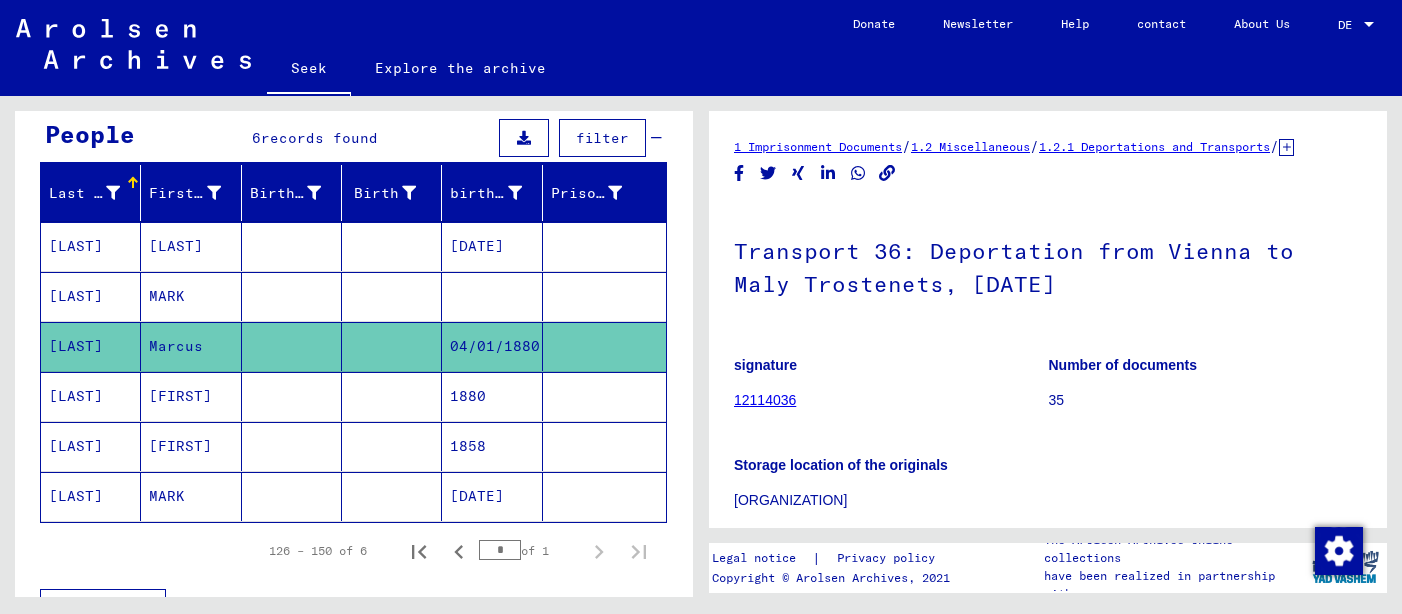 scroll, scrollTop: 0, scrollLeft: 0, axis: both 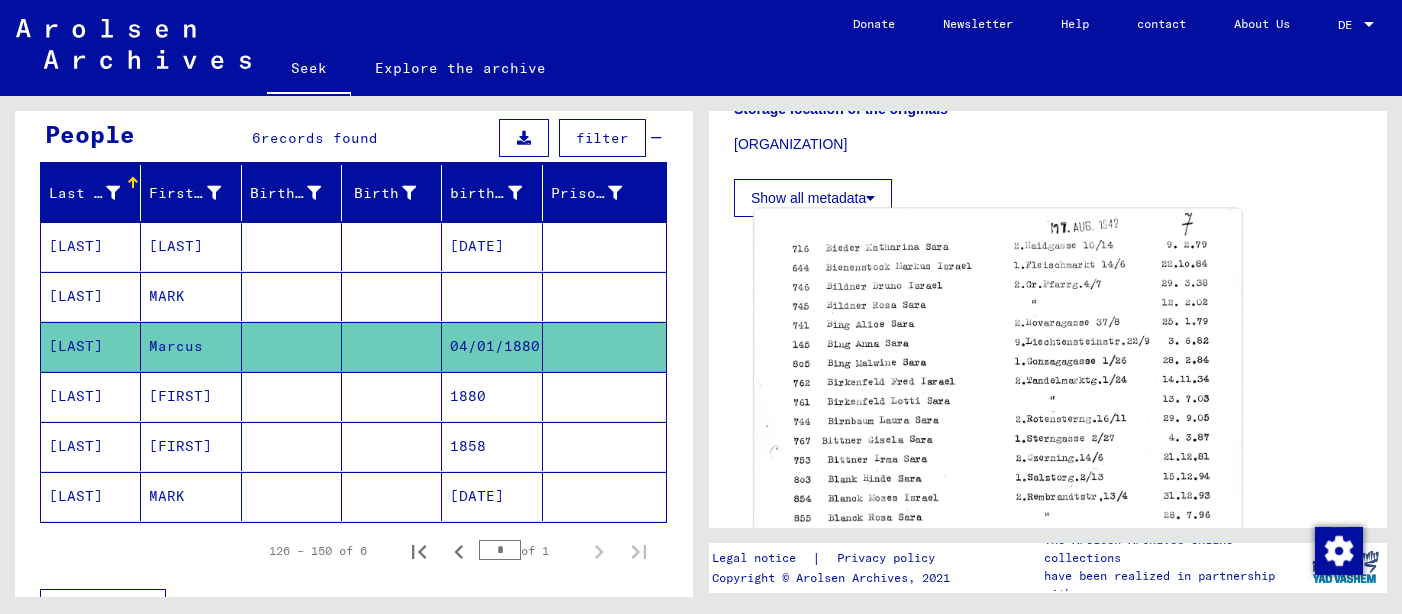 click 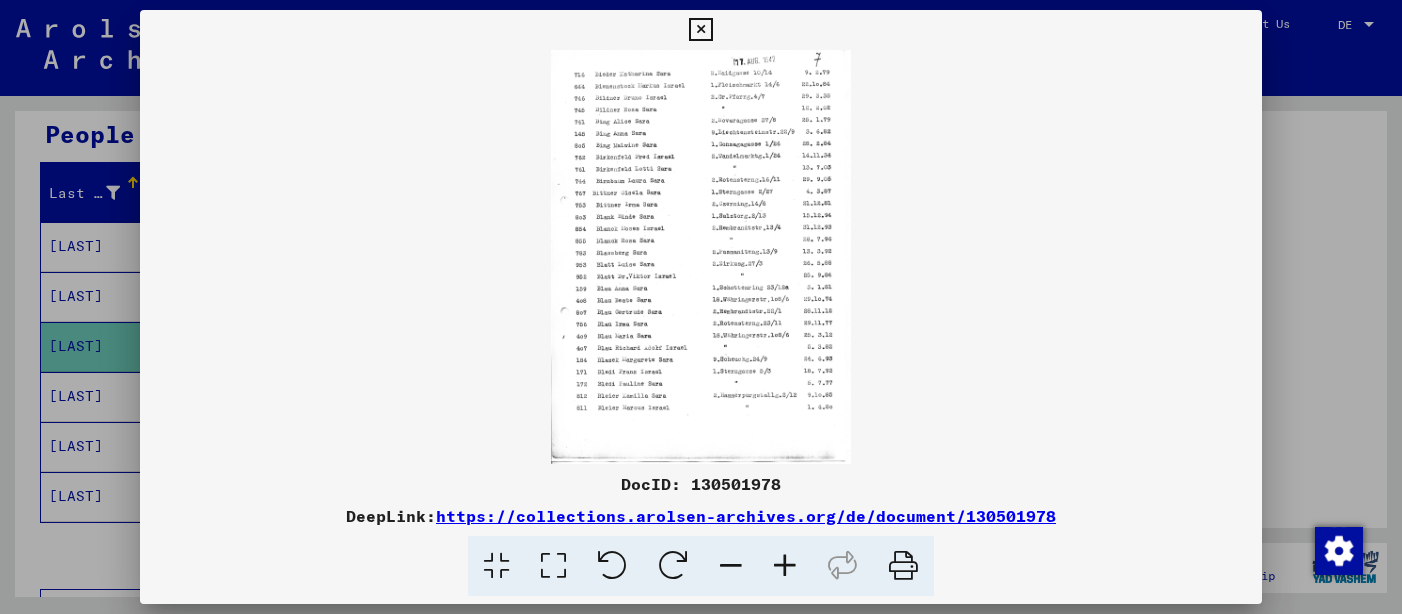 click at bounding box center [701, 257] 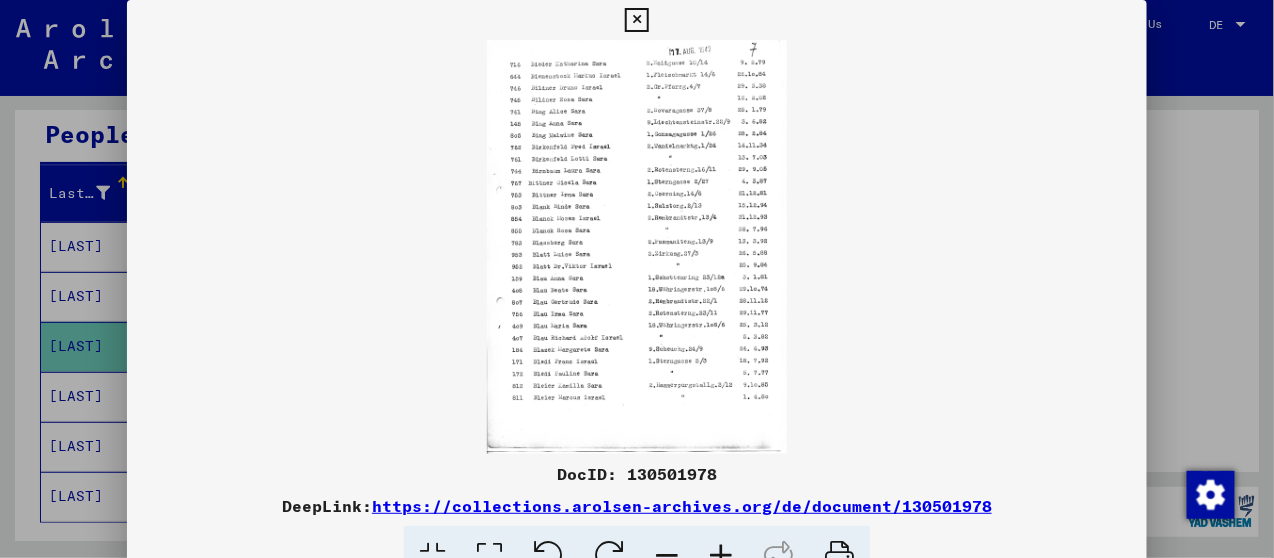 scroll, scrollTop: 183, scrollLeft: 0, axis: vertical 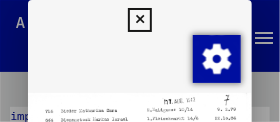 click at bounding box center (140, 247) 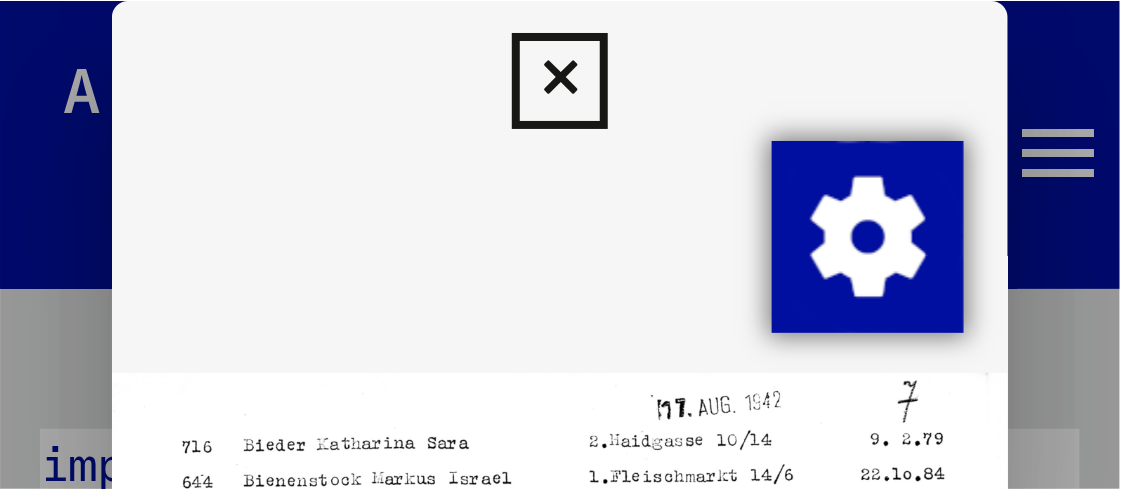 scroll, scrollTop: 183, scrollLeft: 0, axis: vertical 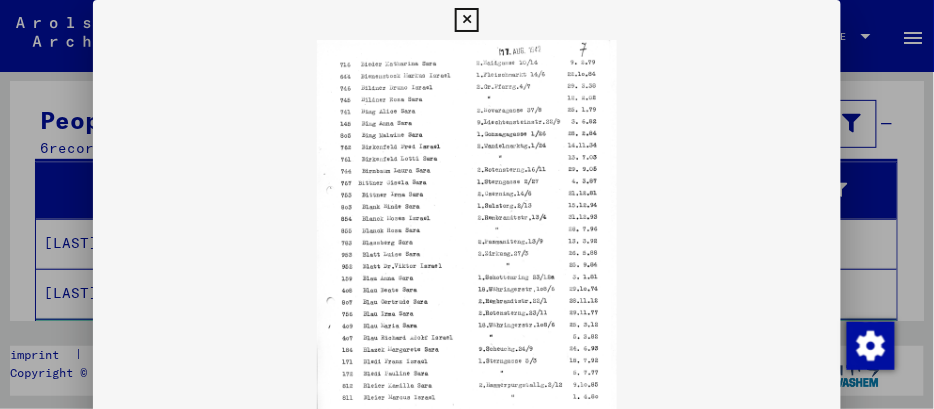 click at bounding box center (466, 247) 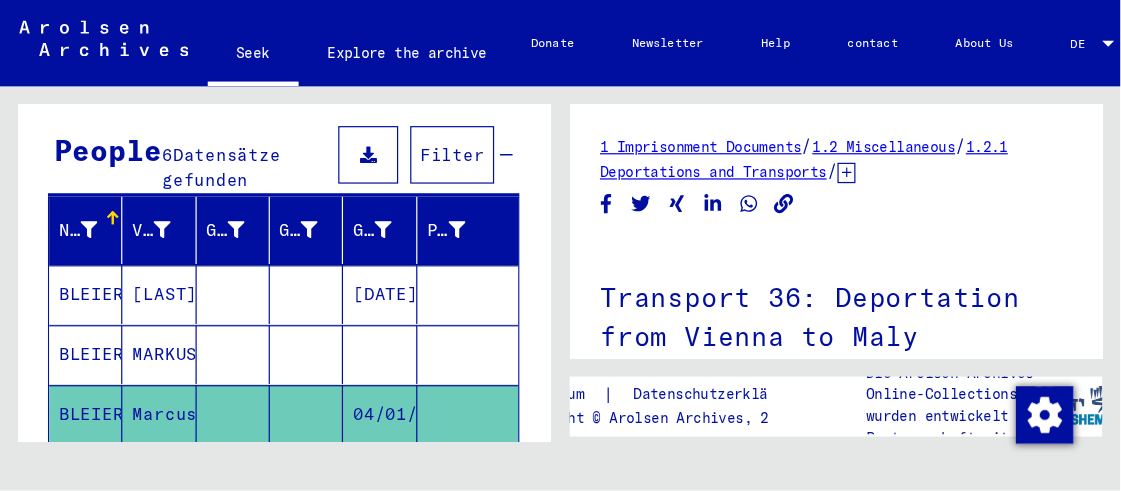 scroll, scrollTop: 183, scrollLeft: 0, axis: vertical 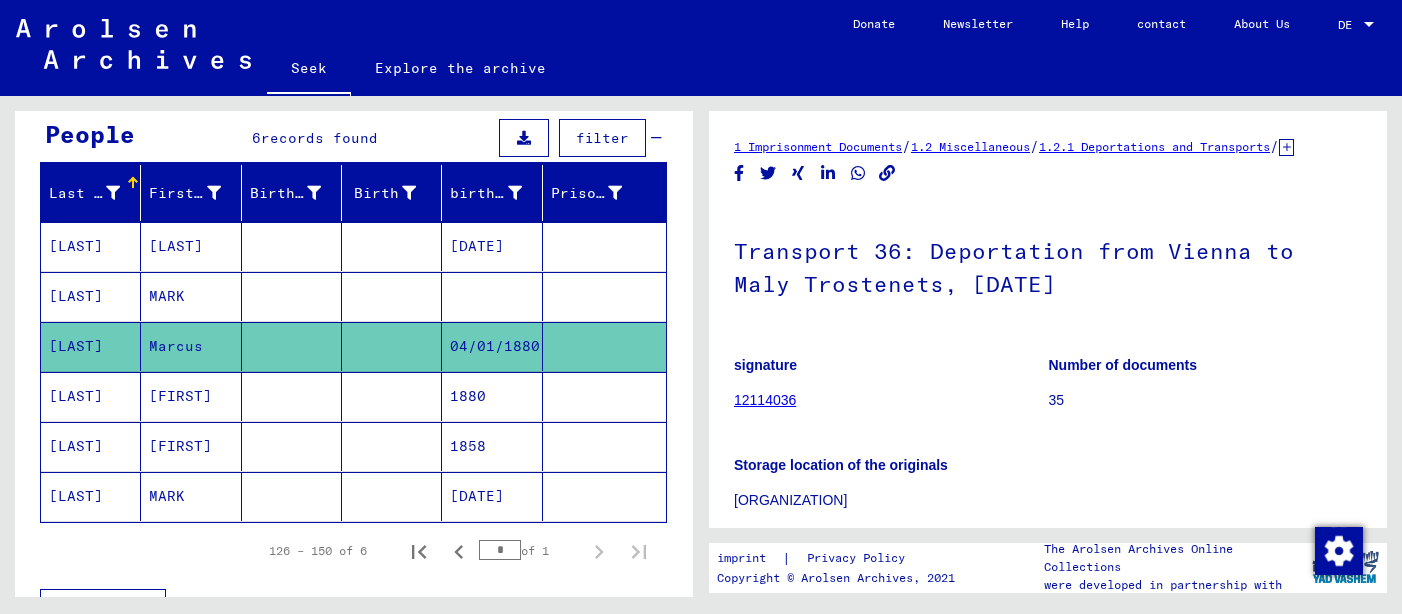 click on "1880" at bounding box center [492, 446] 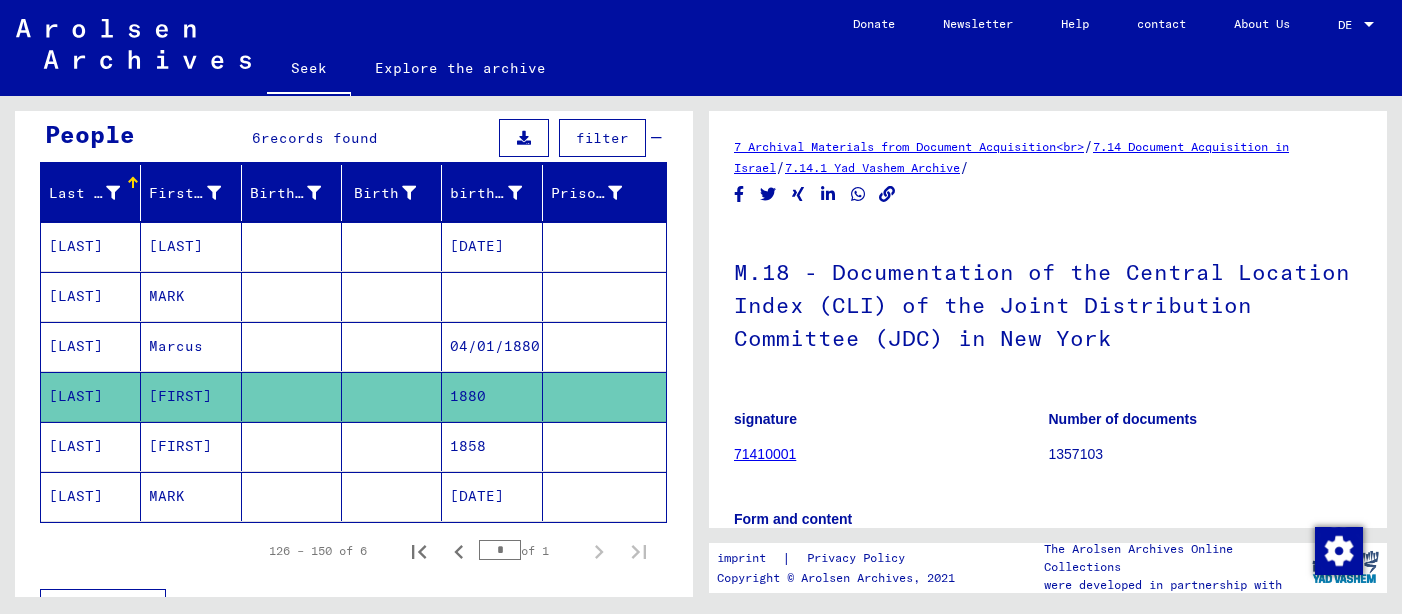 scroll, scrollTop: 0, scrollLeft: 0, axis: both 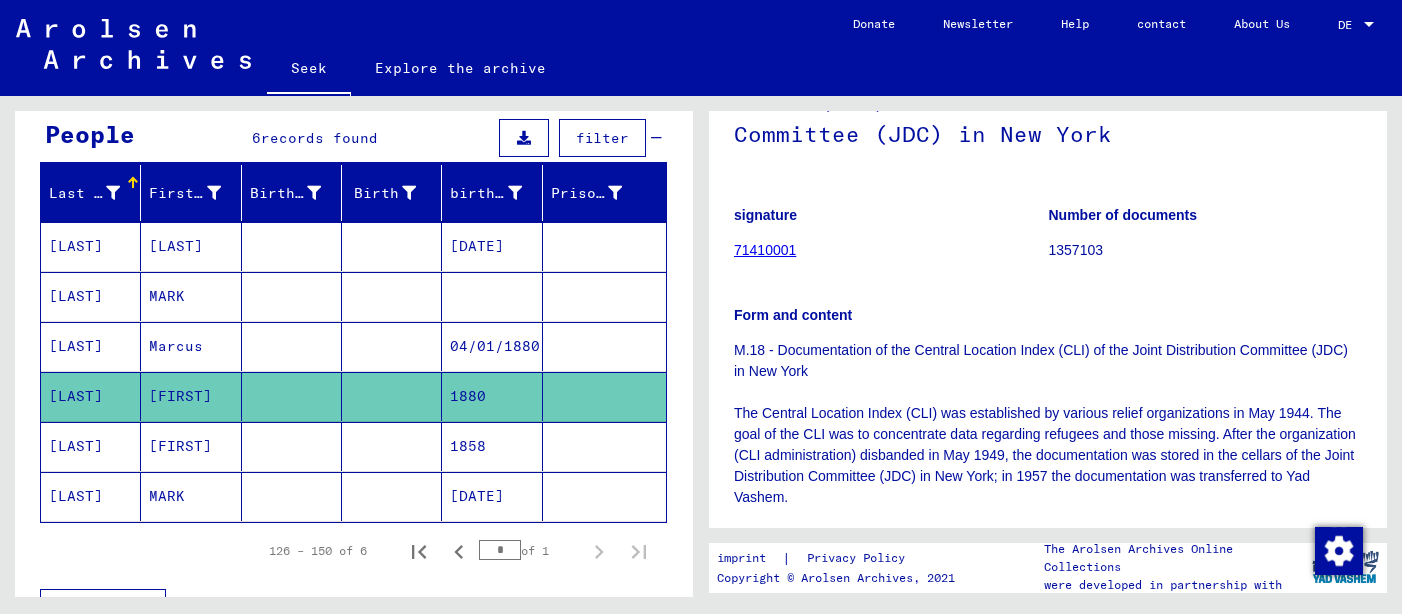 click on "71410001" 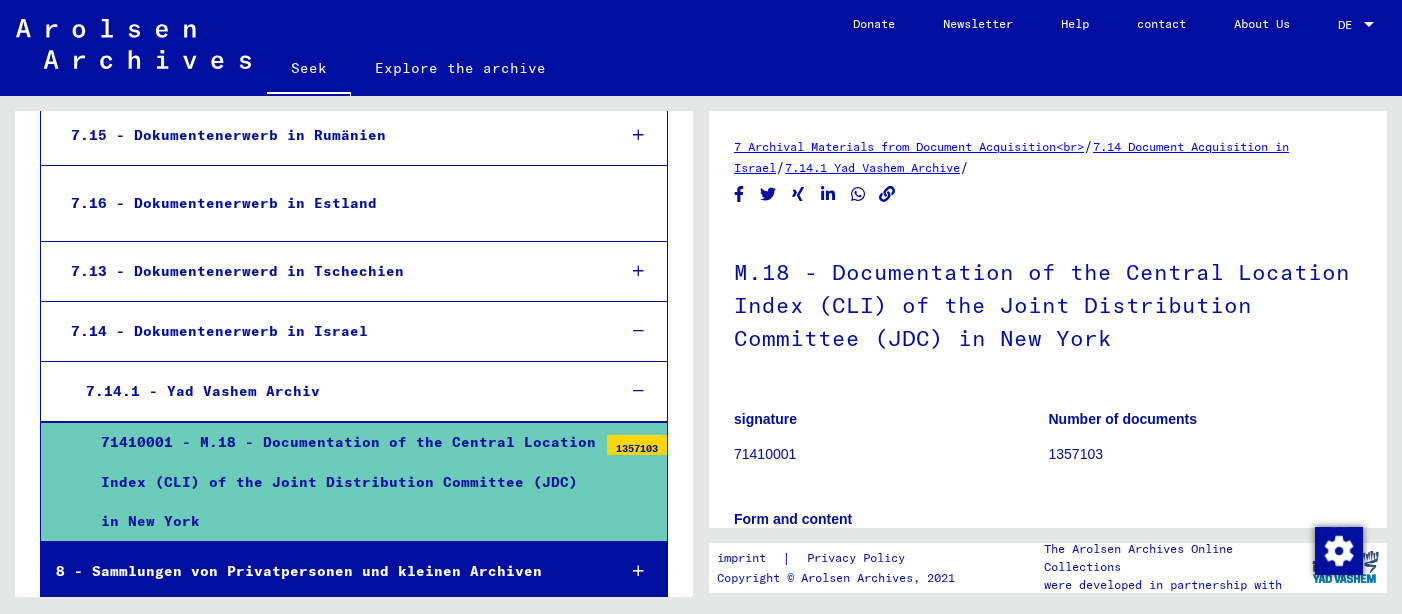 scroll, scrollTop: 1491, scrollLeft: 0, axis: vertical 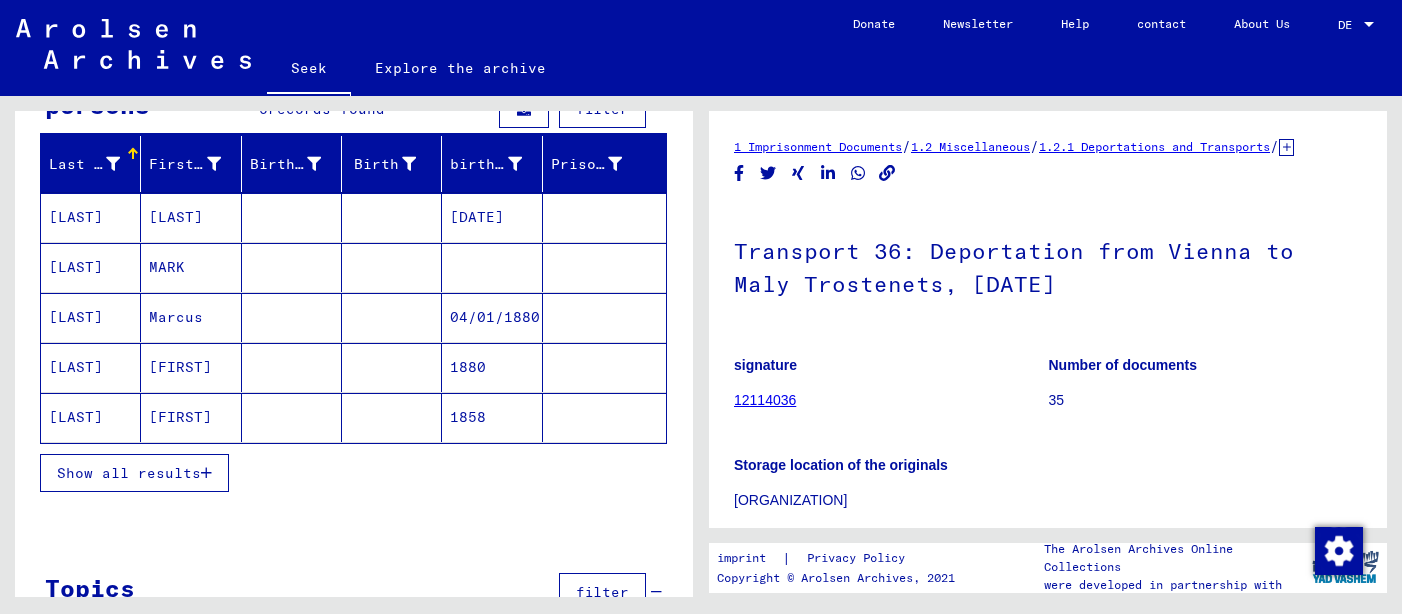 click on "MARK" at bounding box center (176, 317) 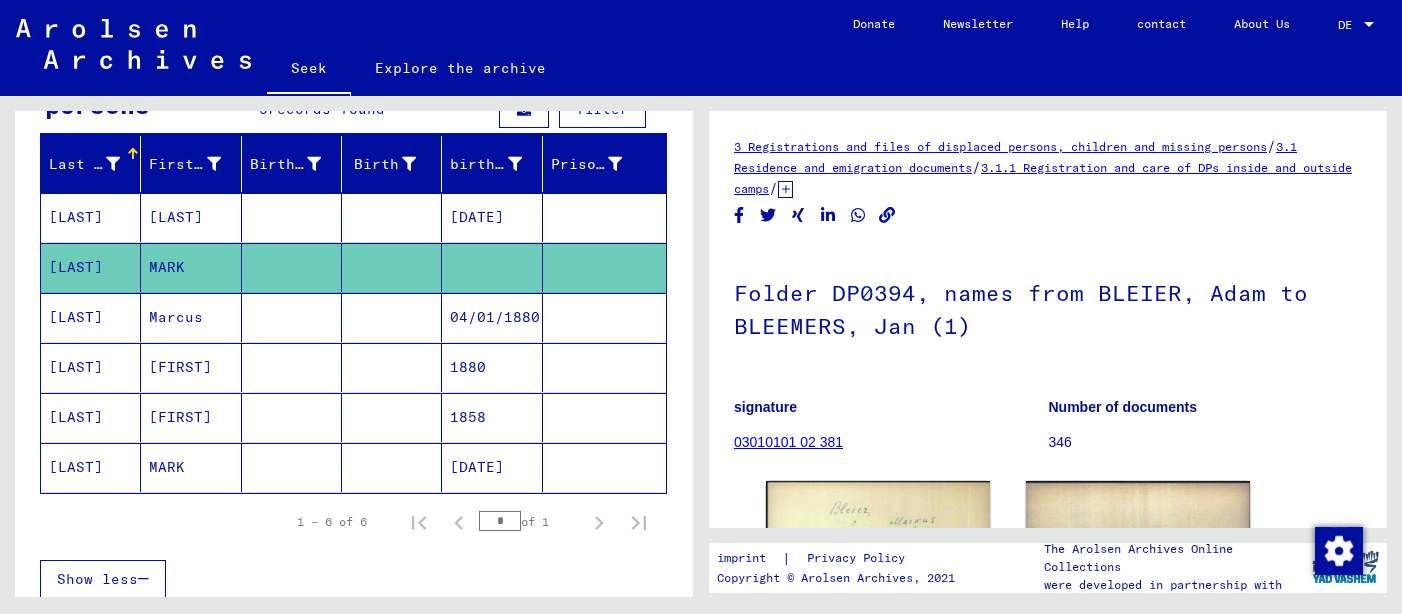 scroll, scrollTop: 0, scrollLeft: 0, axis: both 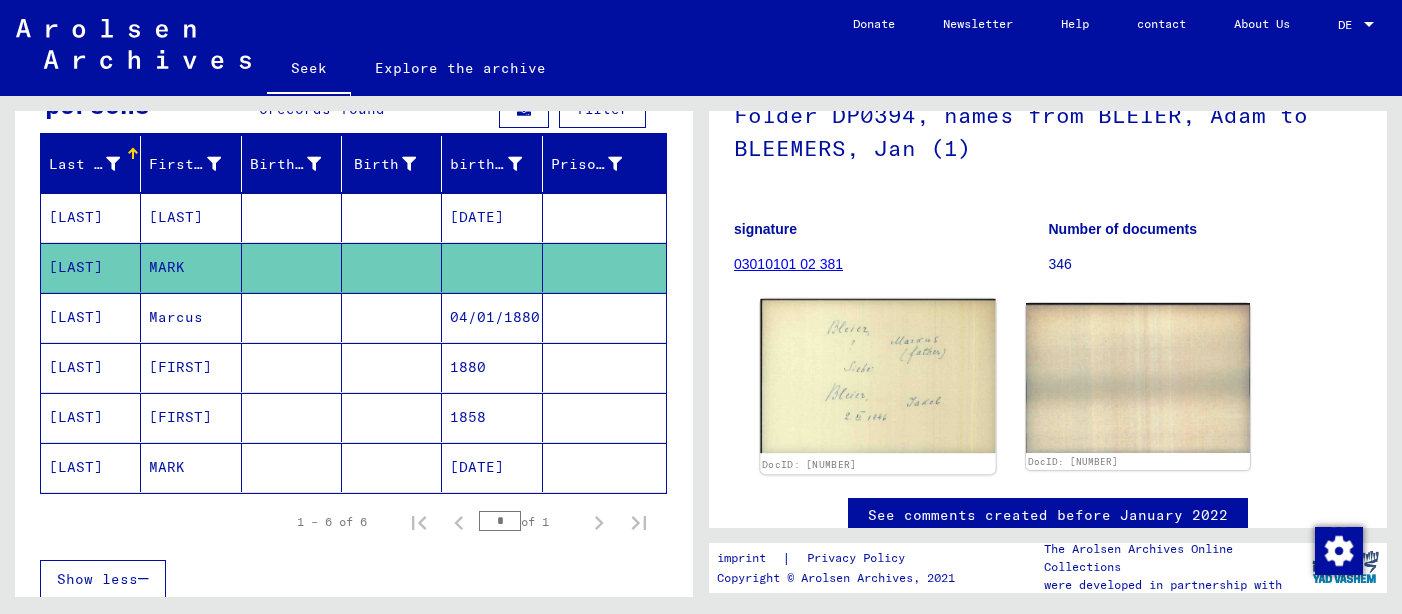 click 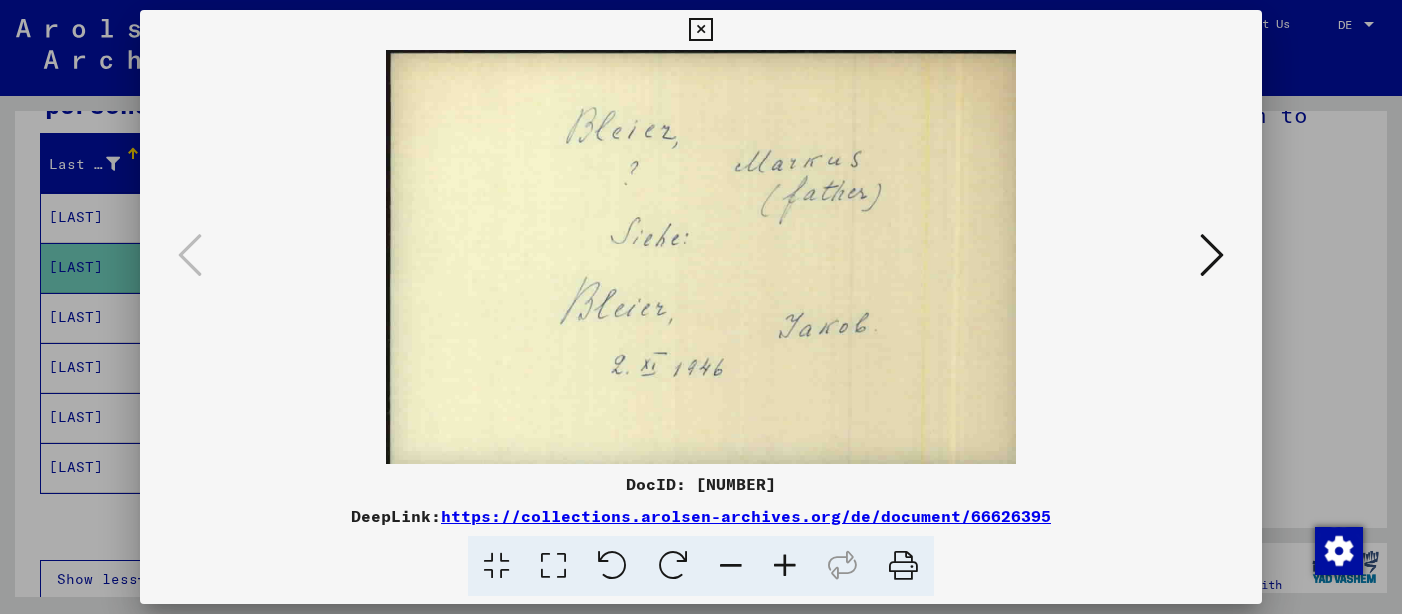 click at bounding box center [1212, 255] 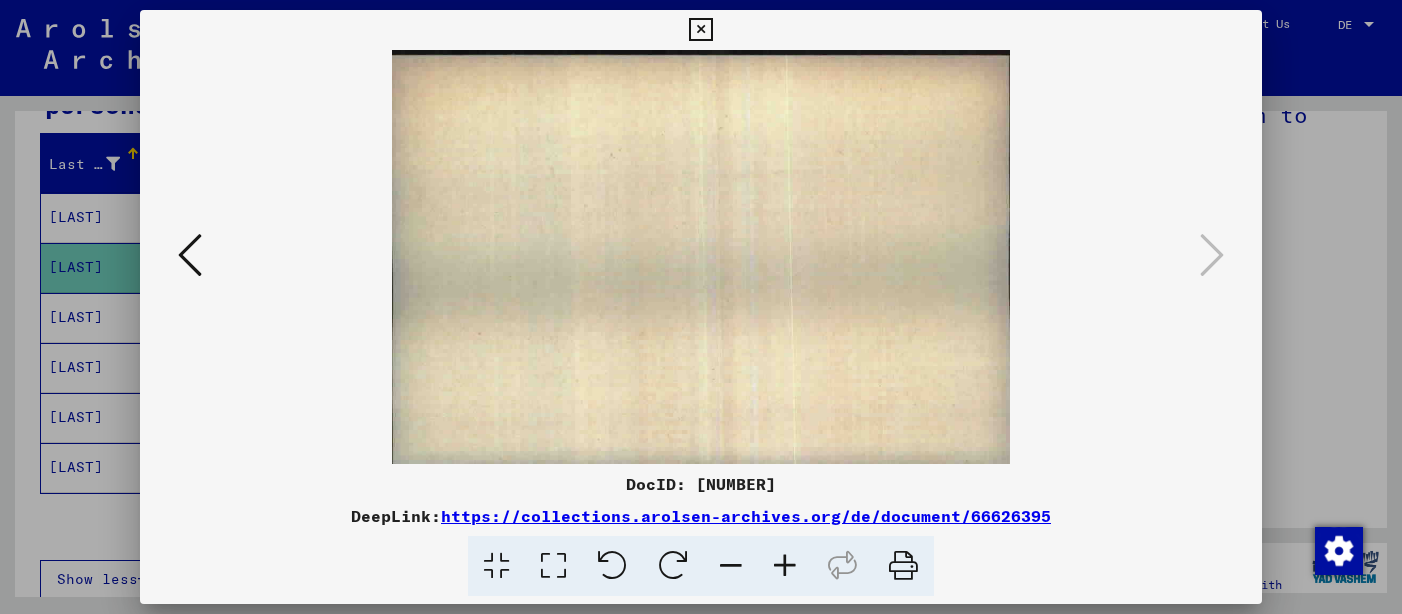 click at bounding box center (701, 307) 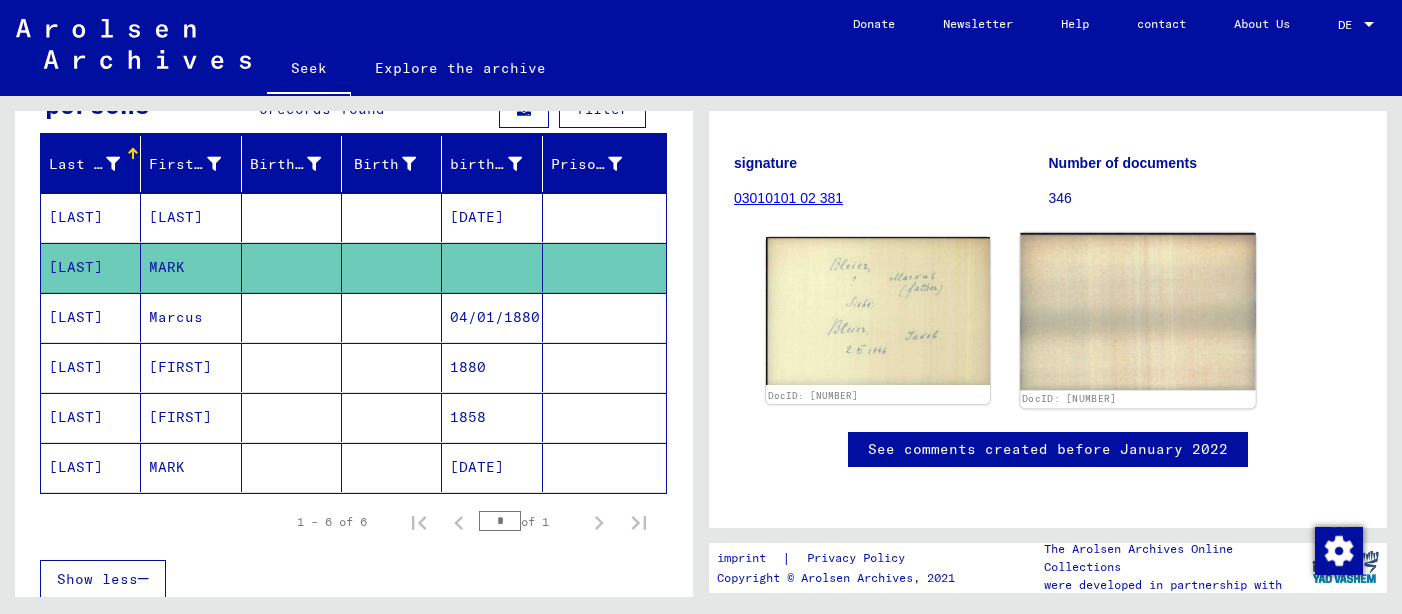 scroll, scrollTop: 230, scrollLeft: 0, axis: vertical 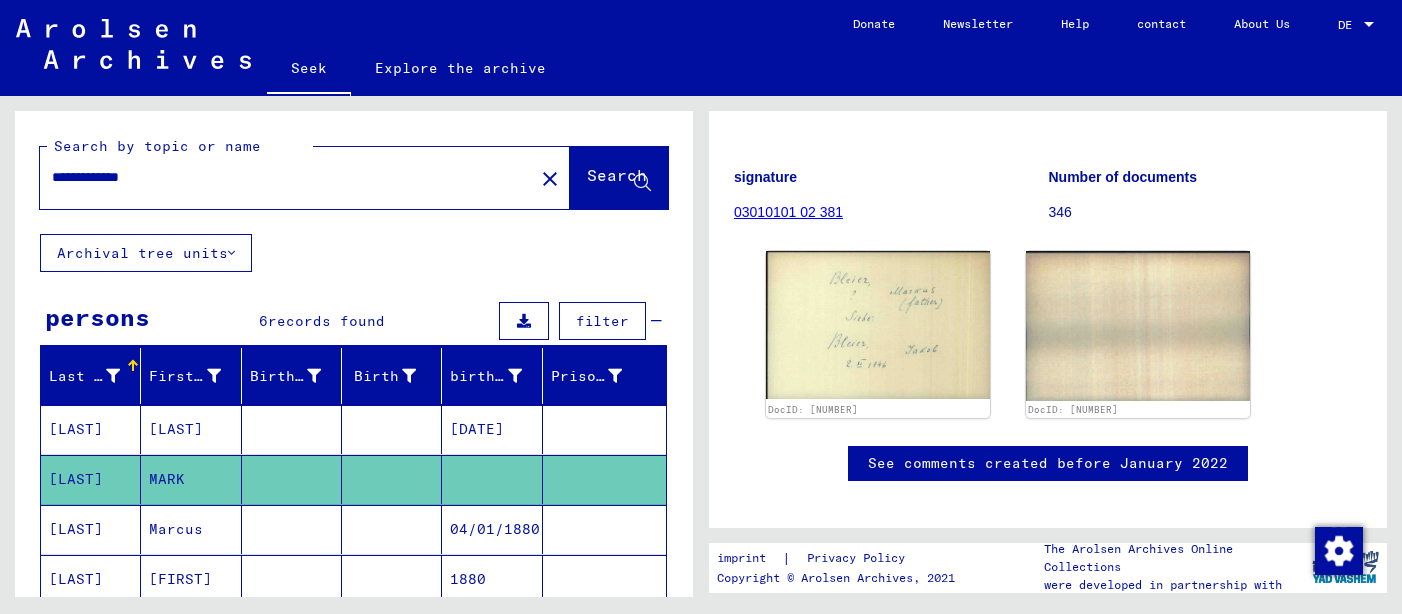 click on "**********" at bounding box center [287, 177] 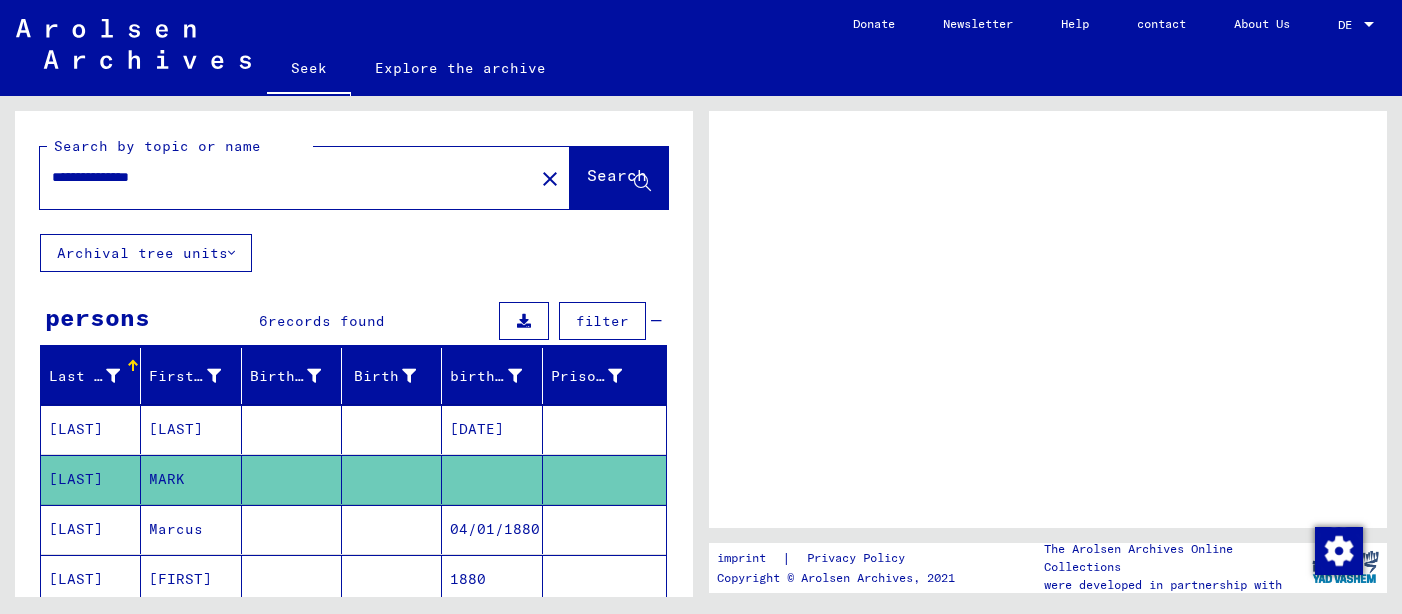 scroll, scrollTop: 0, scrollLeft: 0, axis: both 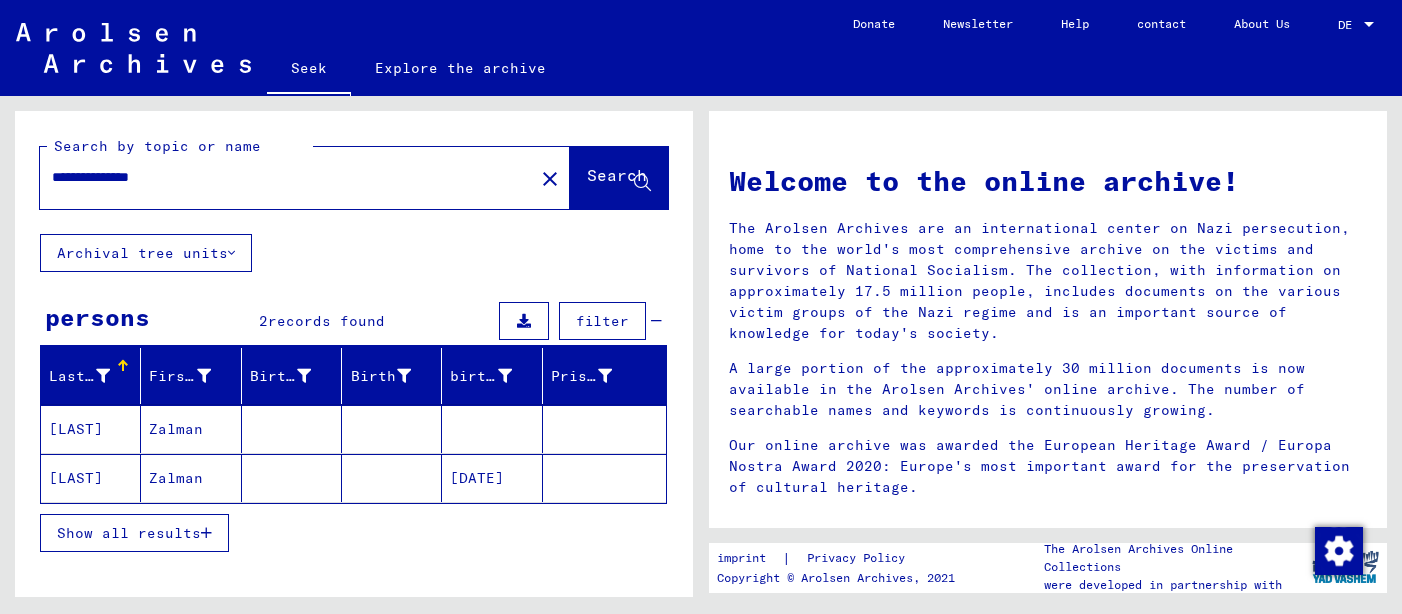 click on "Zalman" 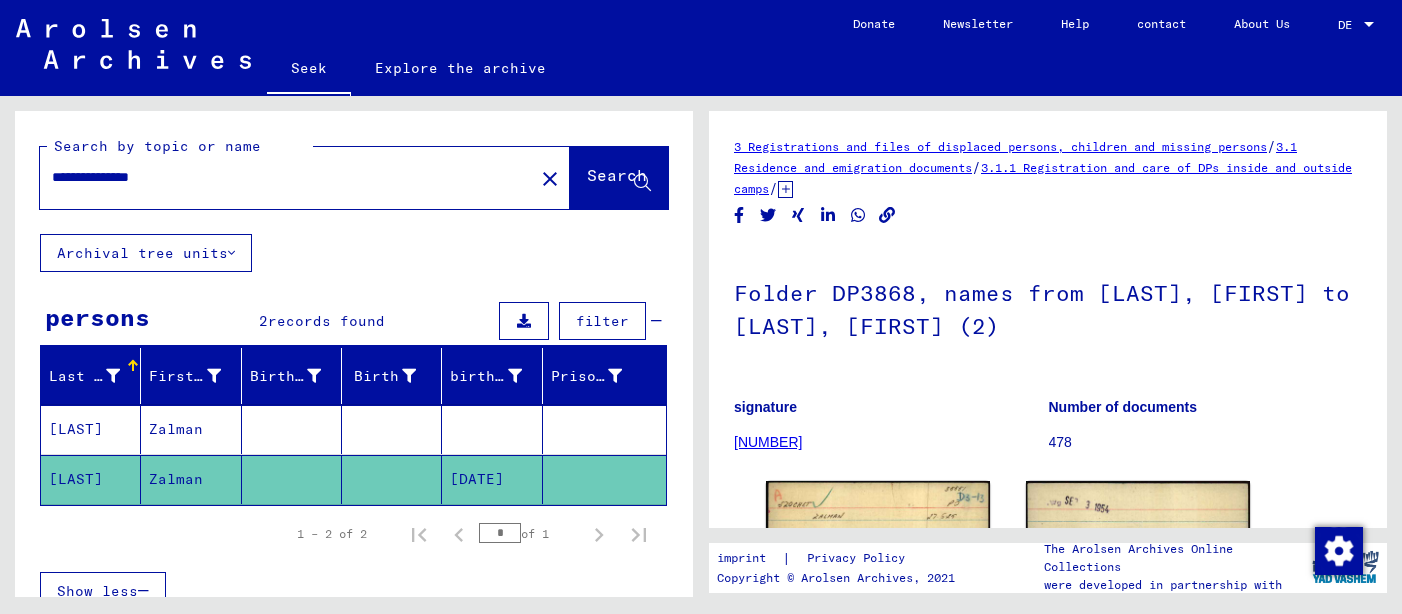 scroll, scrollTop: 0, scrollLeft: 0, axis: both 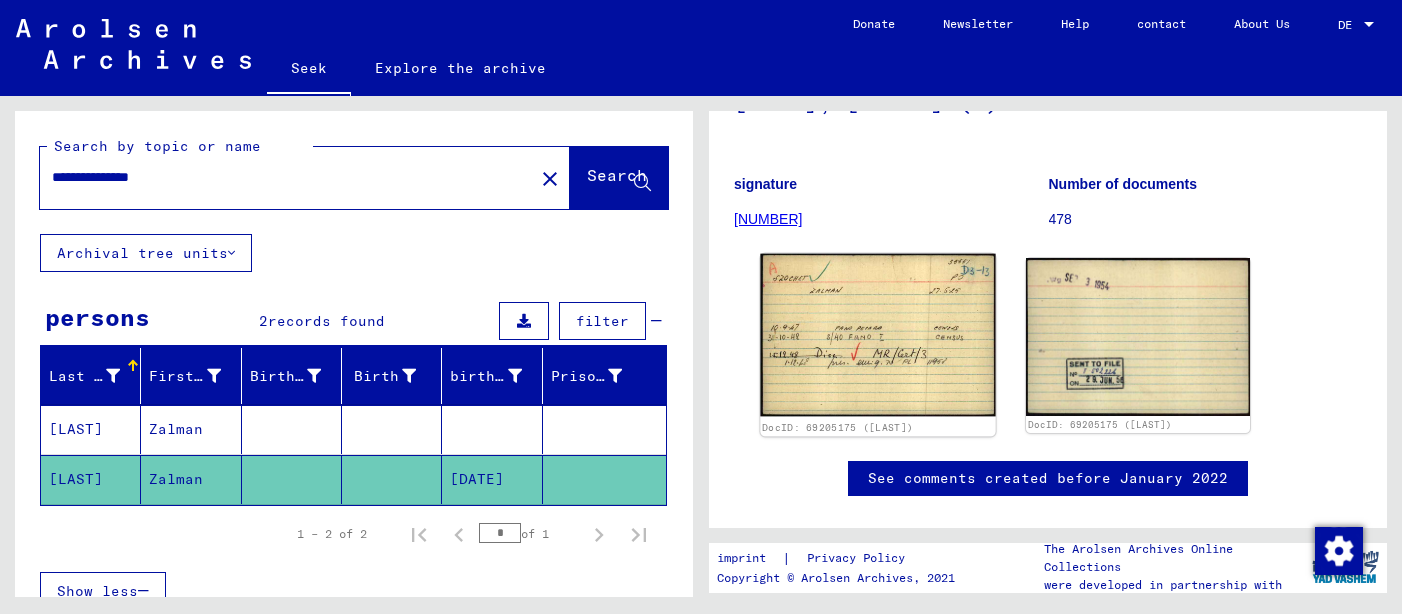 click 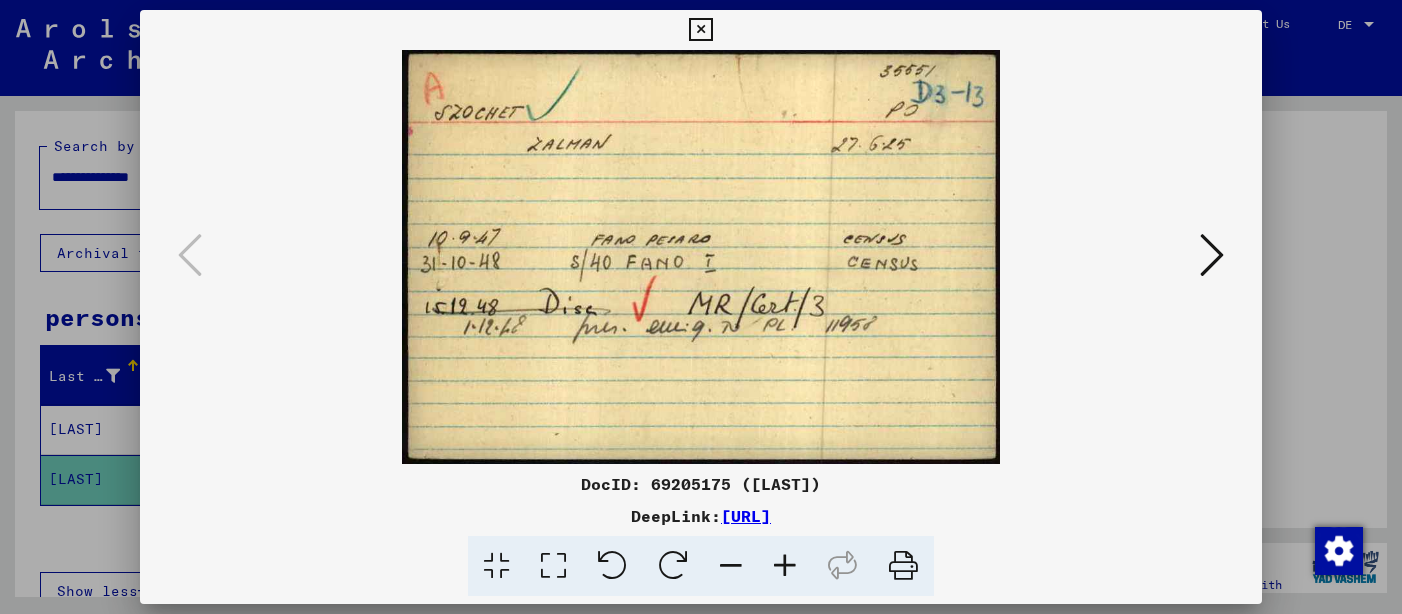 click at bounding box center (701, 307) 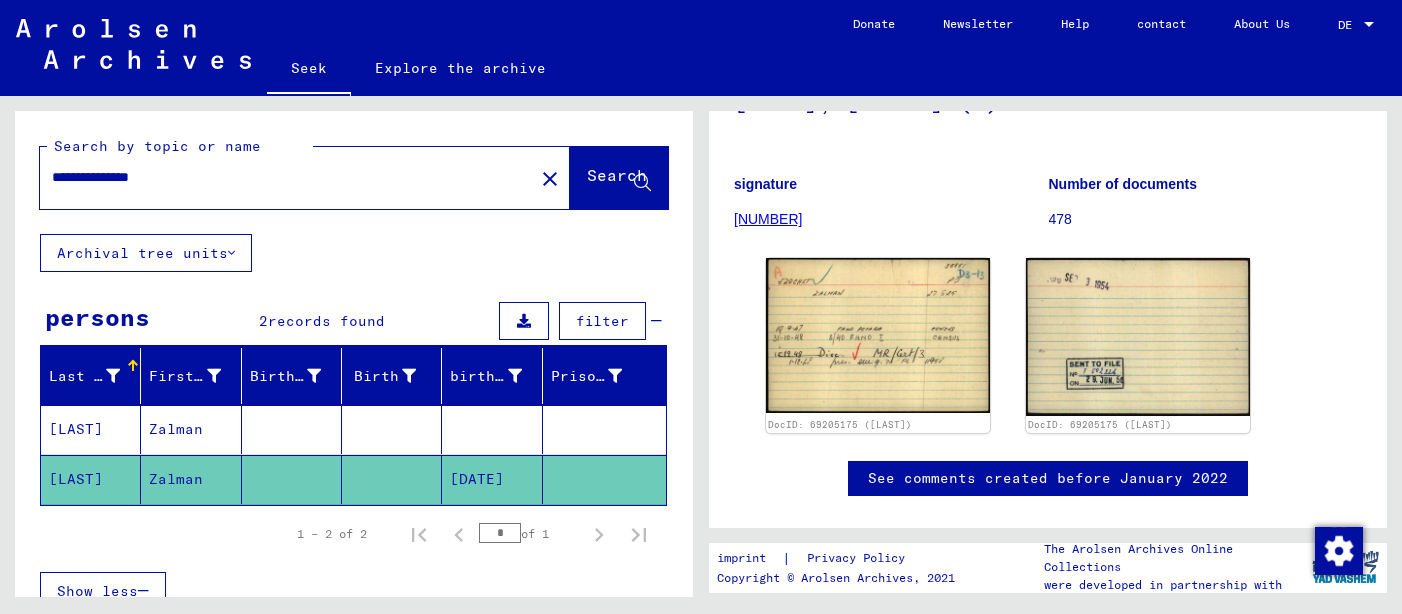 click on "[LAST]" at bounding box center [76, 479] 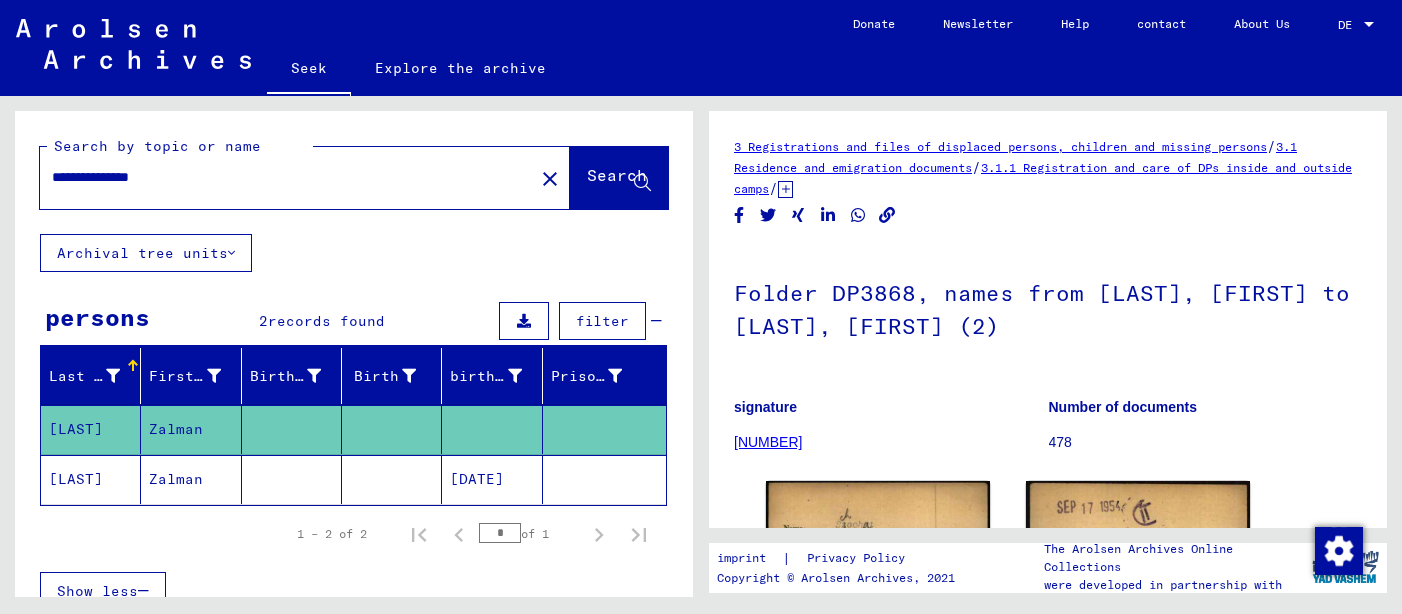 scroll, scrollTop: 0, scrollLeft: 0, axis: both 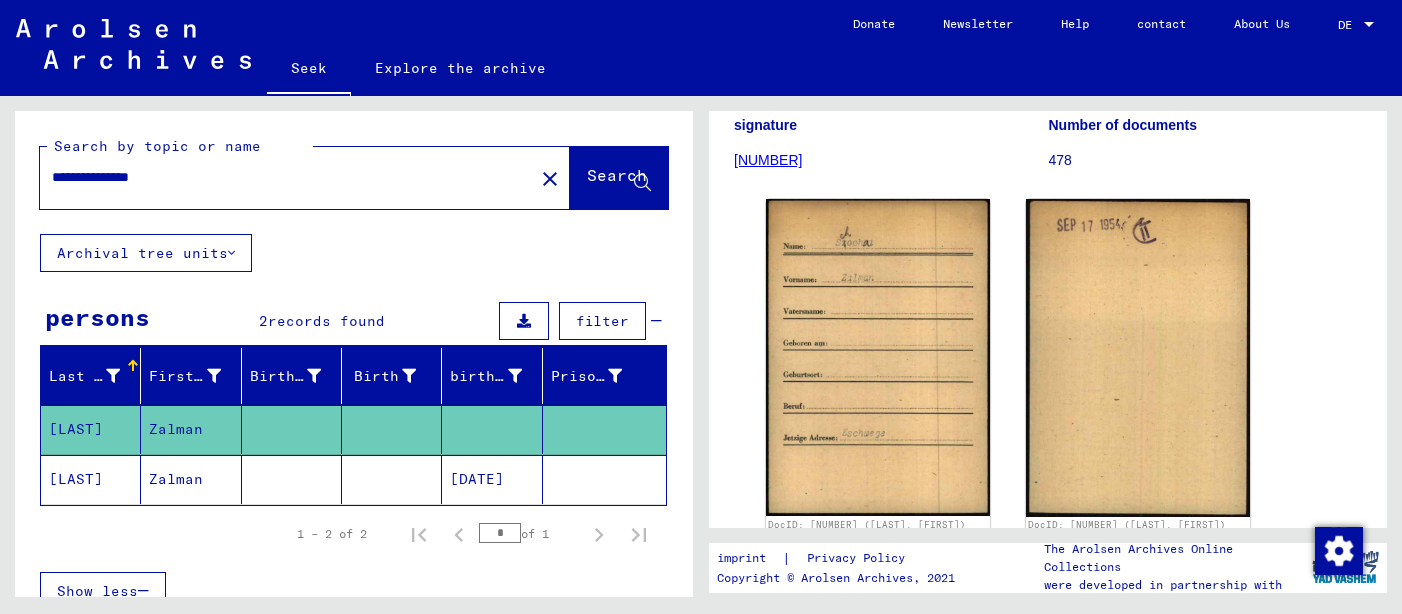 click 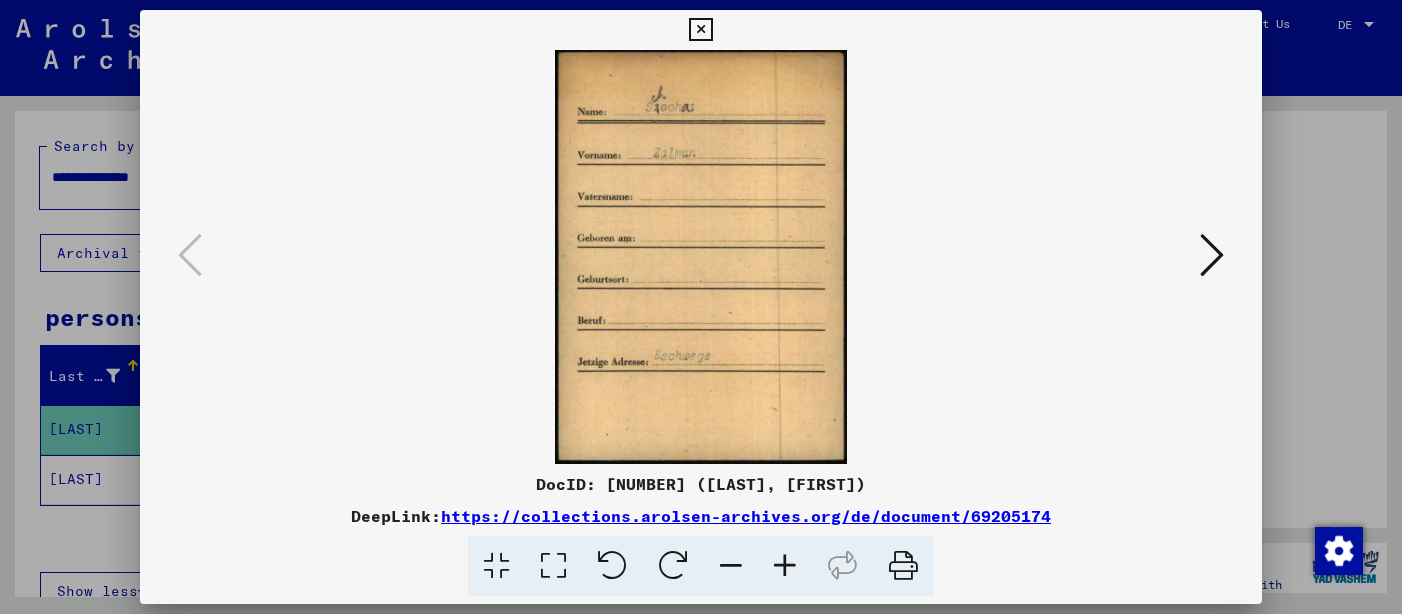 click at bounding box center [701, 257] 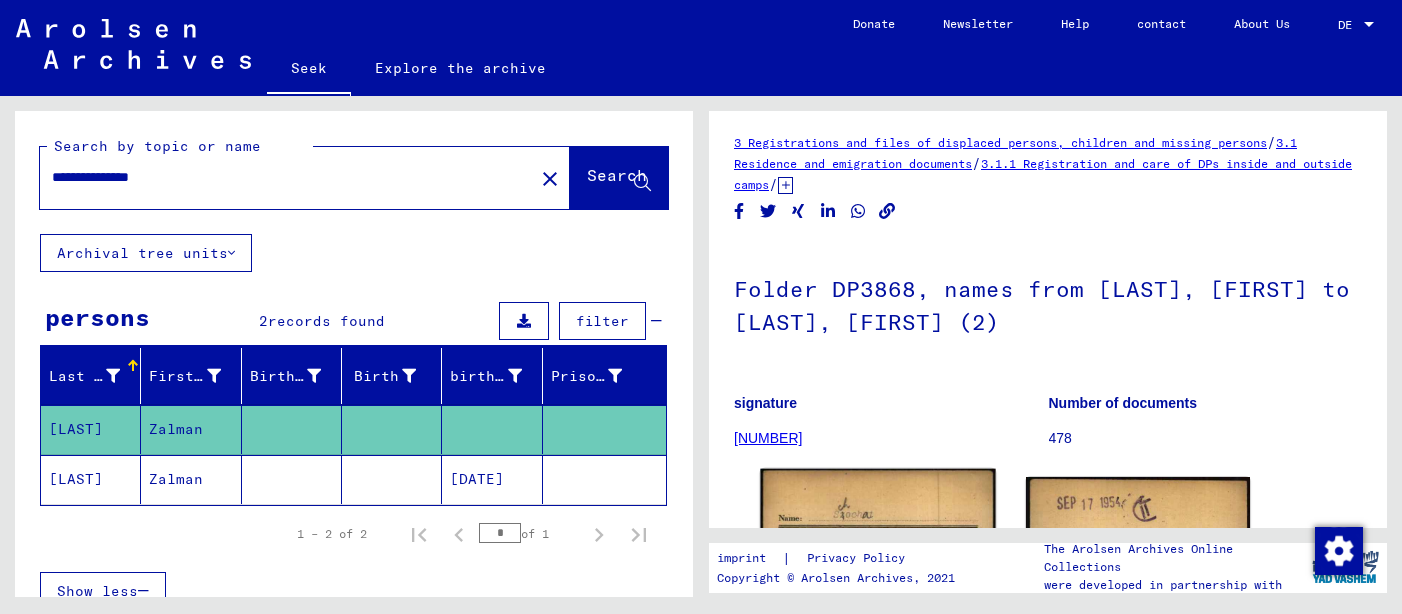 scroll, scrollTop: 0, scrollLeft: 0, axis: both 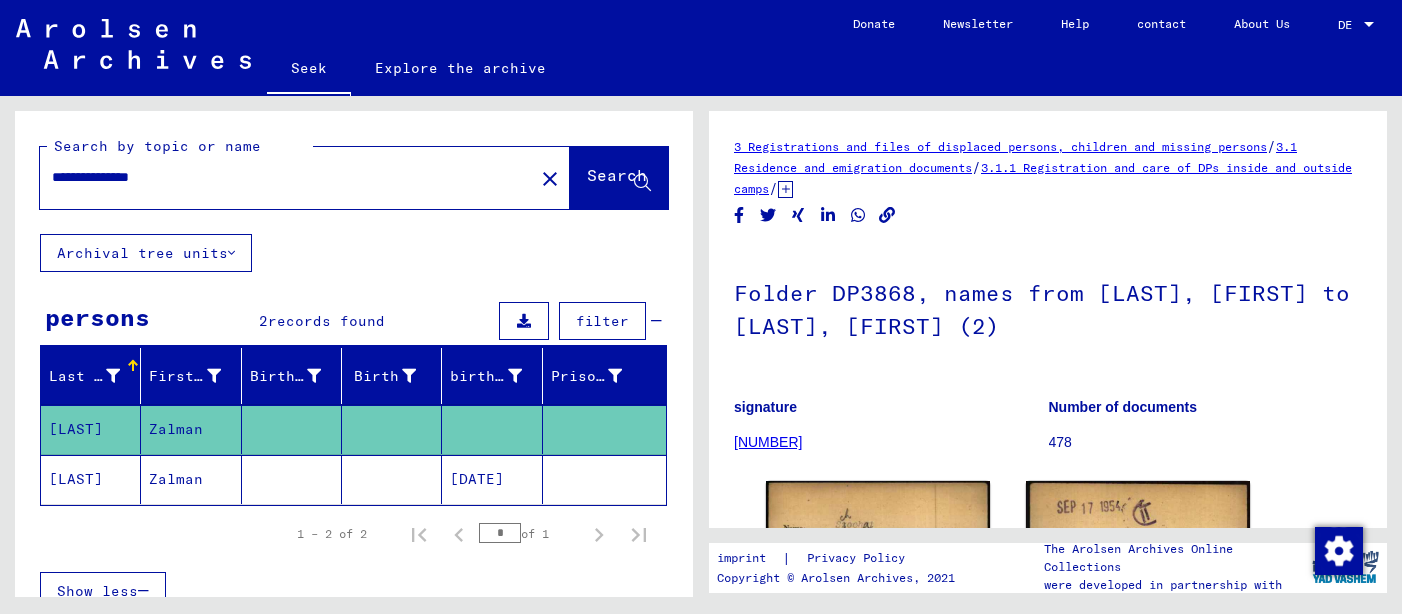 click on "**********" at bounding box center [287, 177] 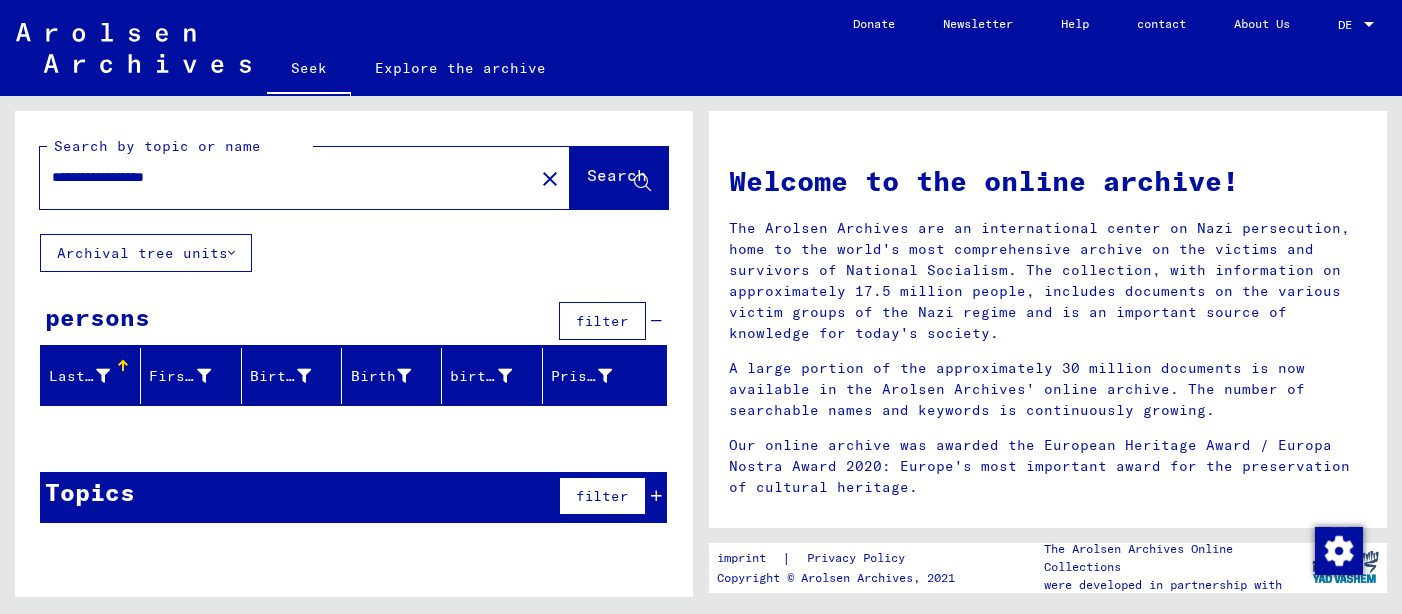 click on "**********" at bounding box center (281, 177) 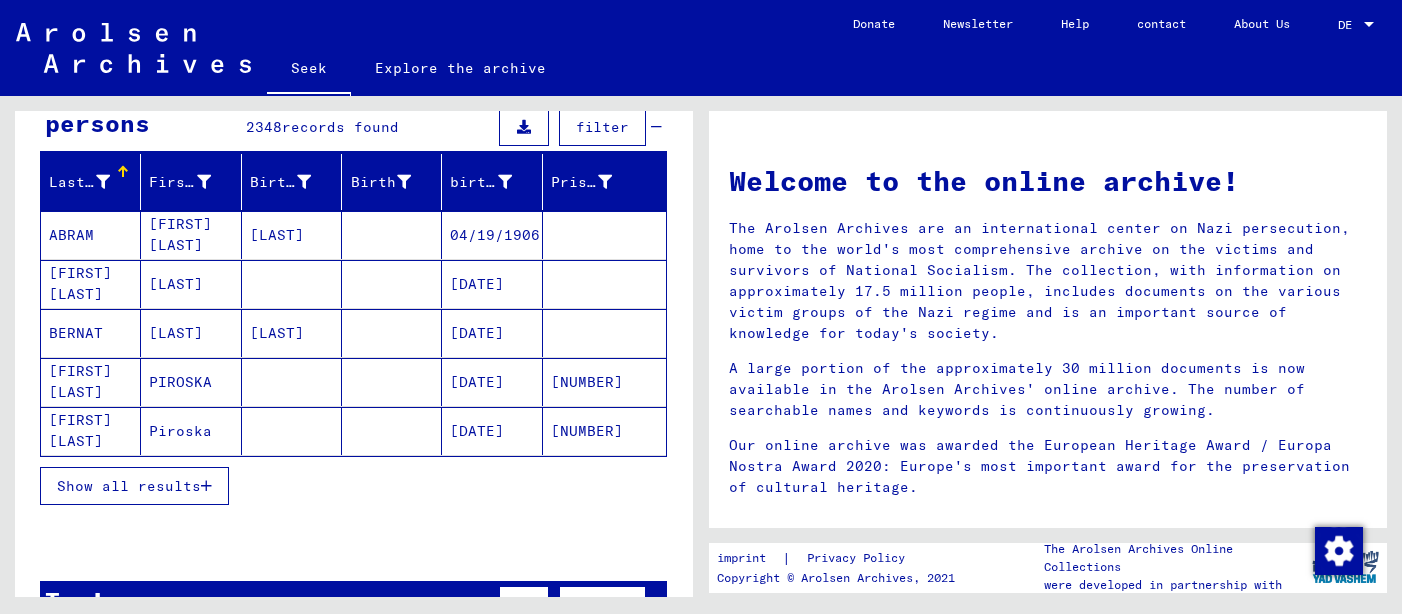scroll, scrollTop: 196, scrollLeft: 0, axis: vertical 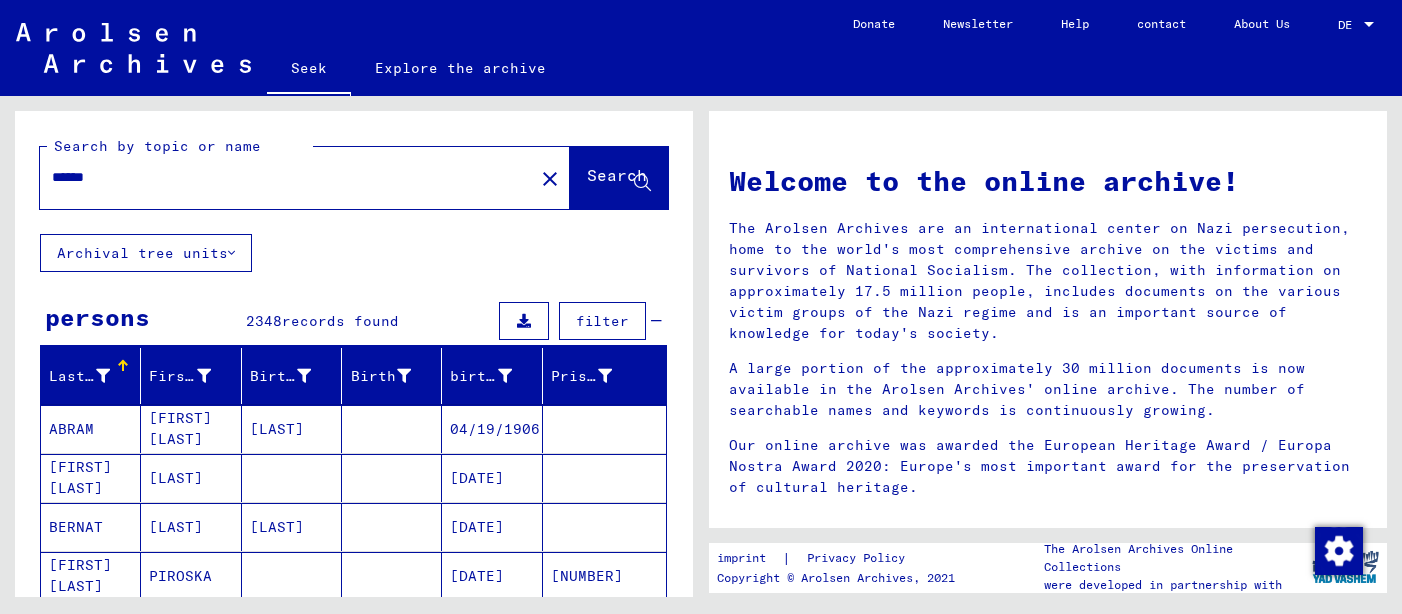 click on "******" at bounding box center [281, 177] 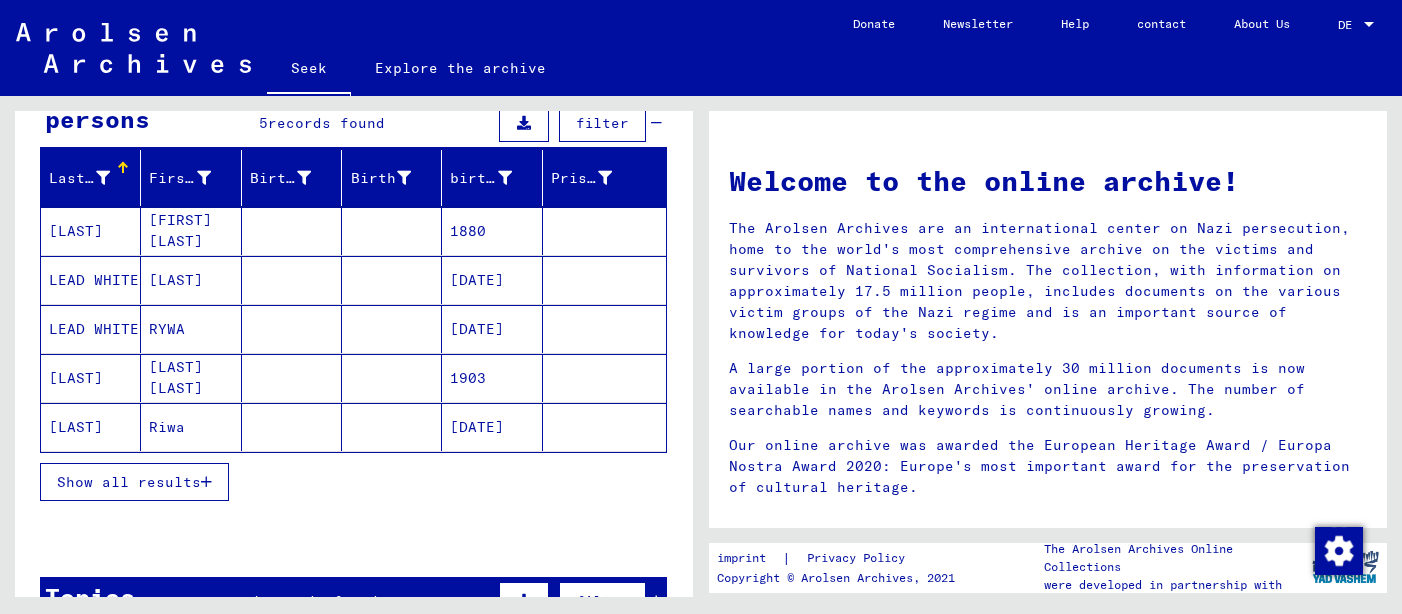 scroll, scrollTop: 207, scrollLeft: 0, axis: vertical 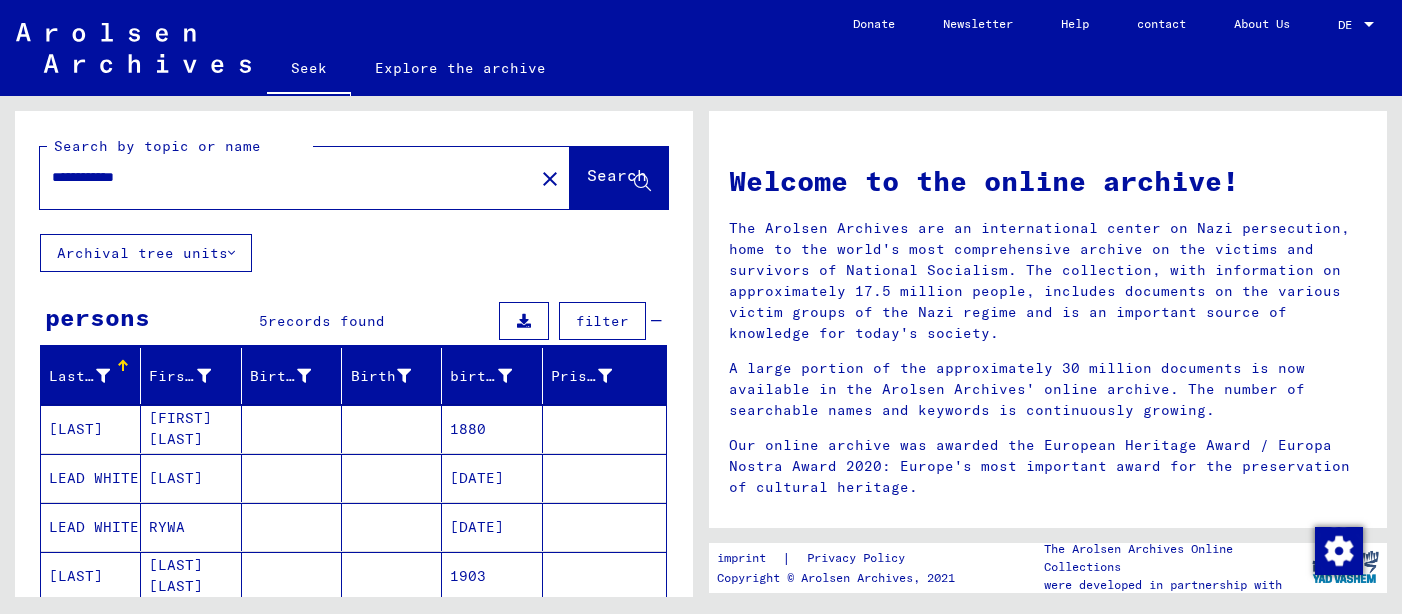 drag, startPoint x: 93, startPoint y: 179, endPoint x: 20, endPoint y: 176, distance: 73.061615 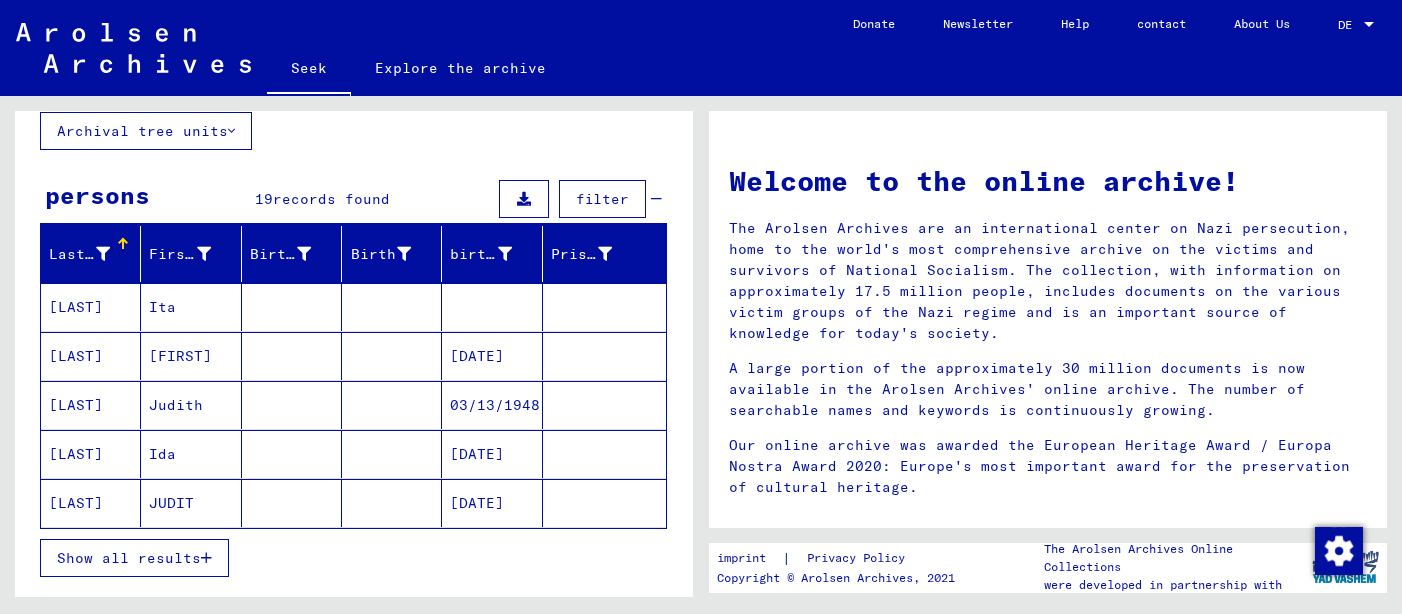 scroll, scrollTop: 141, scrollLeft: 0, axis: vertical 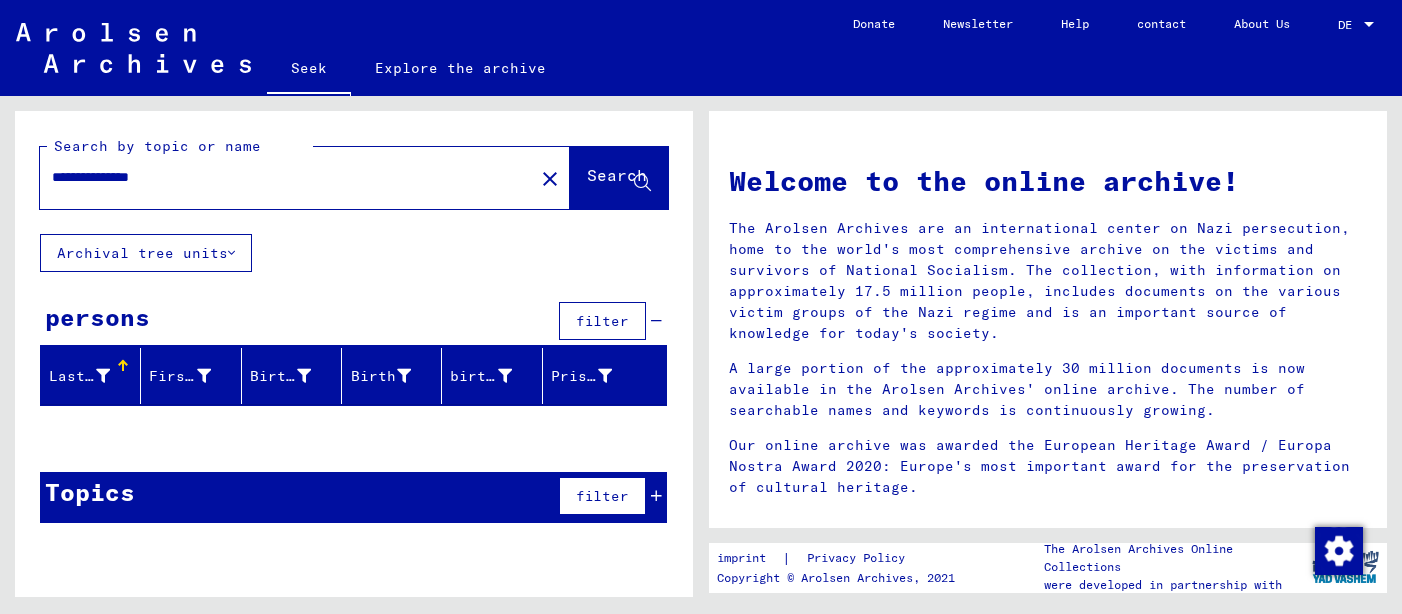 click on "**********" at bounding box center (281, 177) 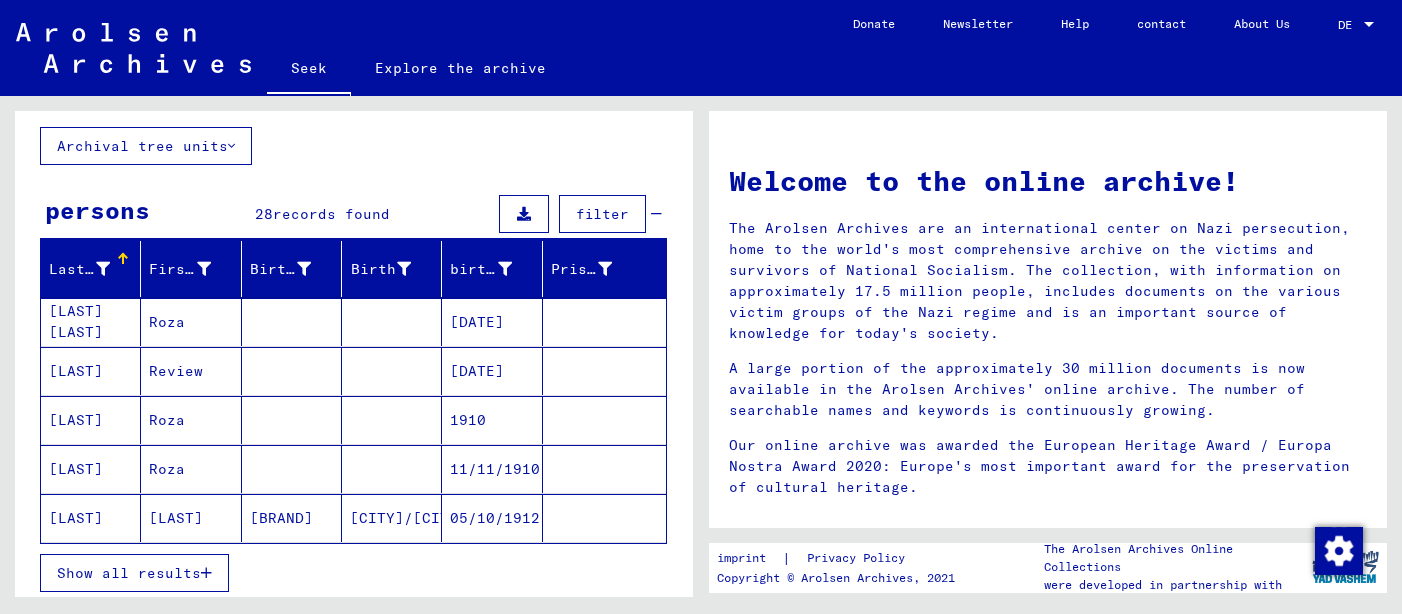 scroll, scrollTop: 112, scrollLeft: 0, axis: vertical 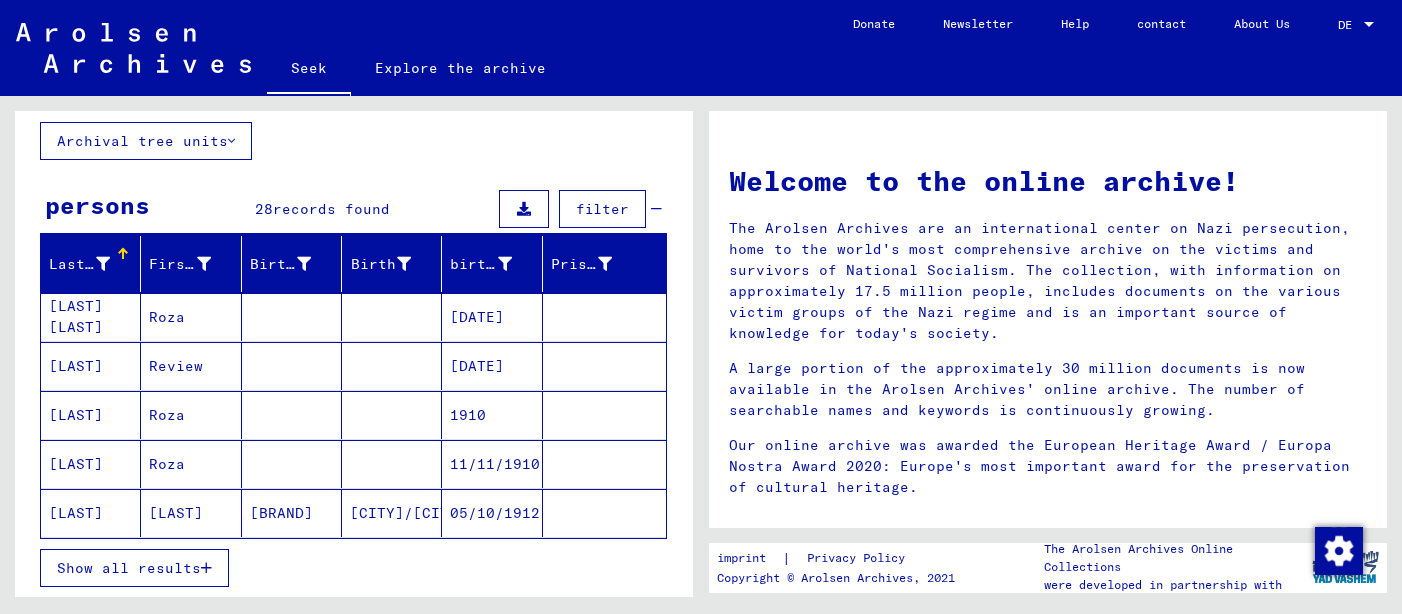 click on "05/10/1912" 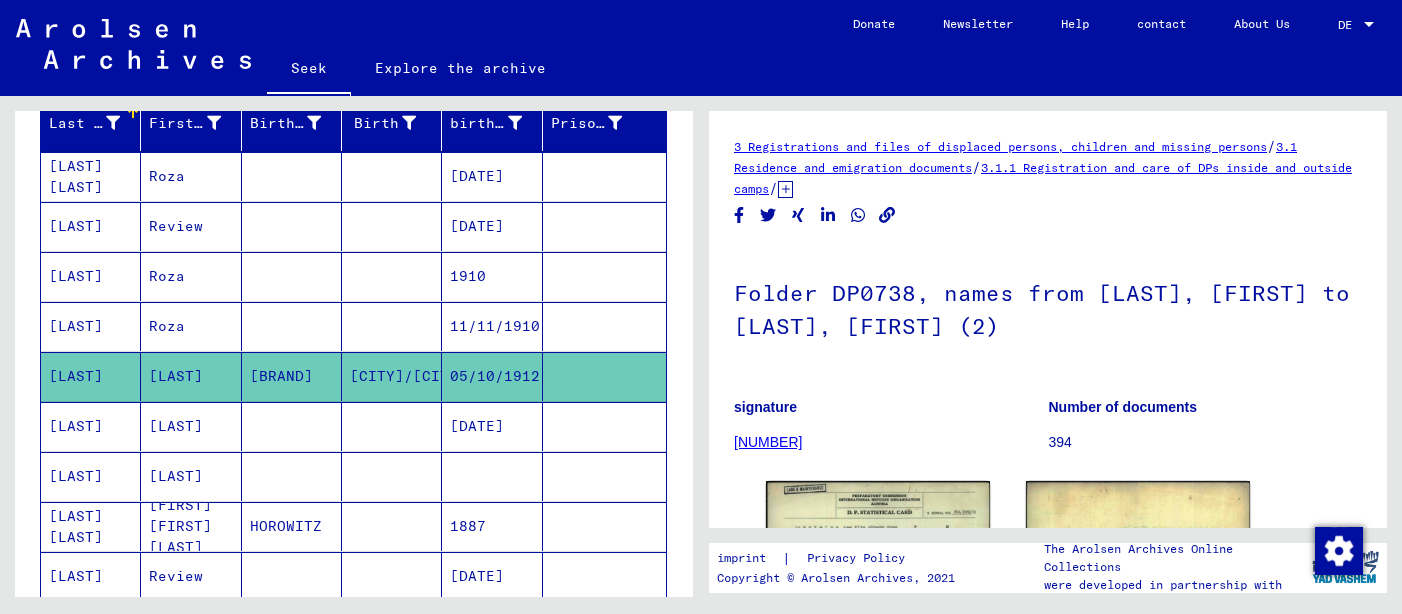 scroll, scrollTop: 258, scrollLeft: 0, axis: vertical 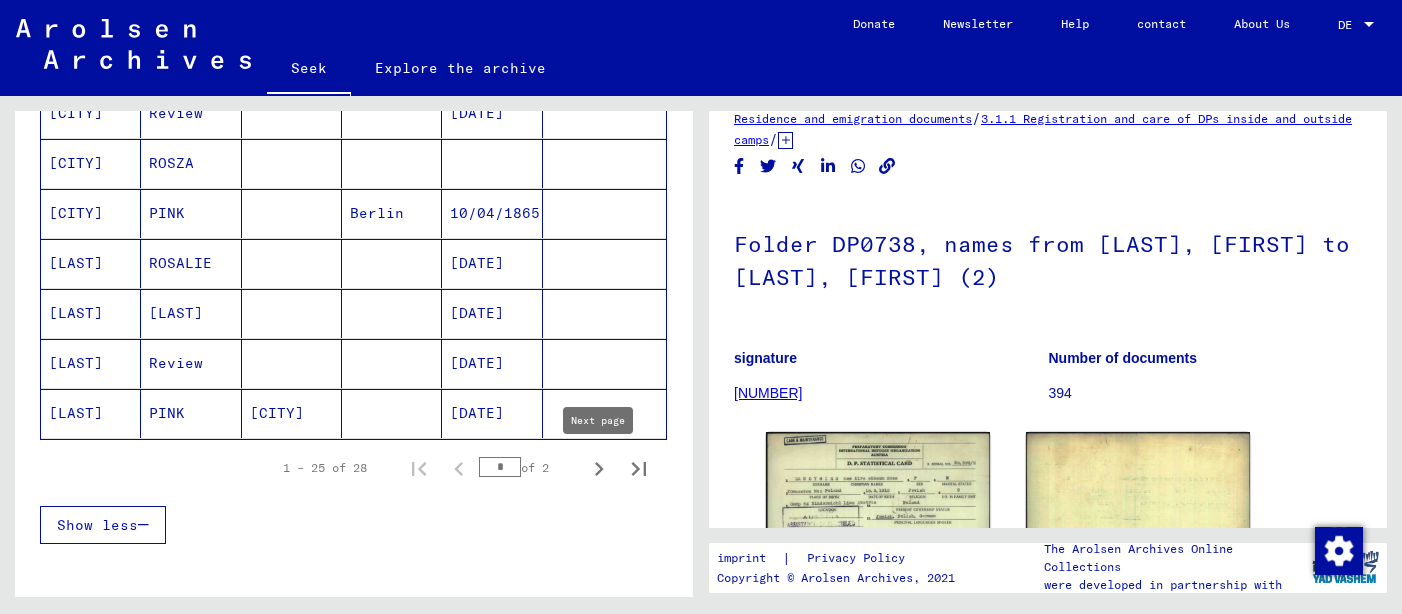 click 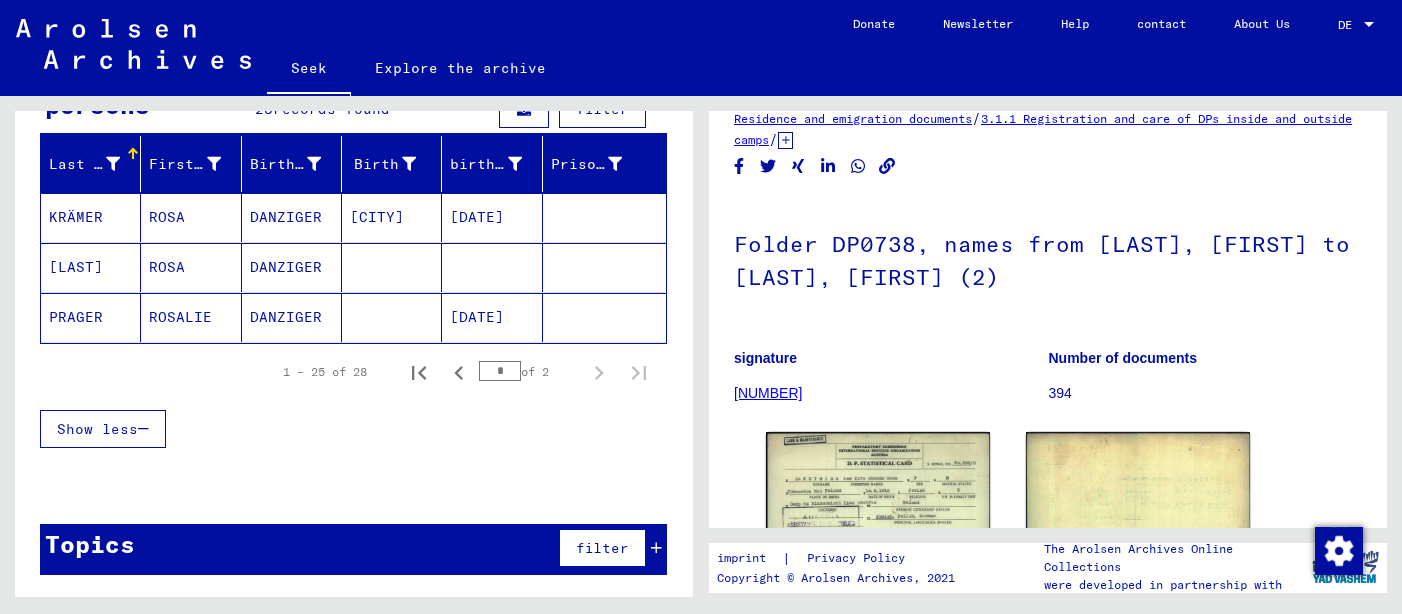 scroll, scrollTop: 211, scrollLeft: 0, axis: vertical 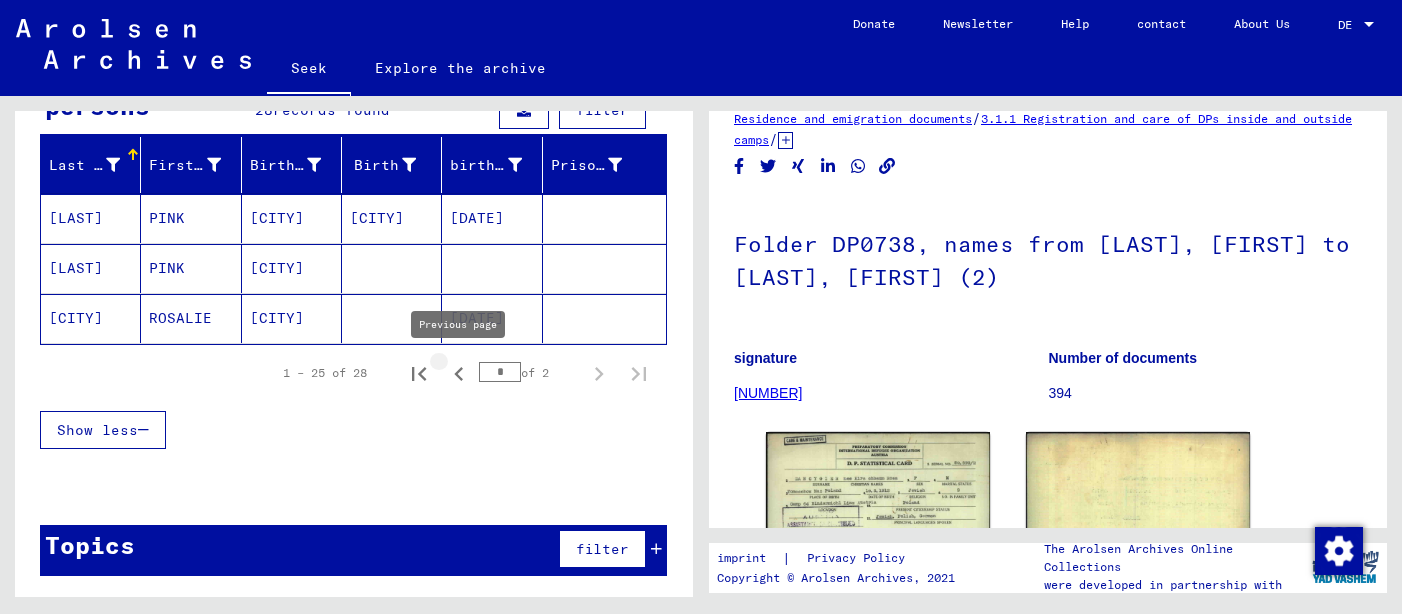 click 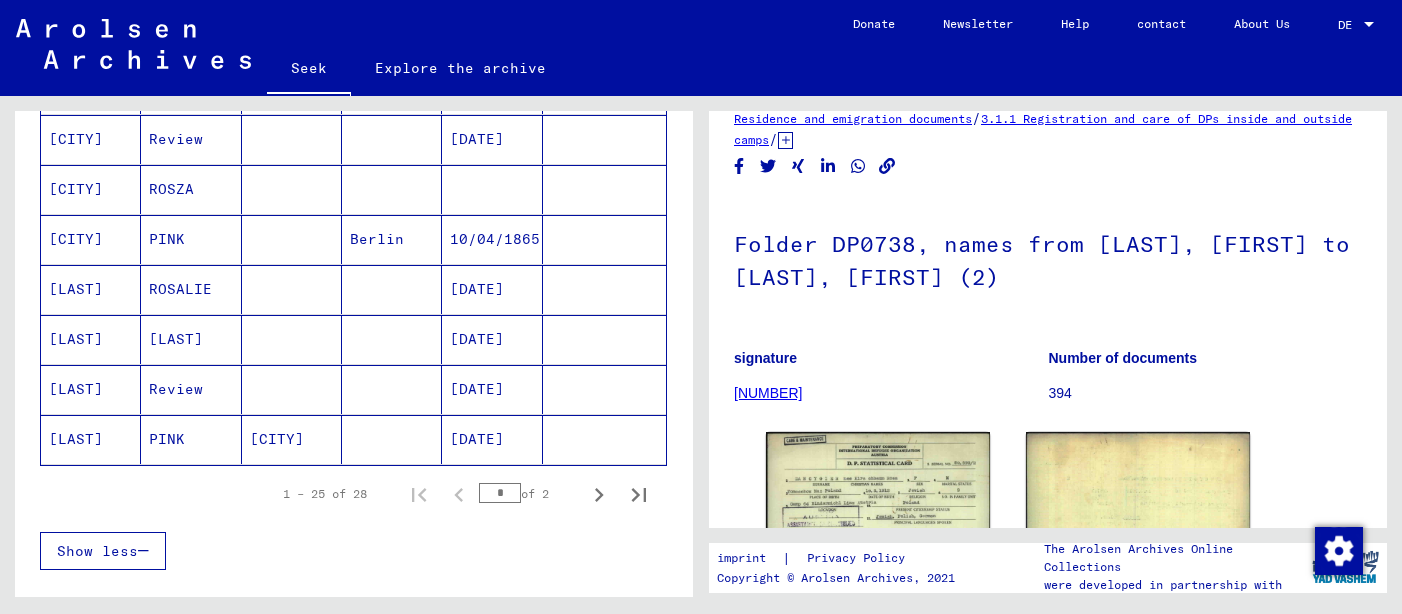 scroll, scrollTop: 1193, scrollLeft: 0, axis: vertical 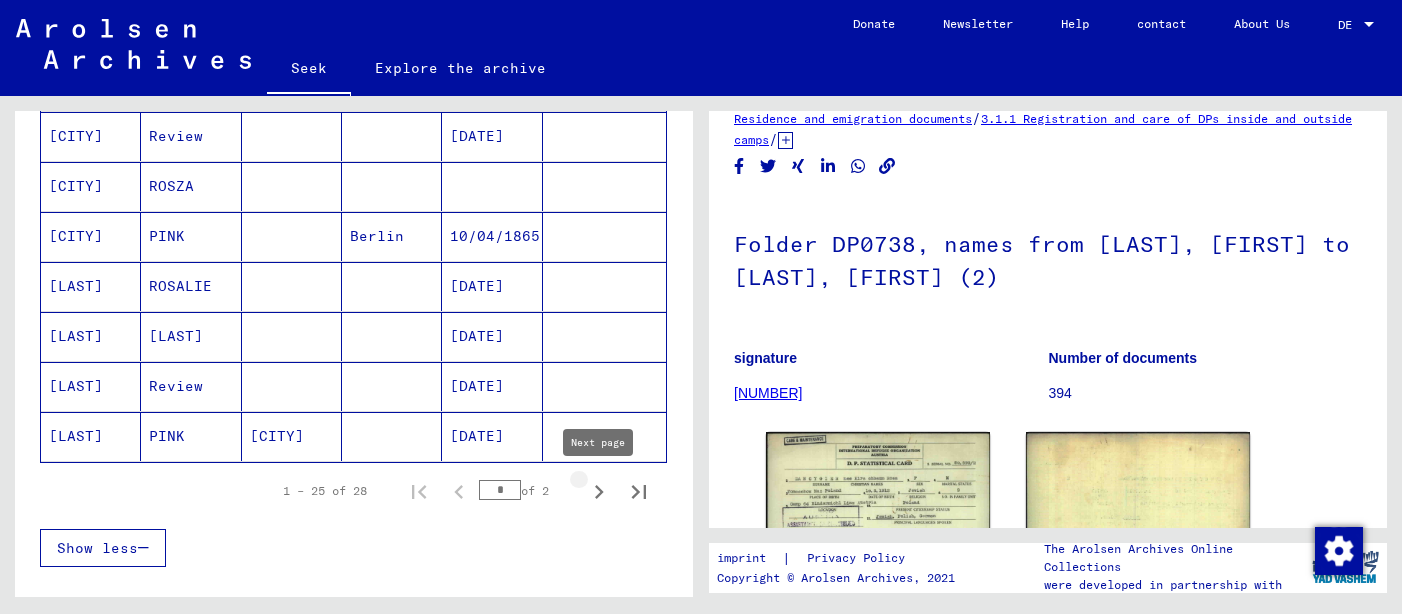 click 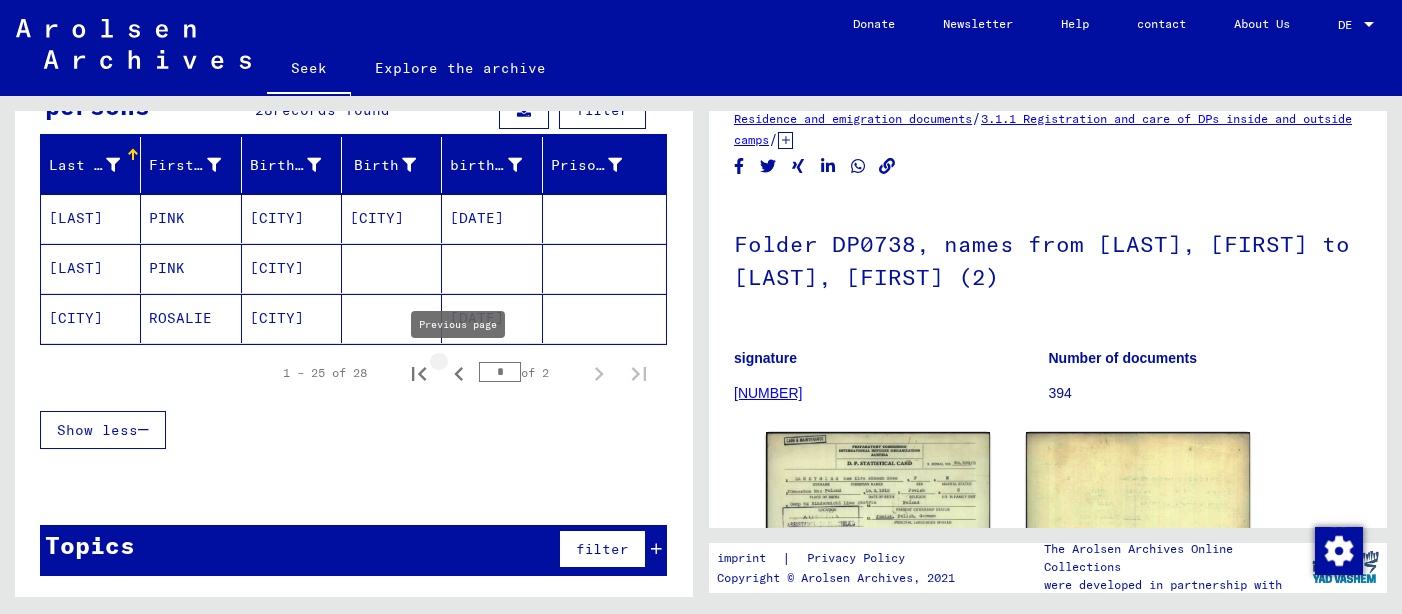 click 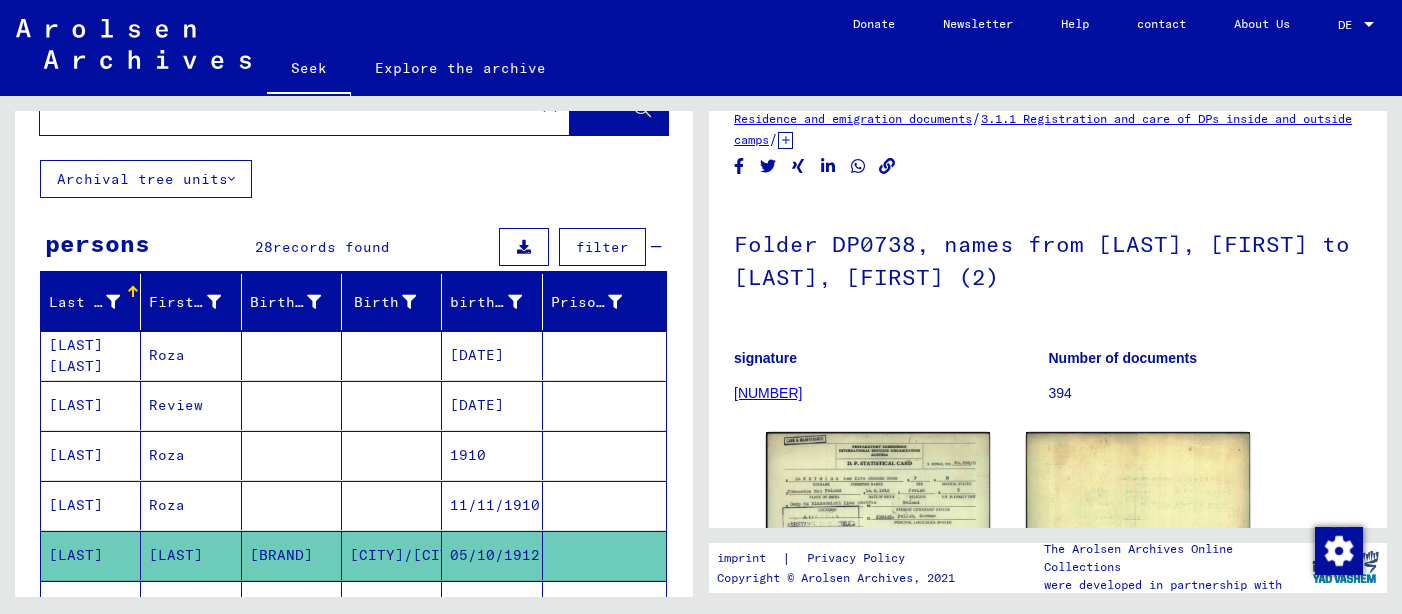 scroll, scrollTop: 0, scrollLeft: 0, axis: both 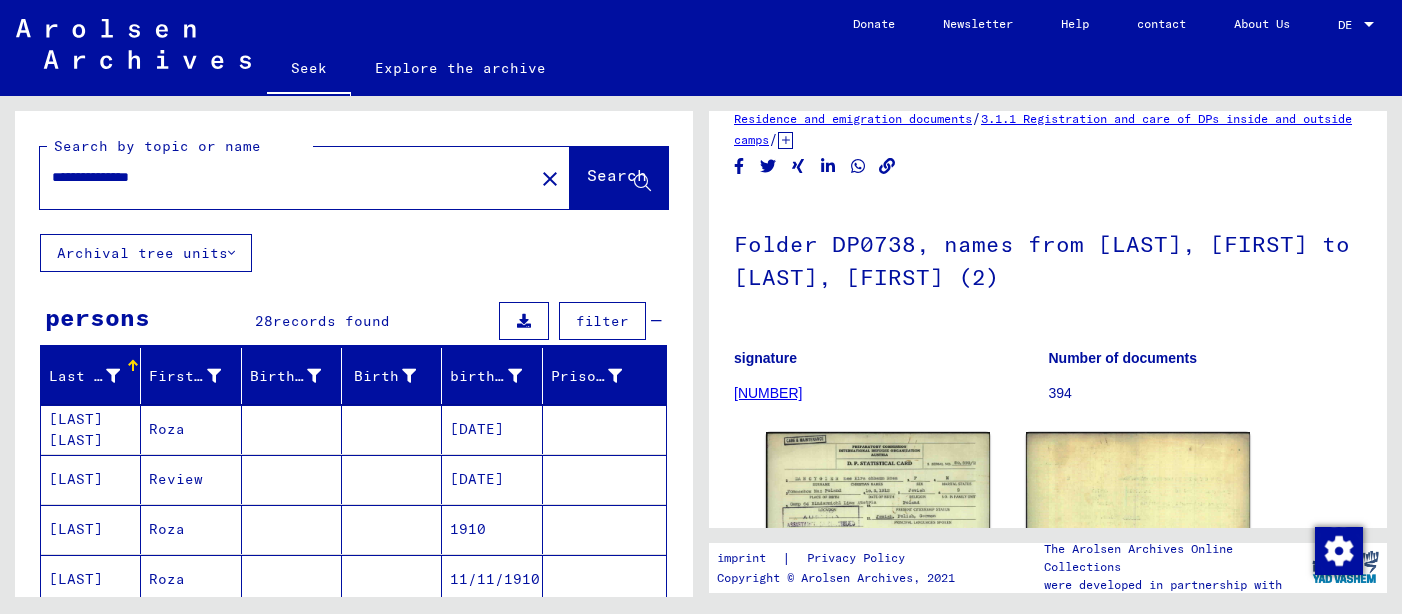 click on "**********" at bounding box center [287, 177] 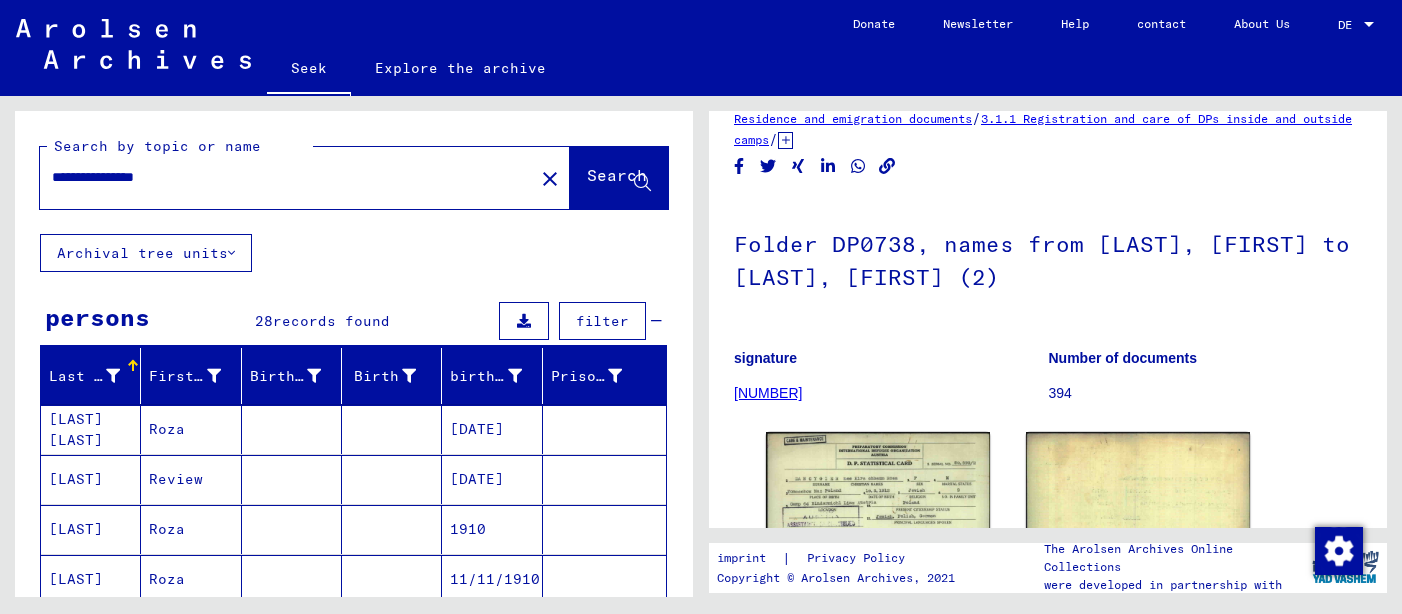type on "**********" 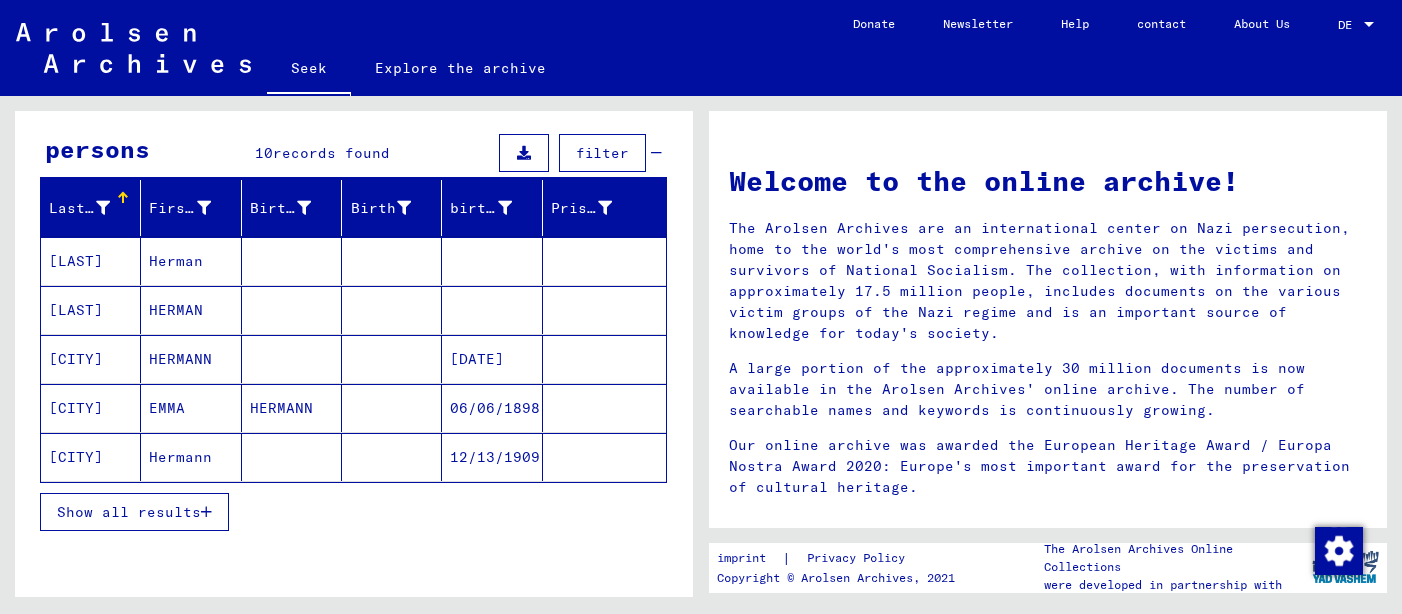 scroll, scrollTop: 184, scrollLeft: 0, axis: vertical 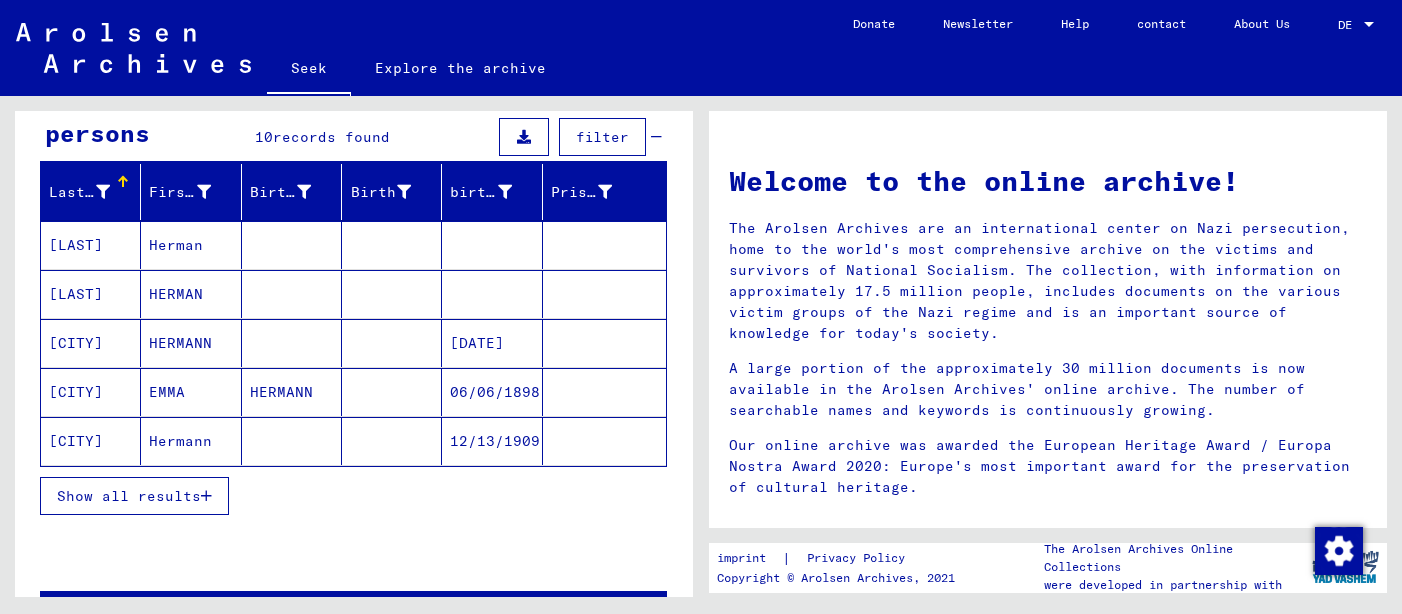 click on "Herman" at bounding box center [176, 294] 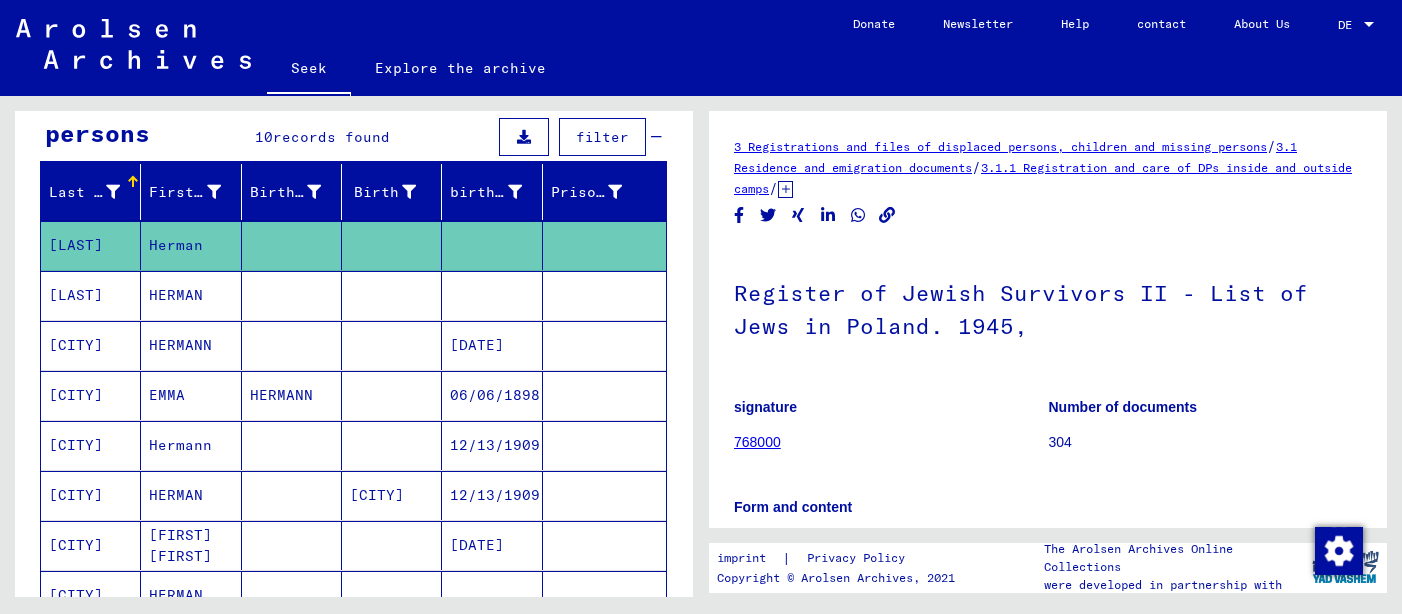 scroll, scrollTop: 0, scrollLeft: 0, axis: both 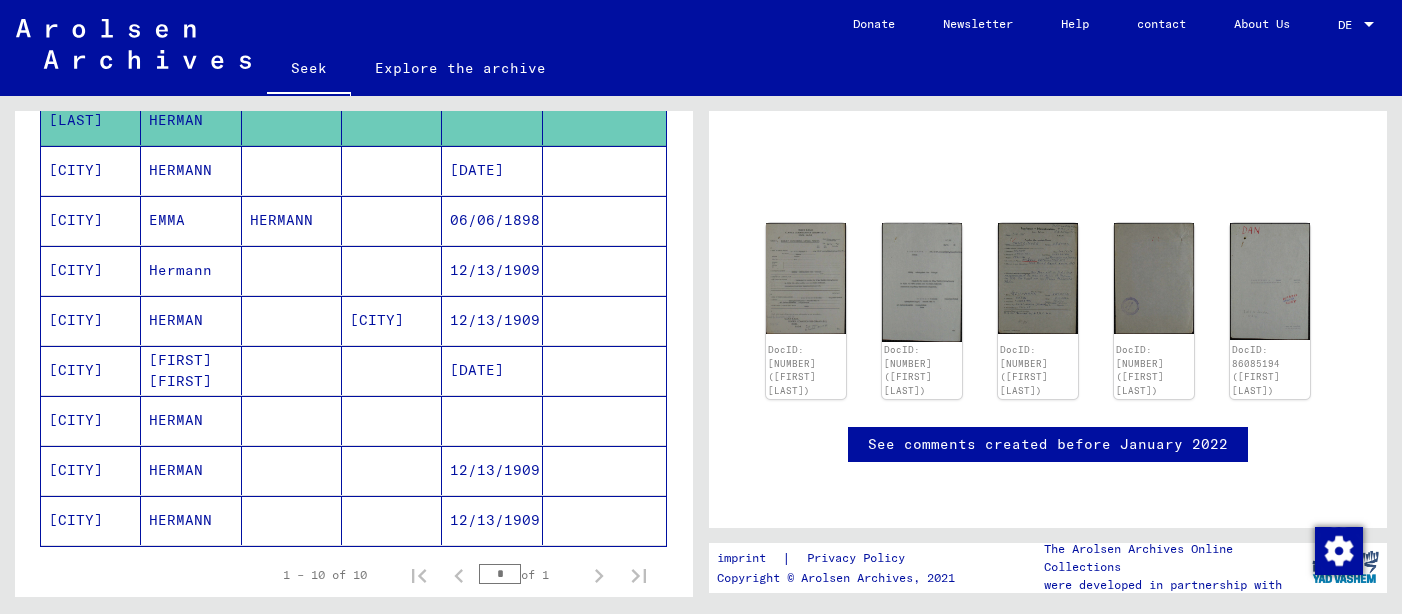 click on "HERMAN" at bounding box center [176, 470] 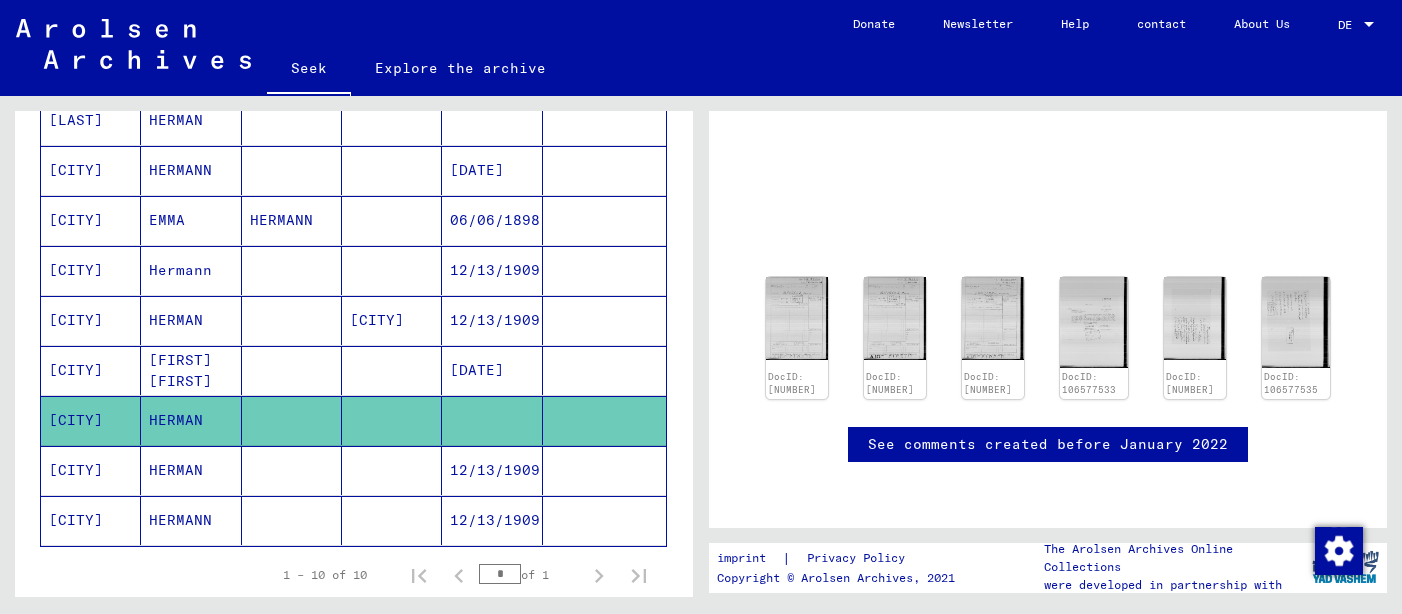 scroll, scrollTop: 333, scrollLeft: 0, axis: vertical 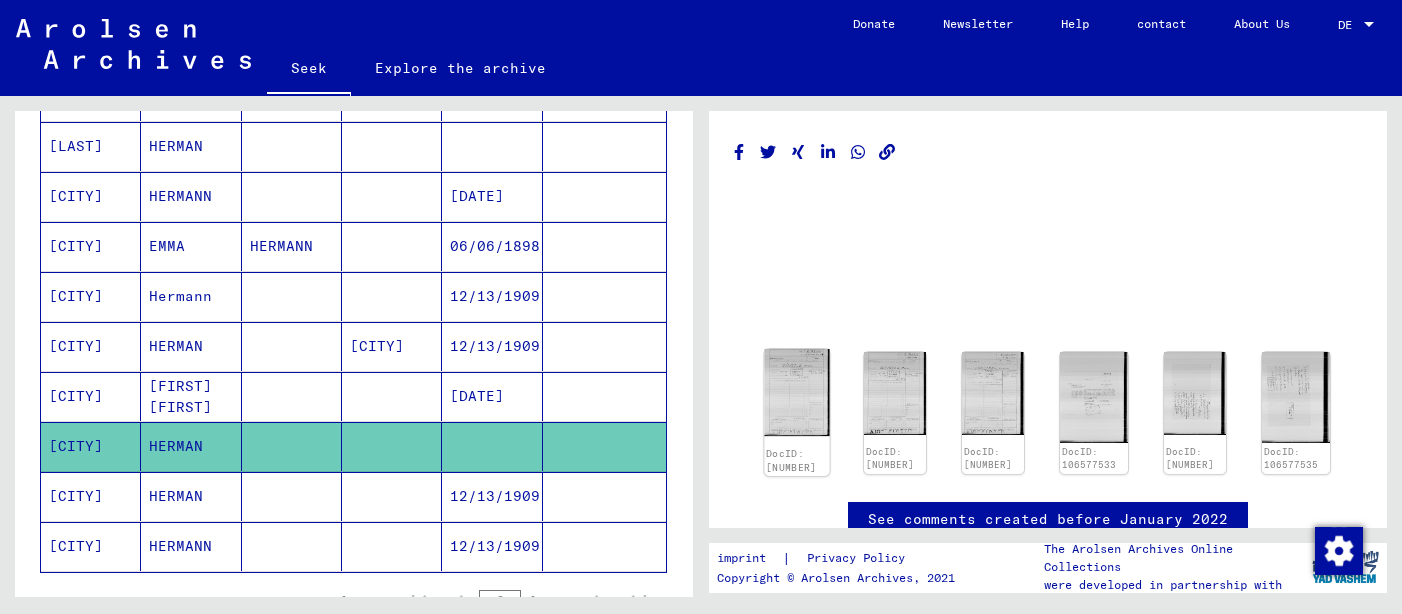 click 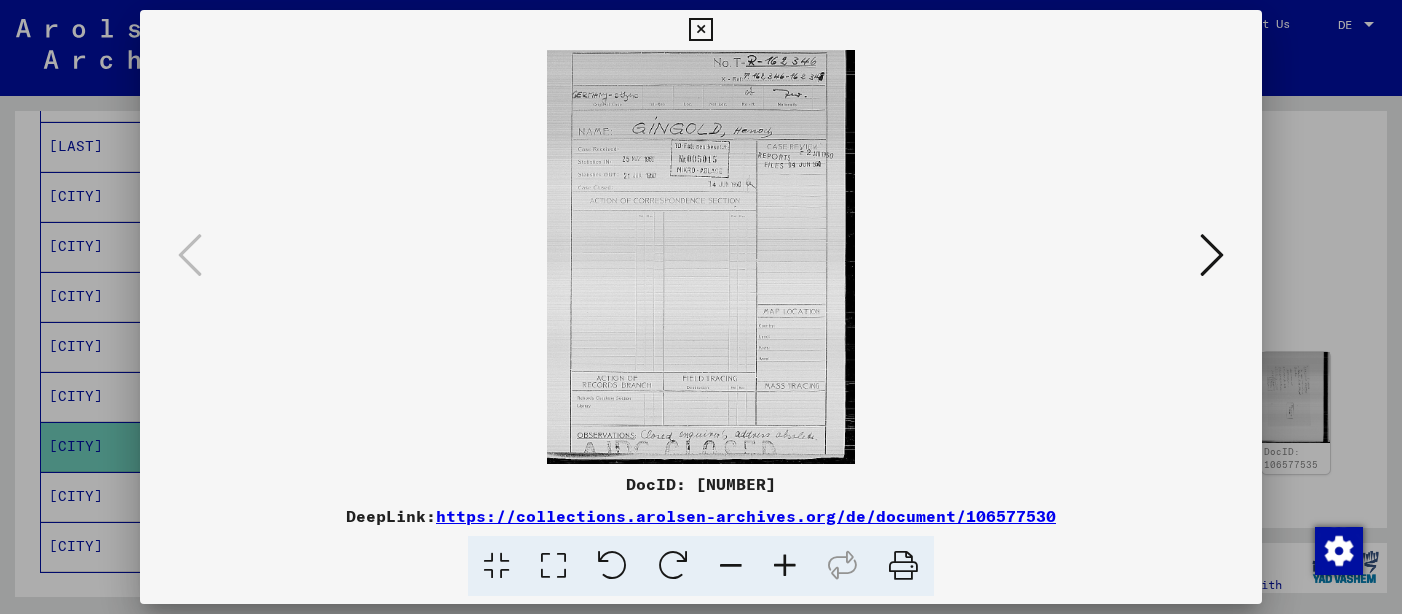 click at bounding box center (701, 257) 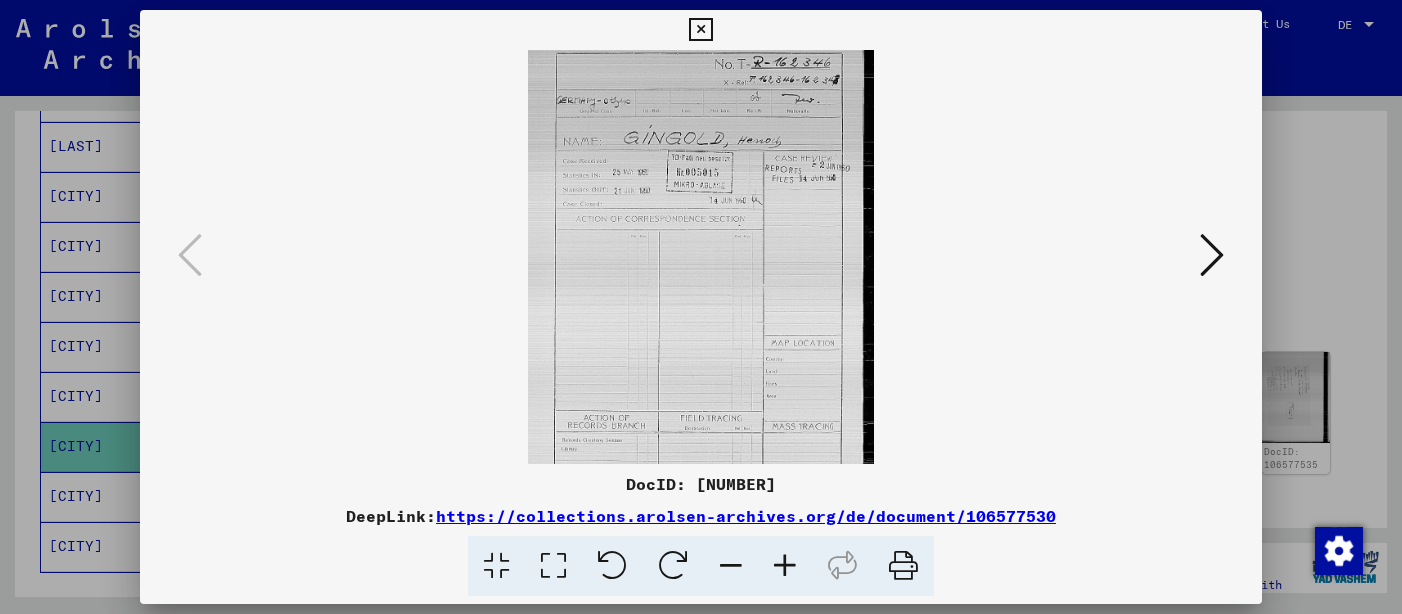 click at bounding box center [785, 566] 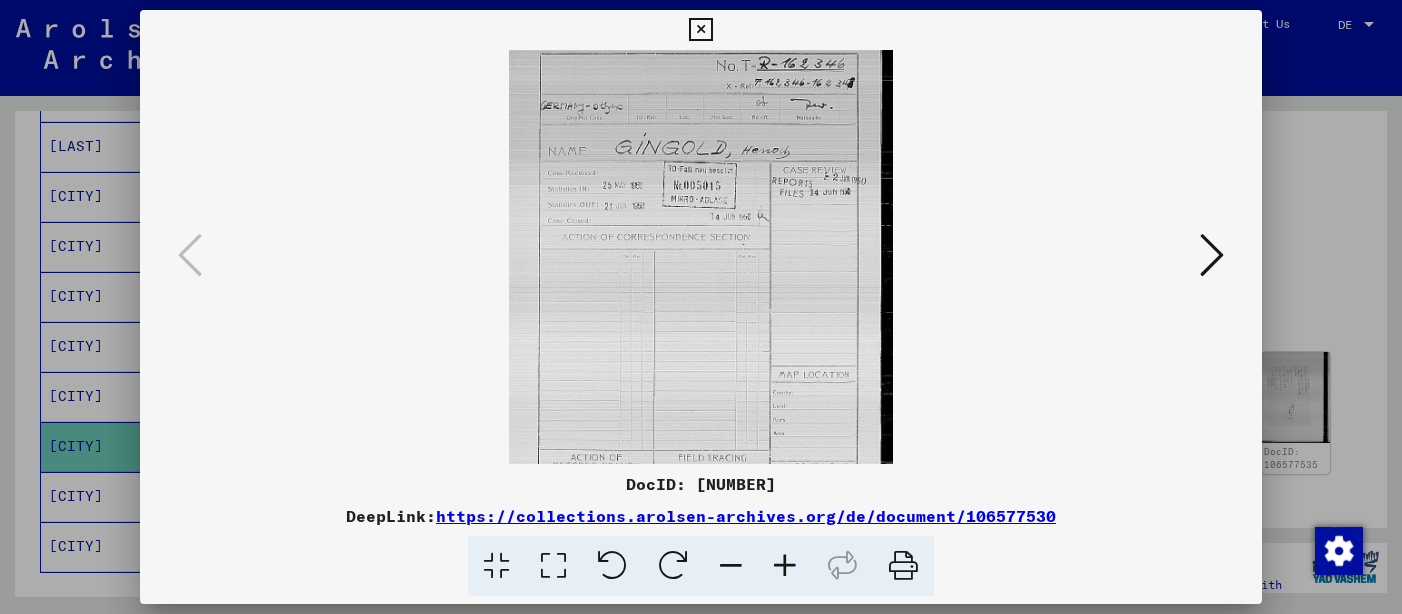 click at bounding box center [785, 566] 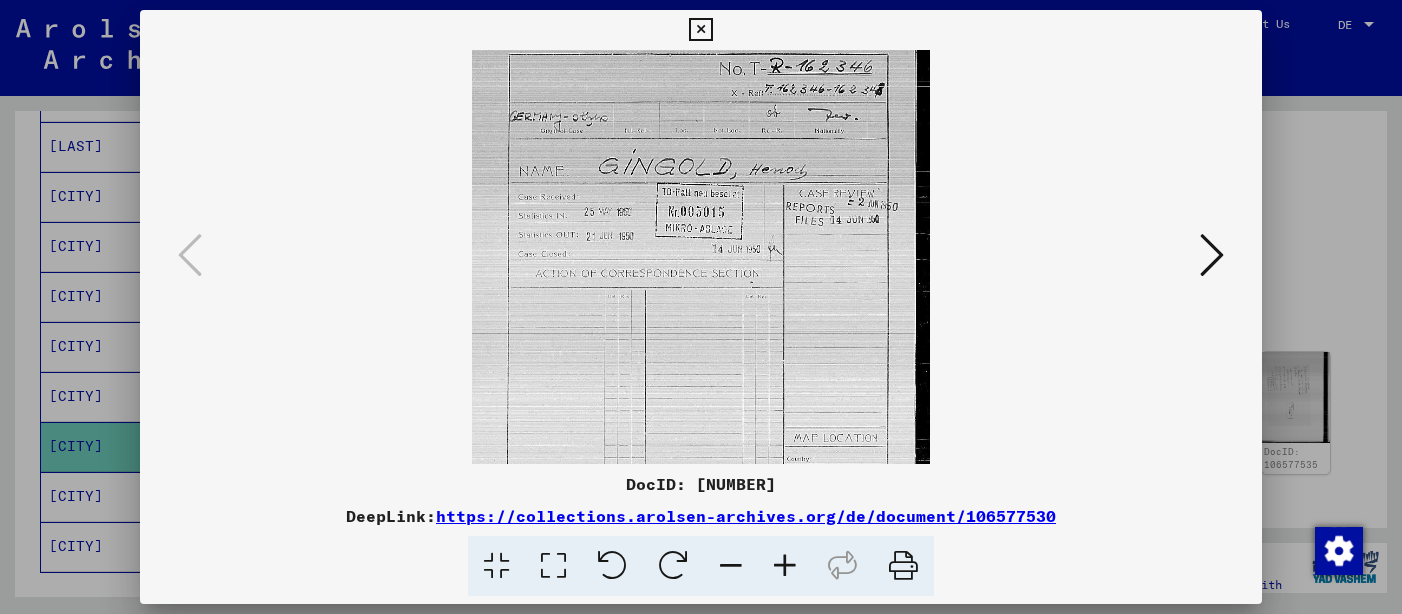 click at bounding box center (785, 566) 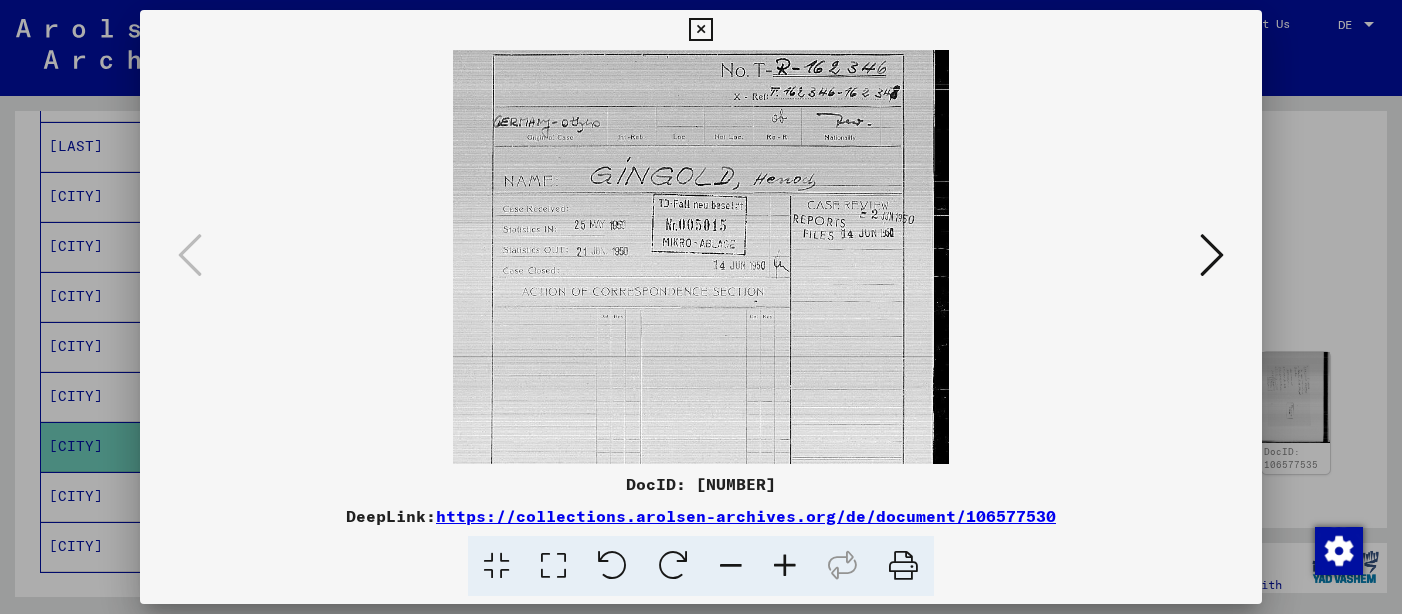 click at bounding box center [785, 566] 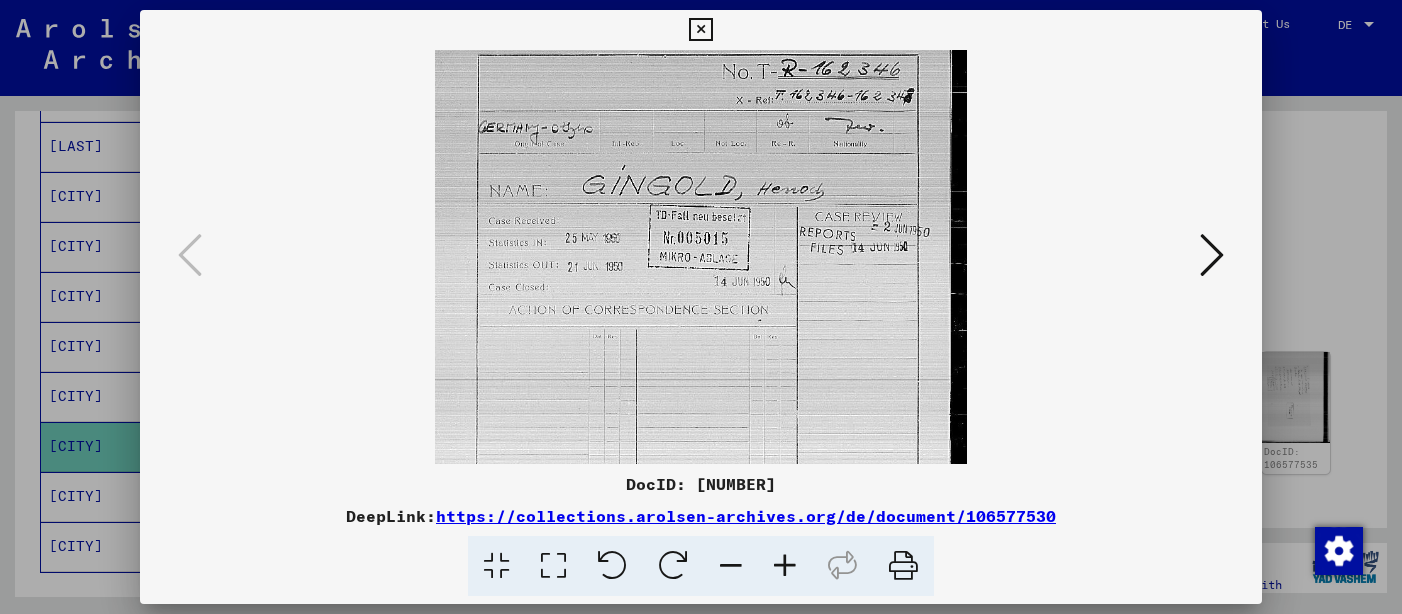 click at bounding box center [785, 566] 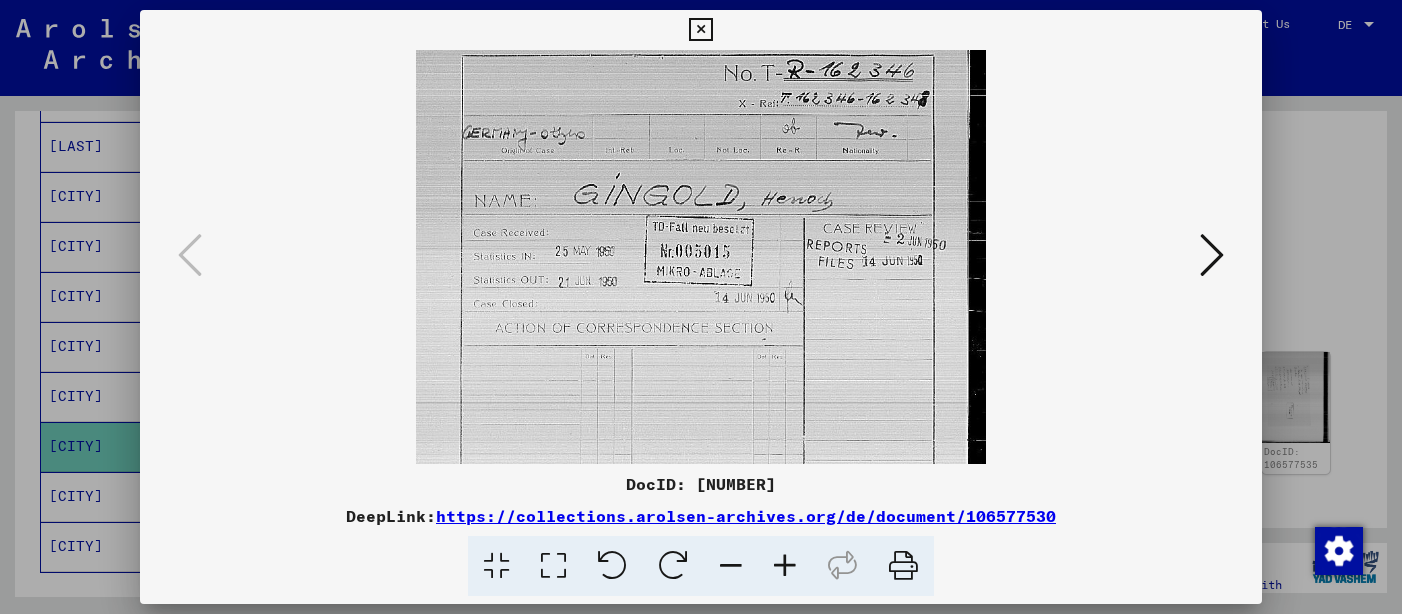 click at bounding box center (785, 566) 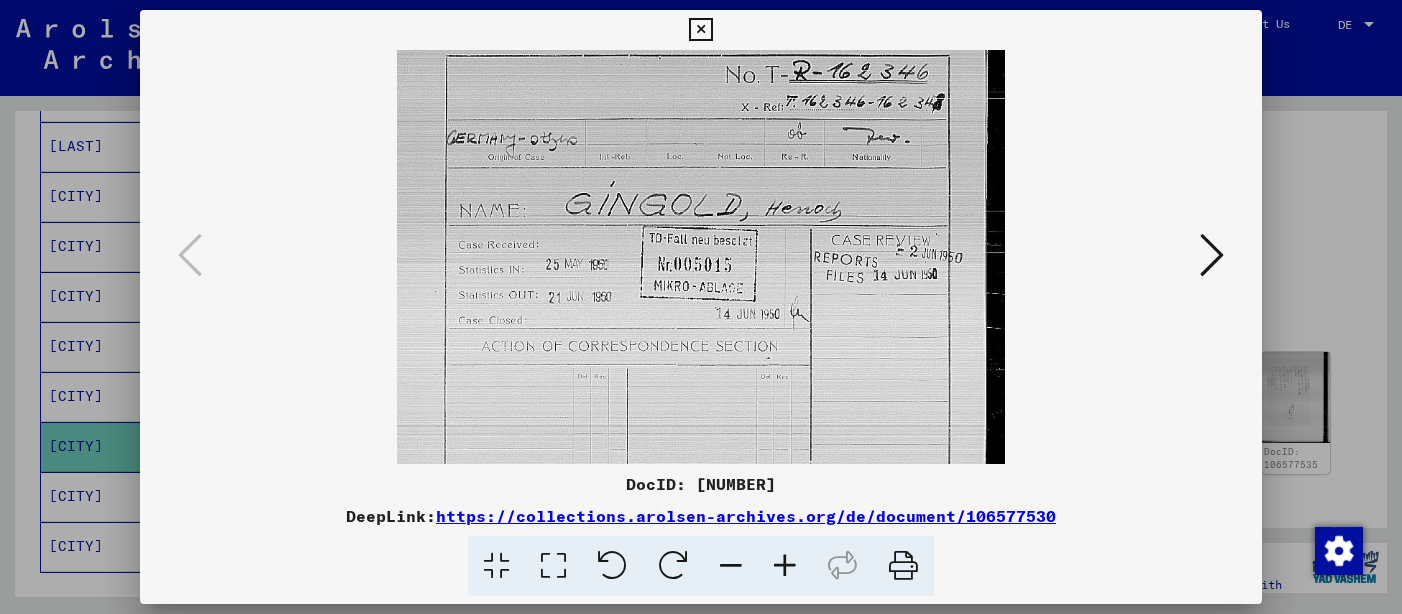 click at bounding box center [785, 566] 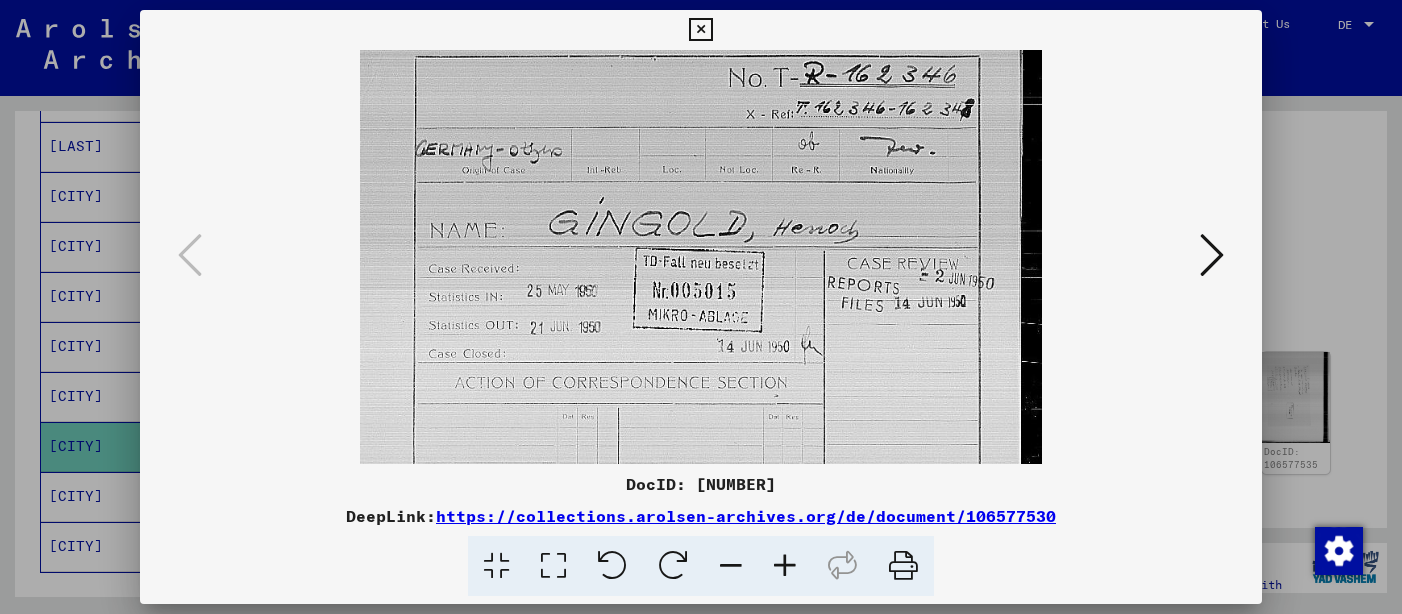 click at bounding box center [785, 566] 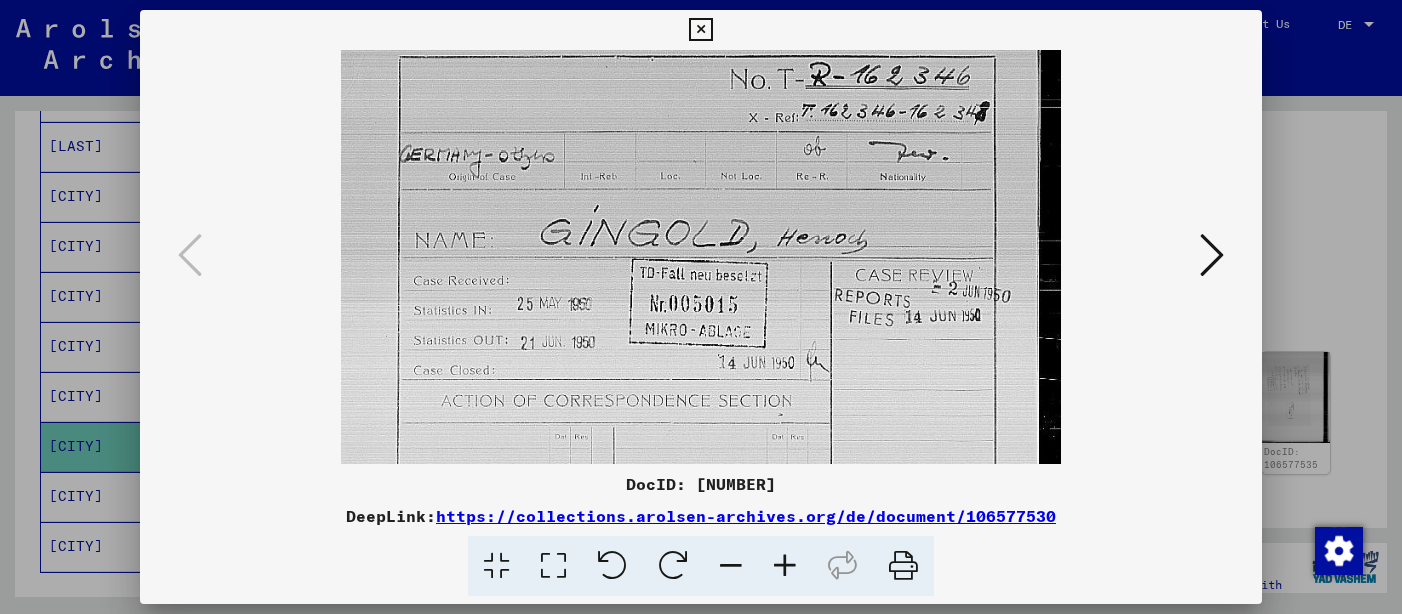 click at bounding box center [785, 566] 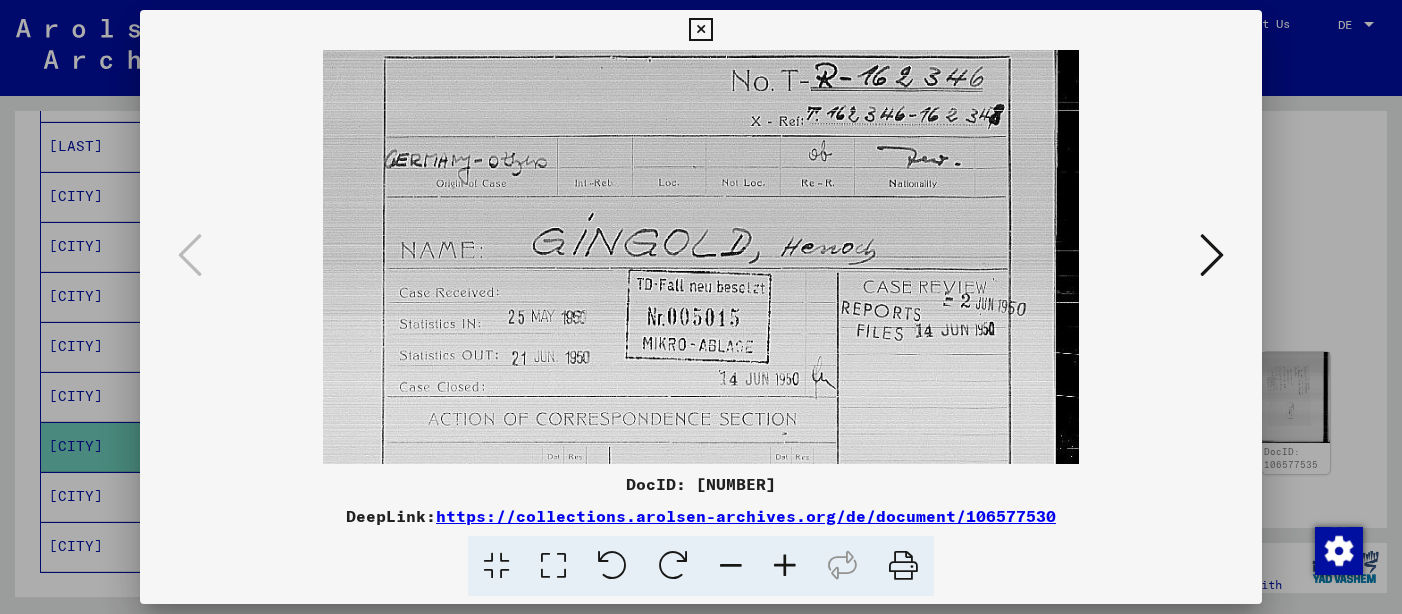 click at bounding box center (785, 566) 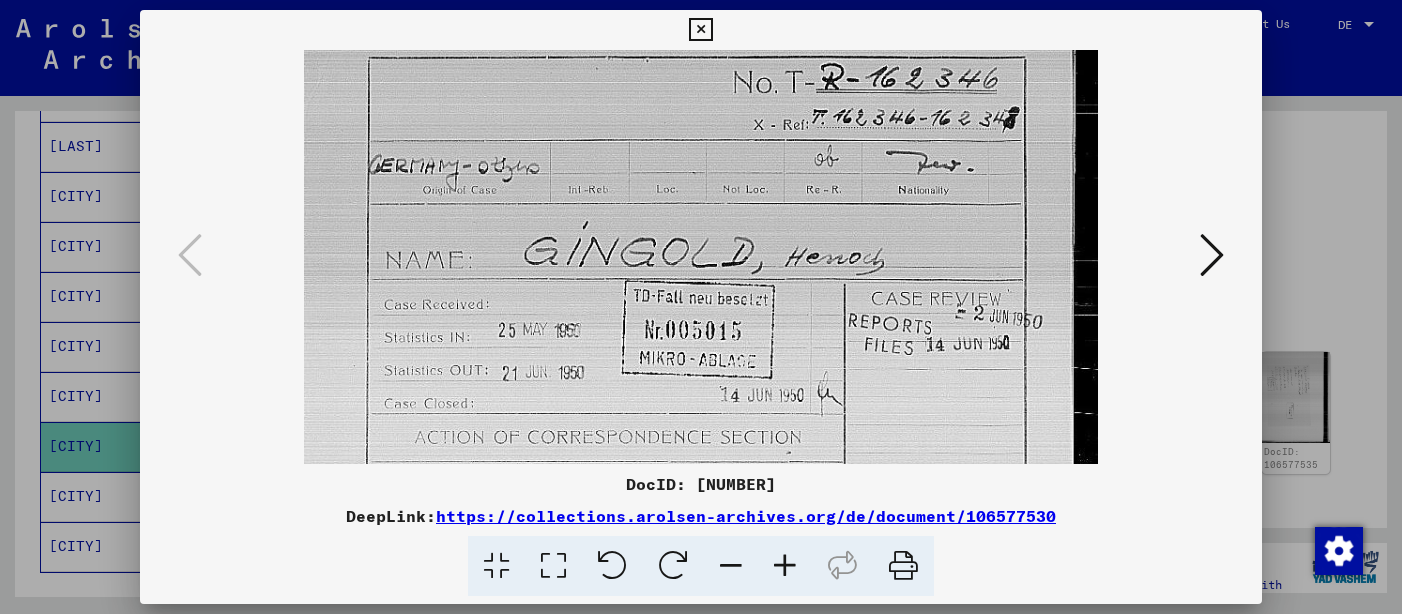 click at bounding box center (785, 566) 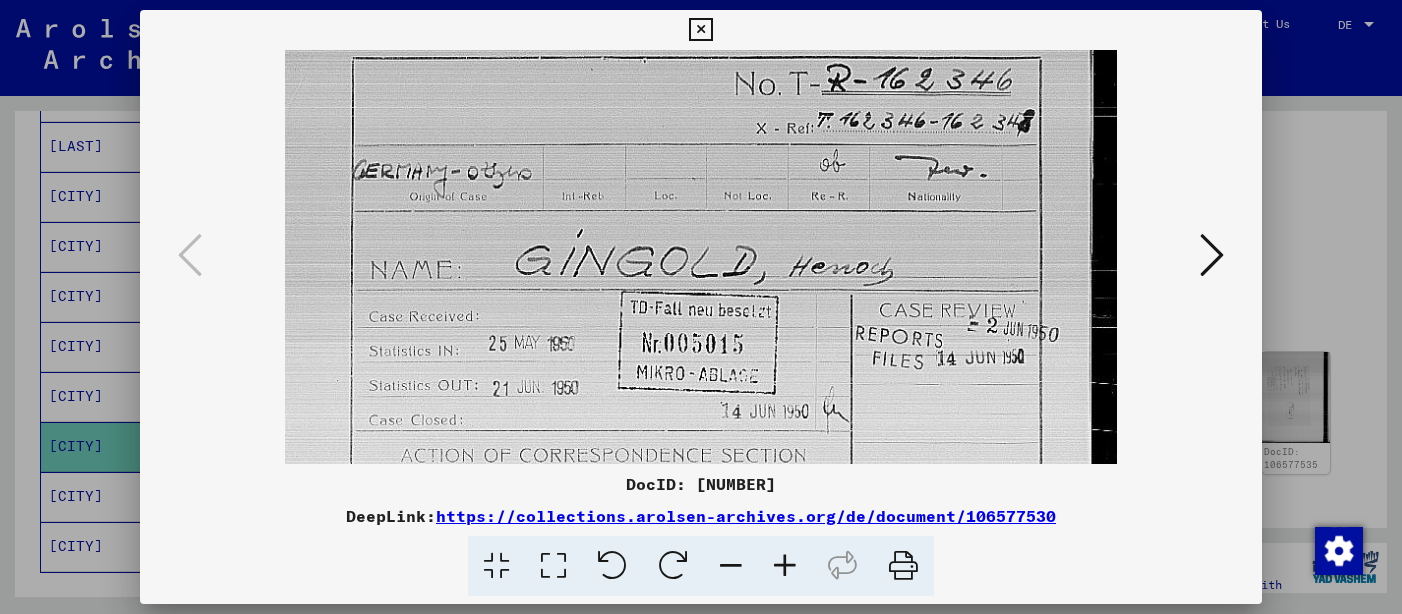 click at bounding box center [785, 566] 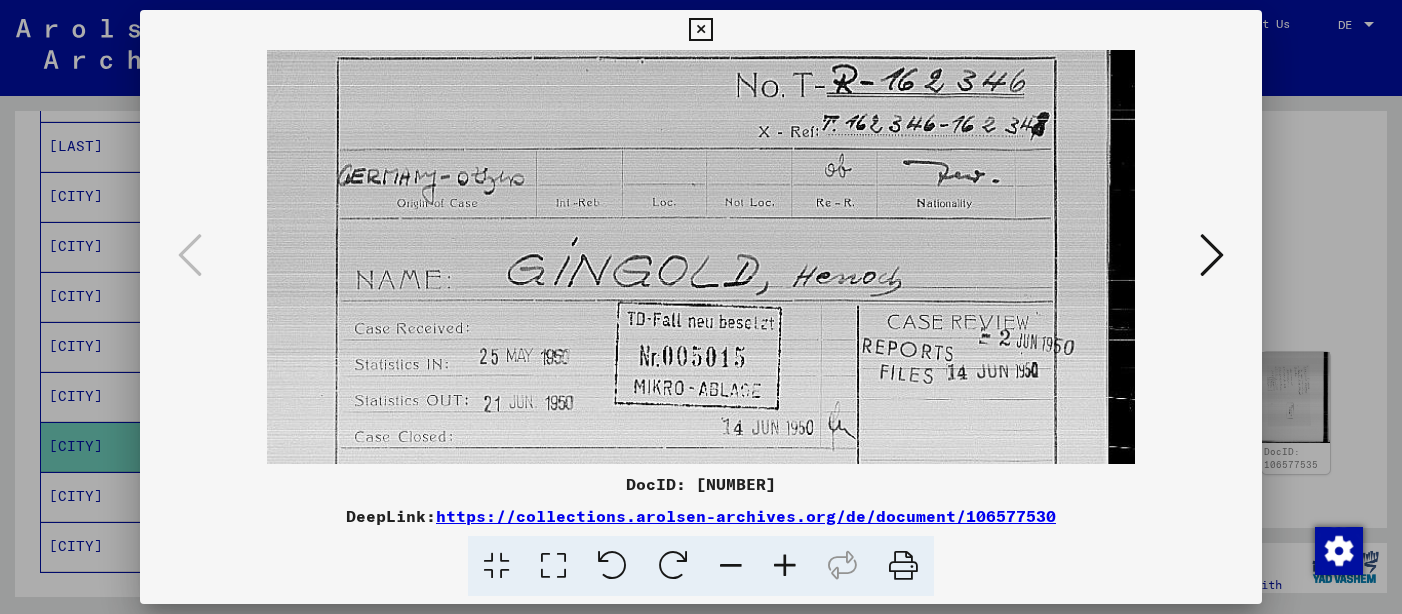 click at bounding box center [785, 566] 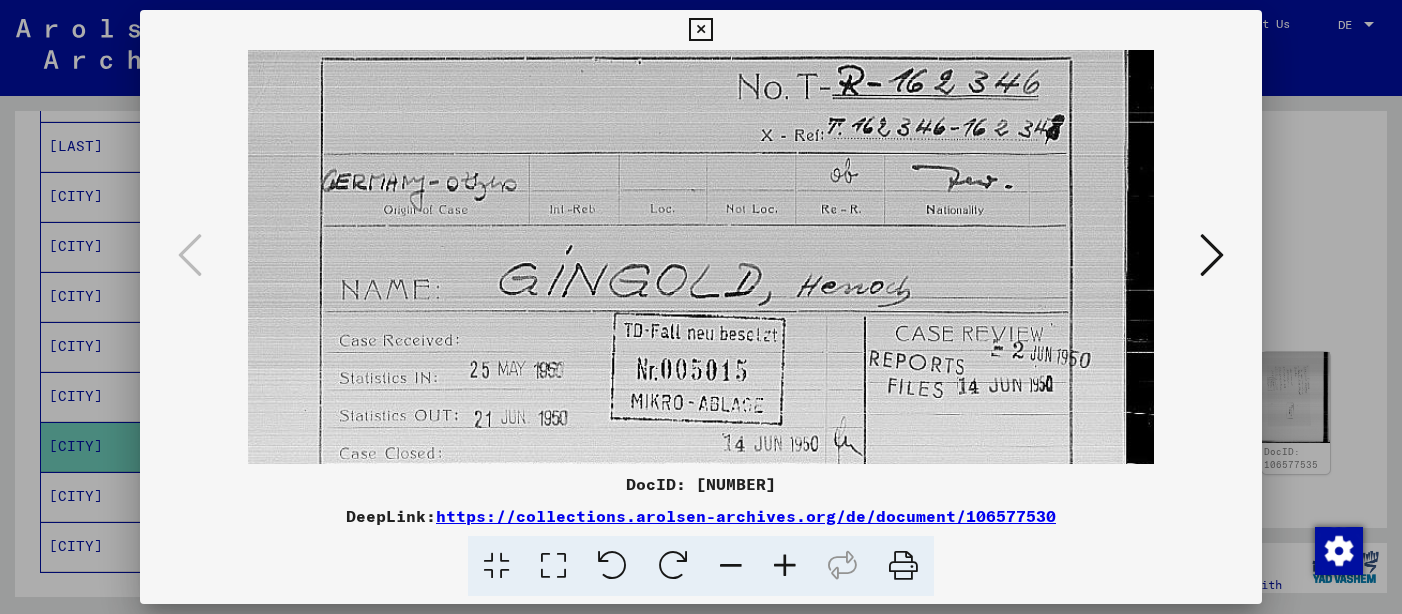 click at bounding box center (785, 566) 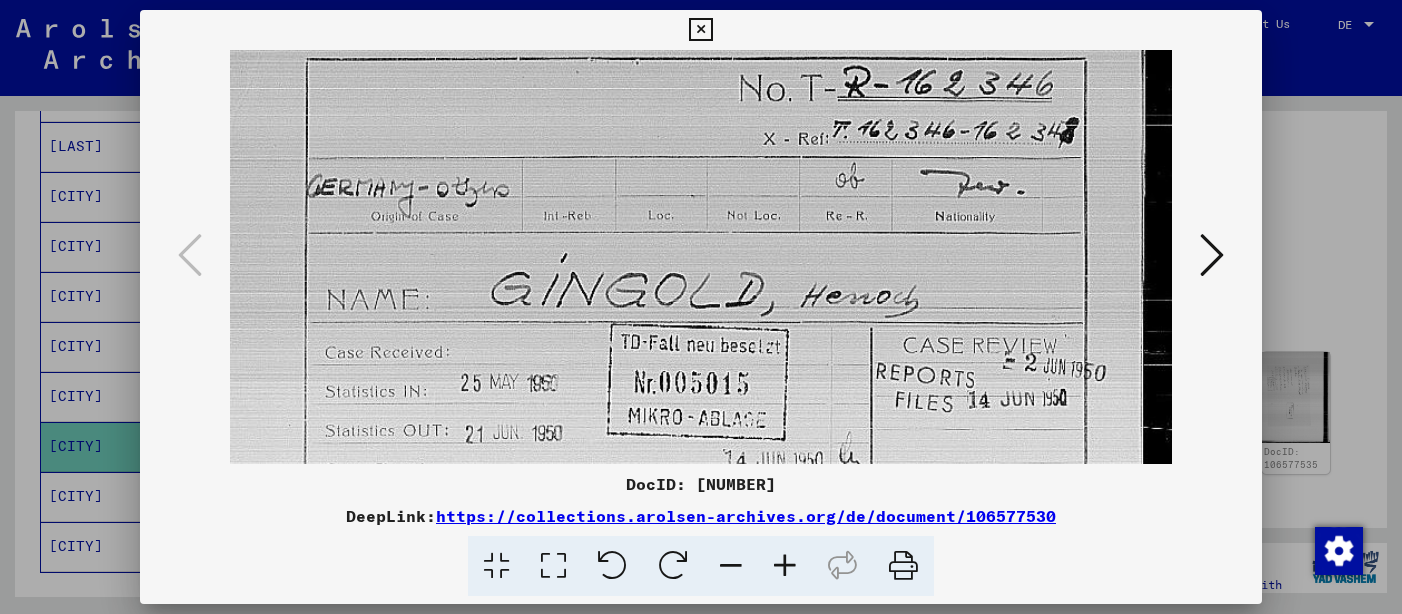 scroll, scrollTop: 212, scrollLeft: 0, axis: vertical 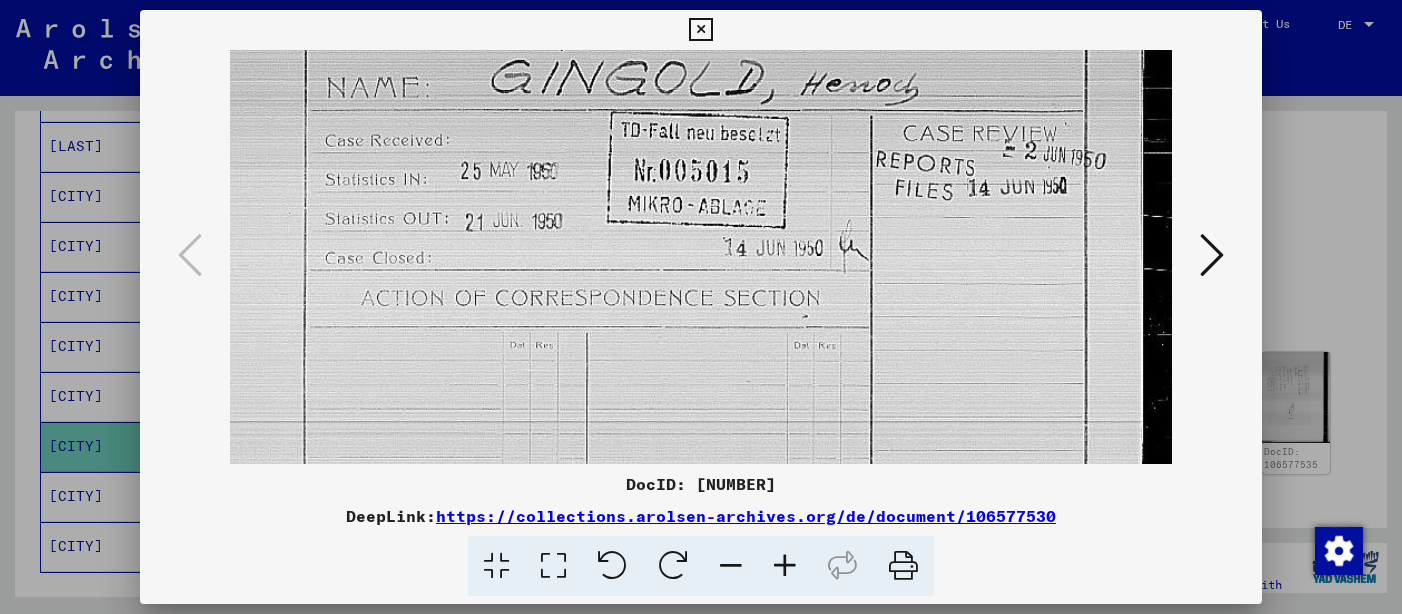 drag, startPoint x: 692, startPoint y: 384, endPoint x: 686, endPoint y: 172, distance: 212.08488 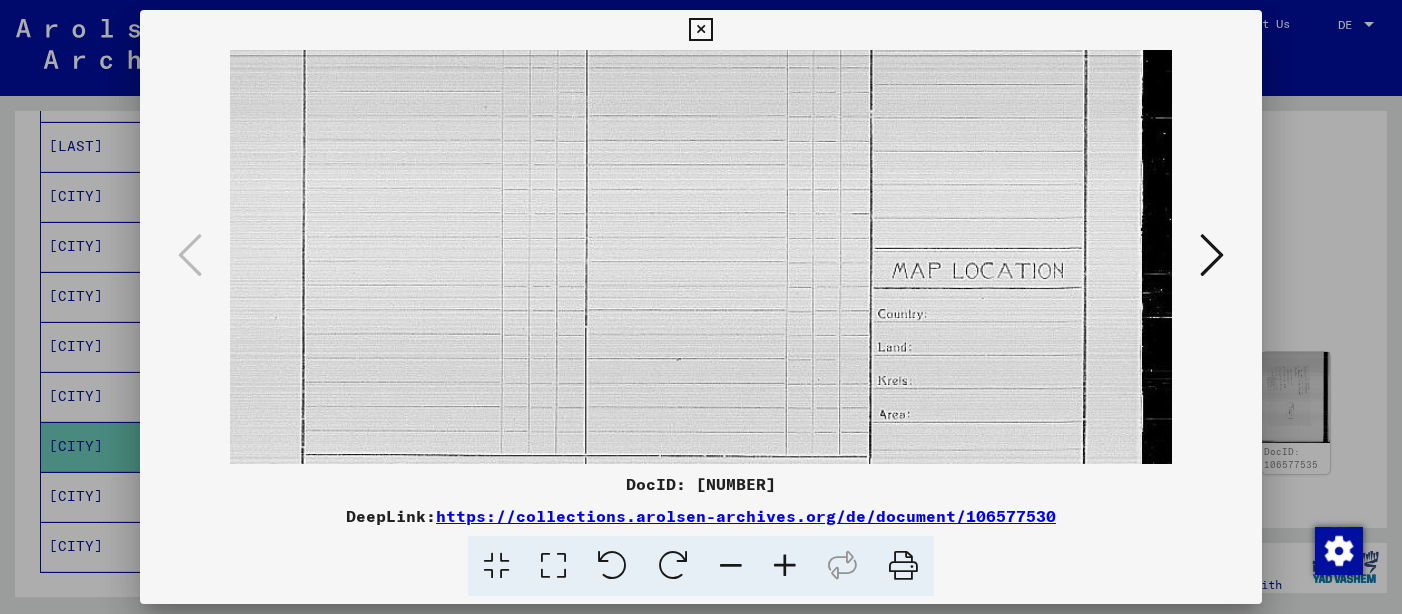 drag, startPoint x: 722, startPoint y: 366, endPoint x: 732, endPoint y: -6, distance: 372.1344 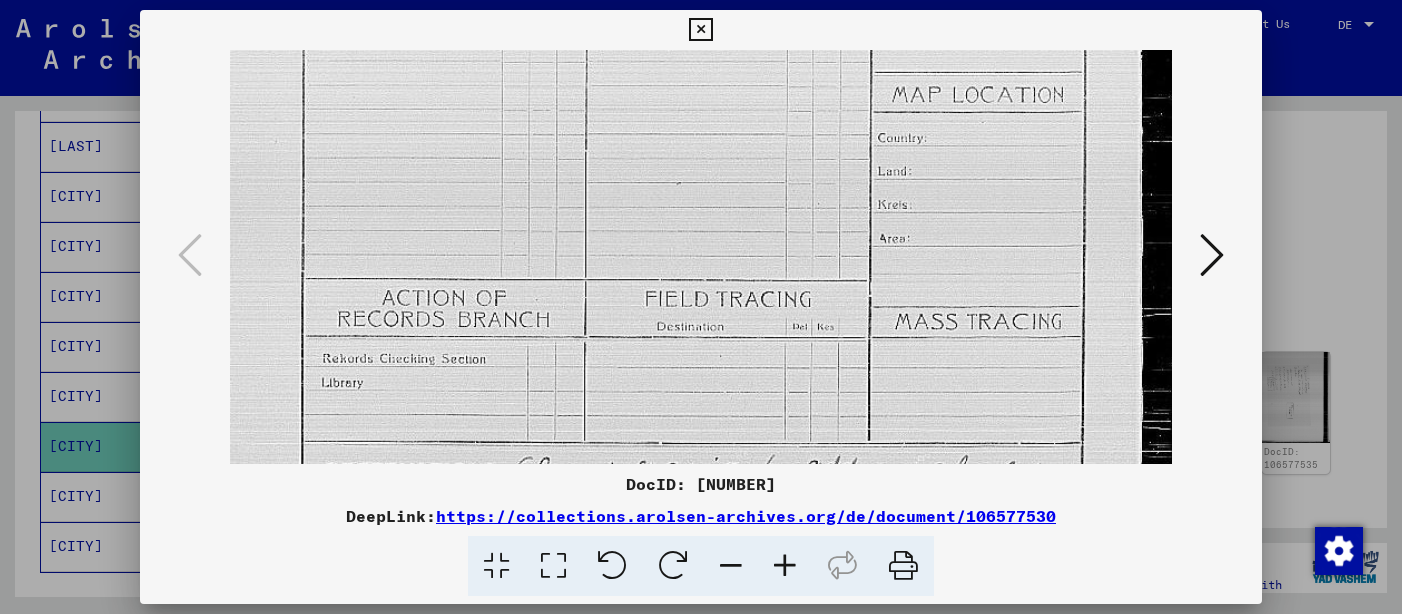 scroll, scrollTop: 850, scrollLeft: 0, axis: vertical 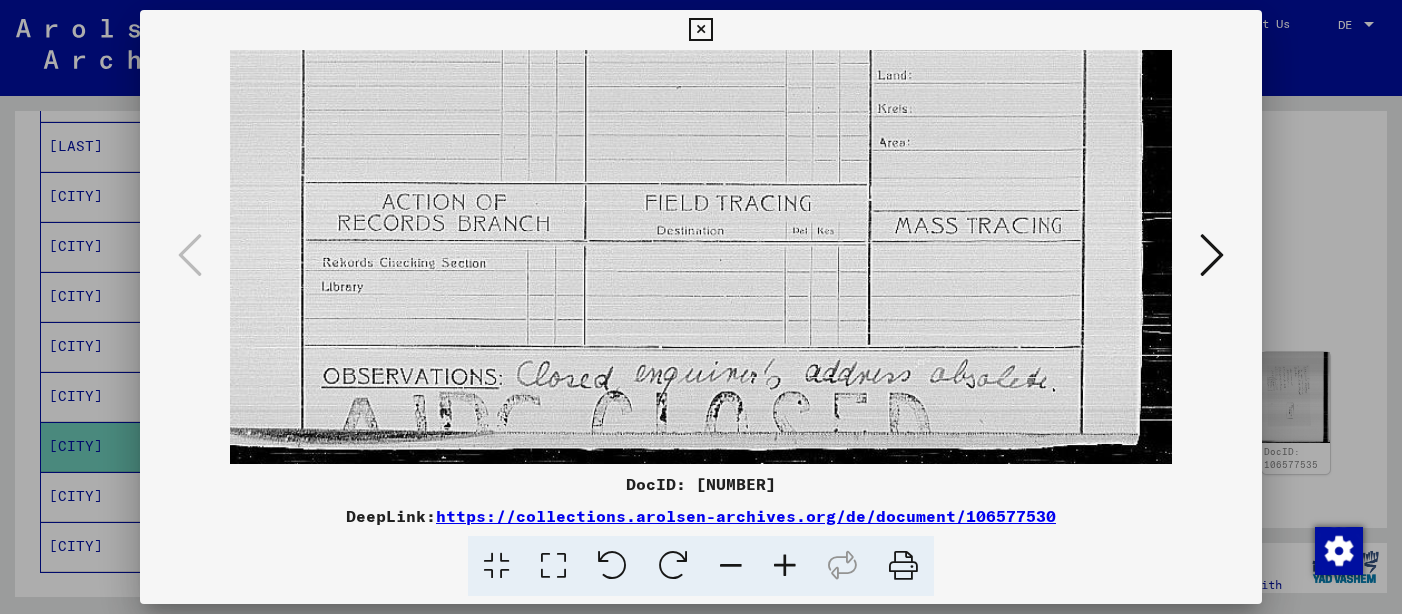 drag, startPoint x: 735, startPoint y: 314, endPoint x: 729, endPoint y: -40, distance: 354.05084 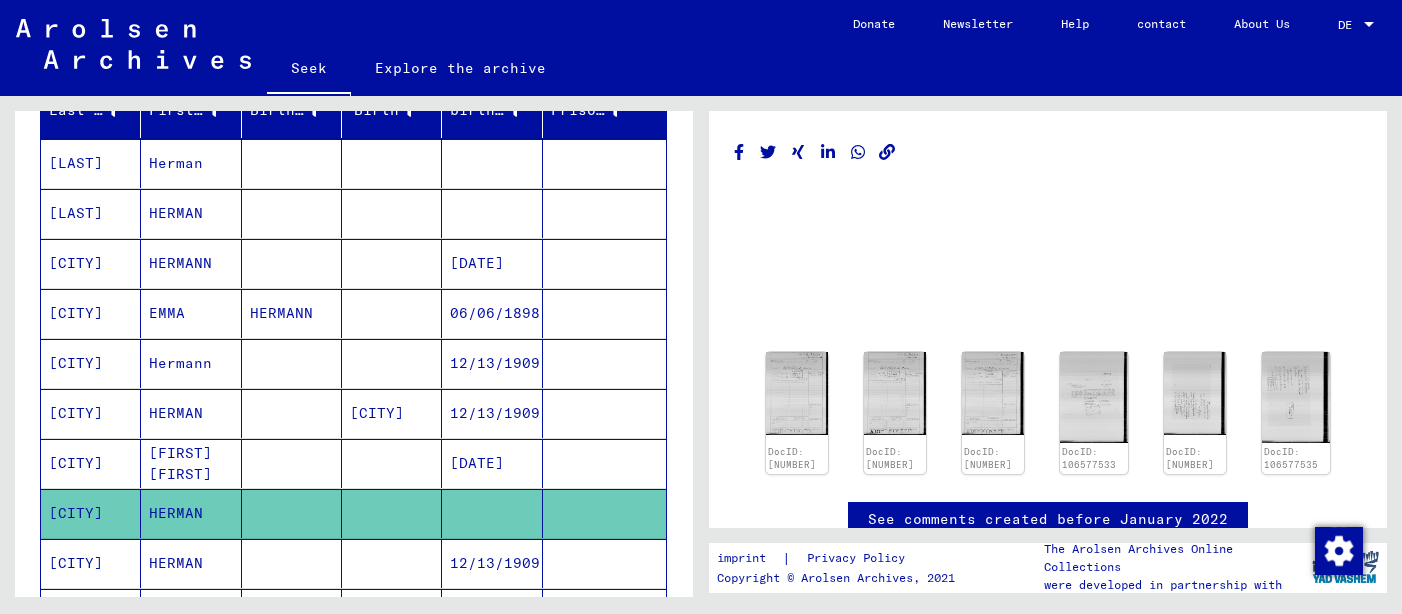 scroll, scrollTop: 262, scrollLeft: 0, axis: vertical 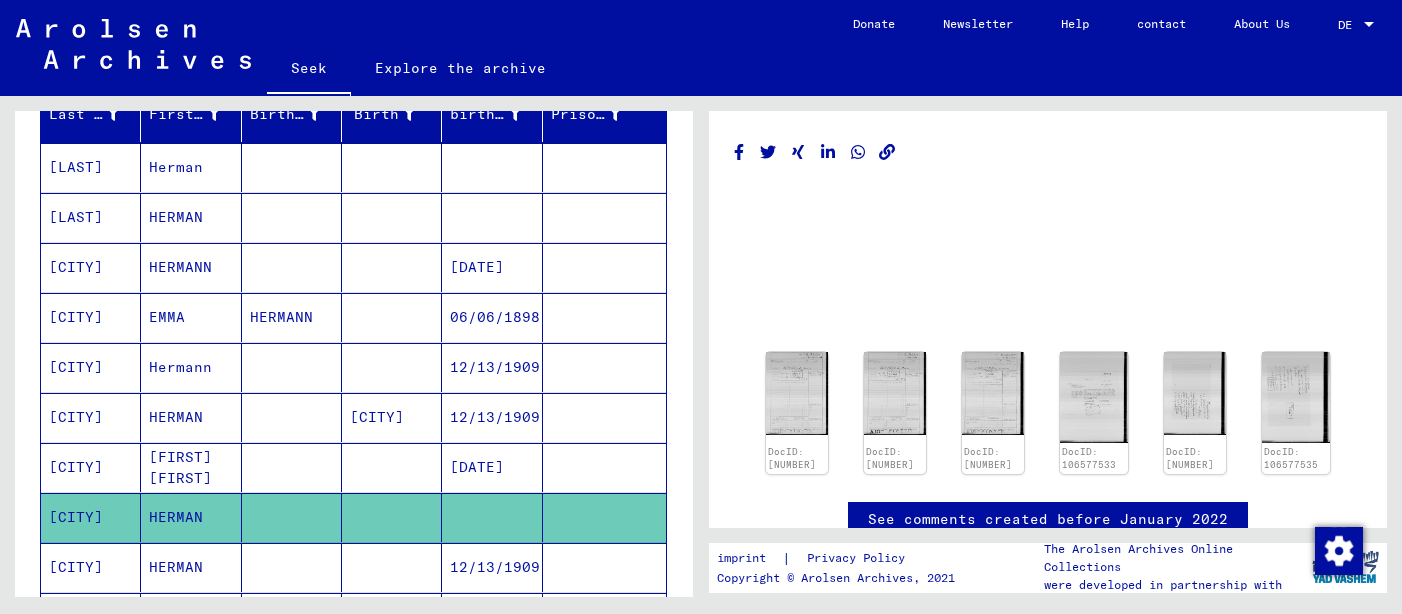 click on "HERMAN" at bounding box center (180, 267) 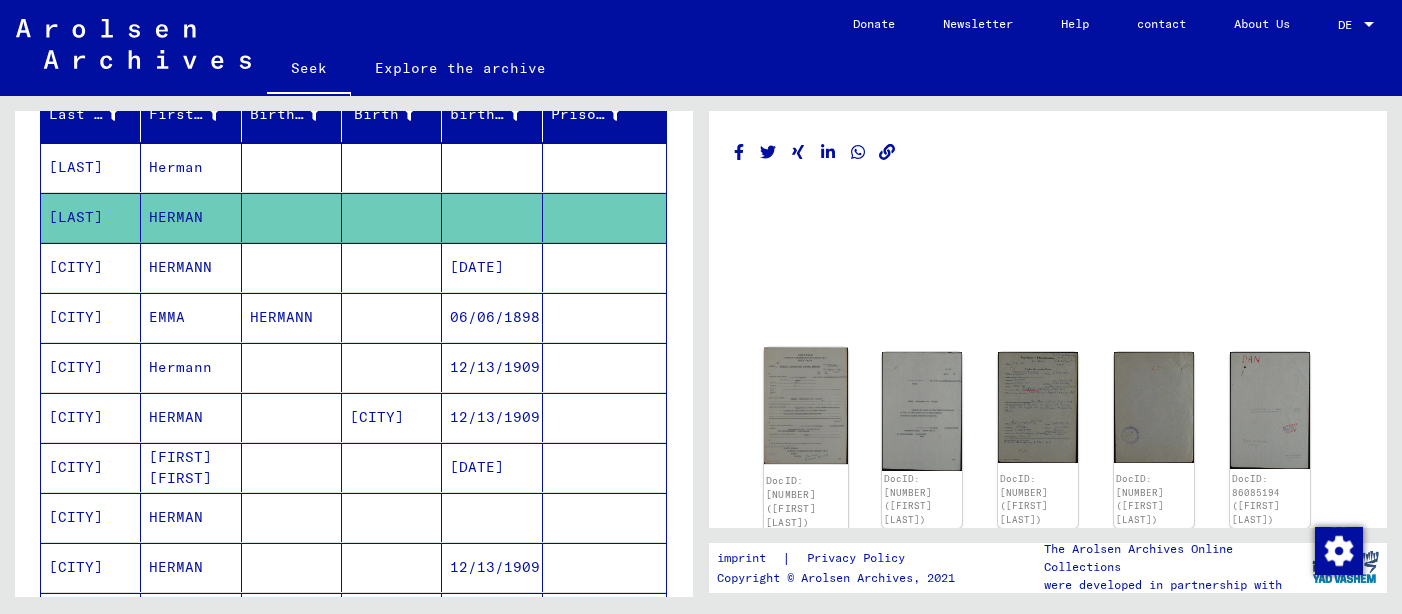 click 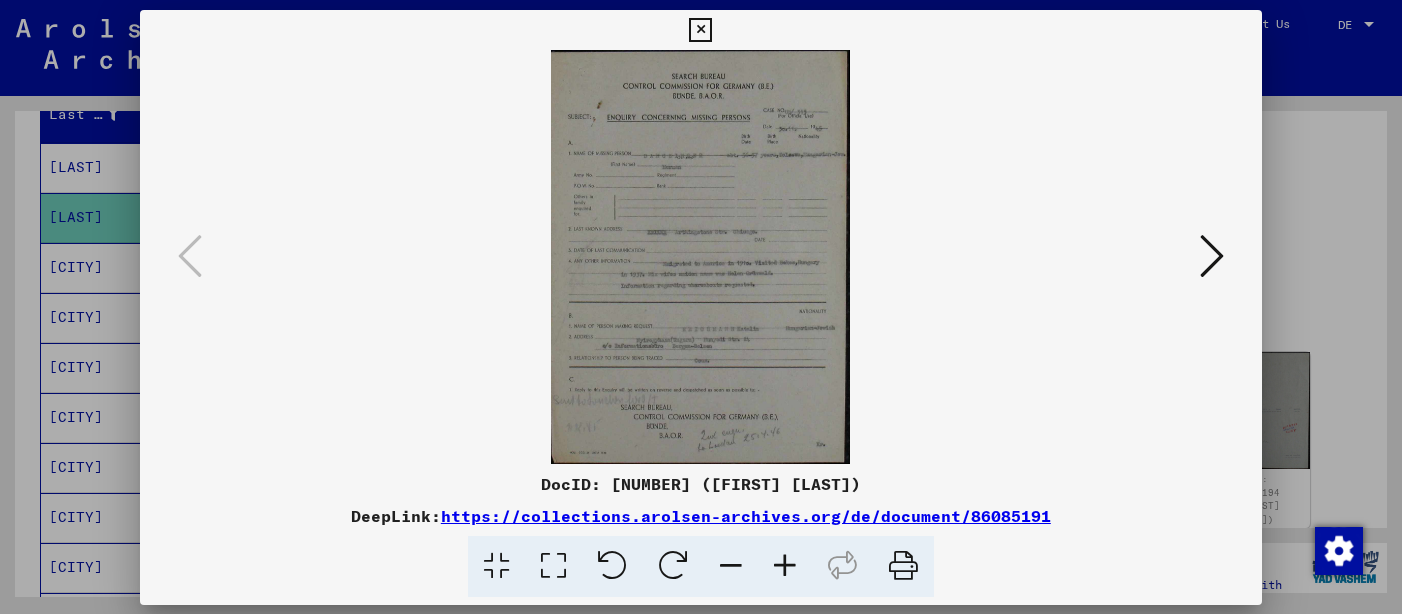 click at bounding box center (701, 257) 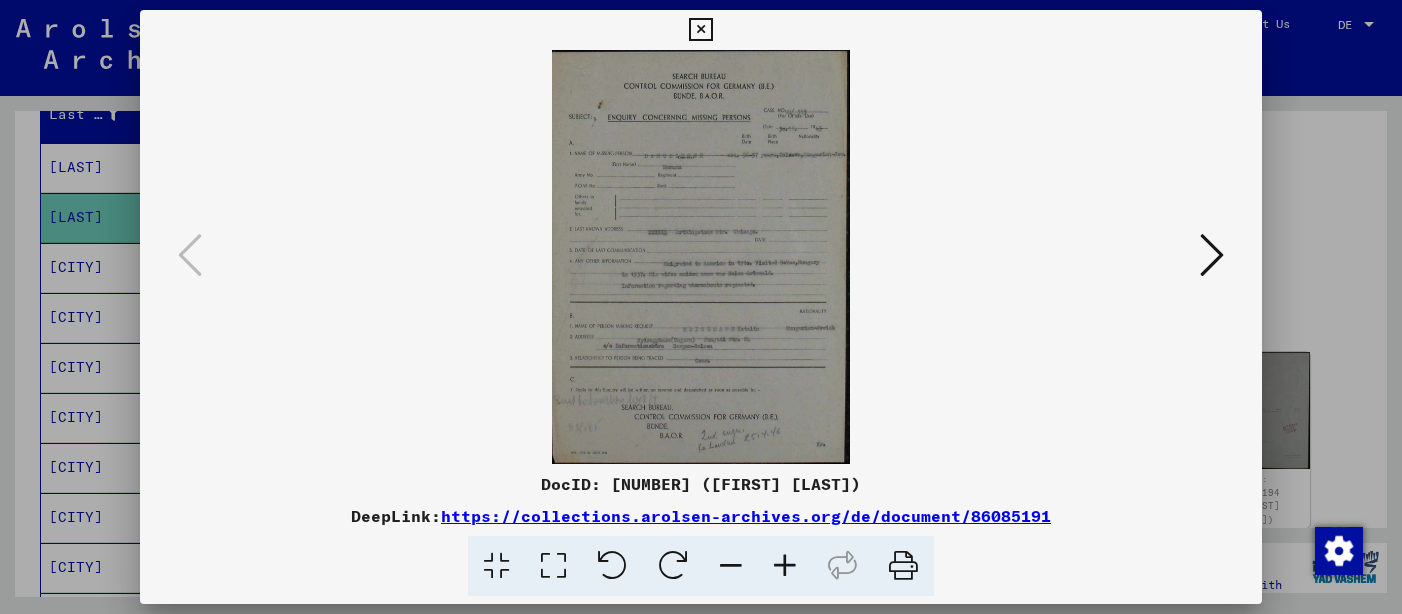 click at bounding box center (785, 566) 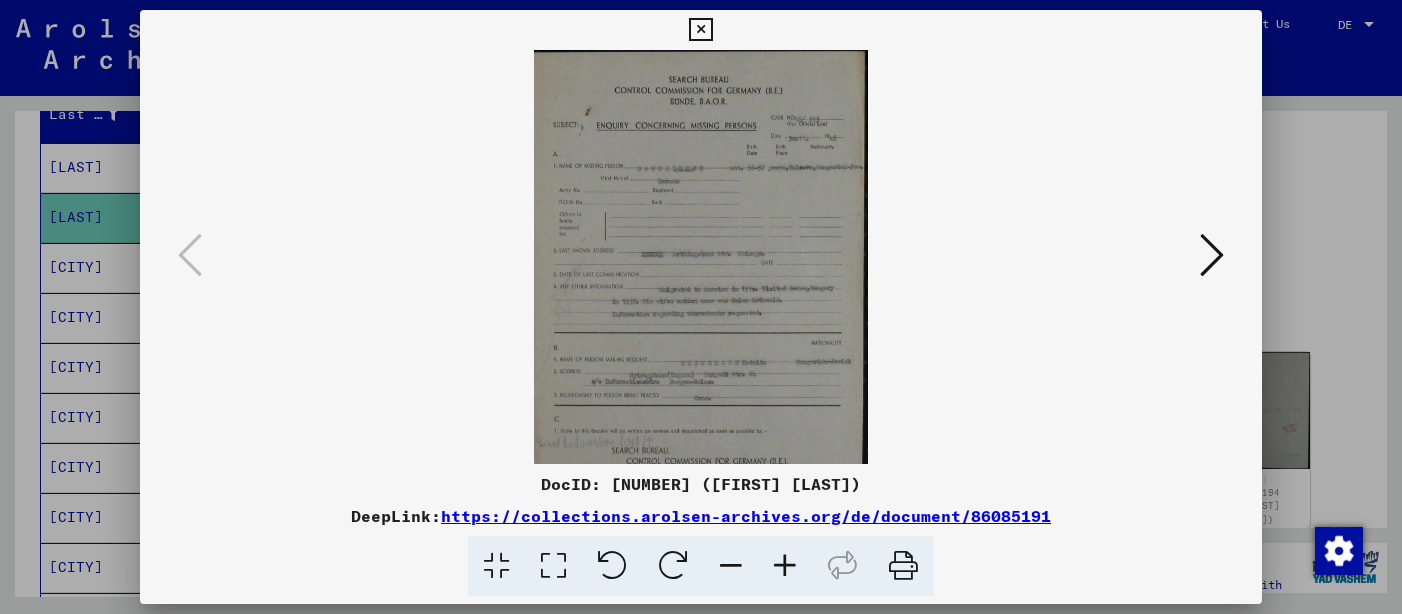 click at bounding box center [785, 566] 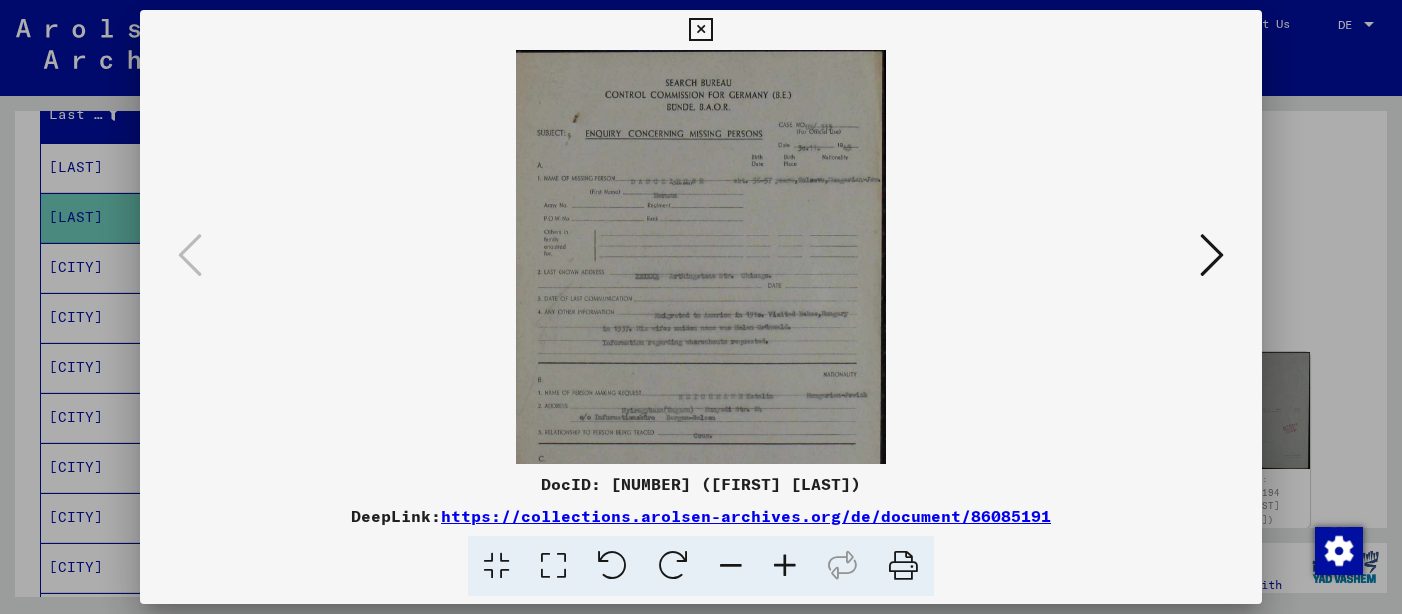 click at bounding box center (785, 566) 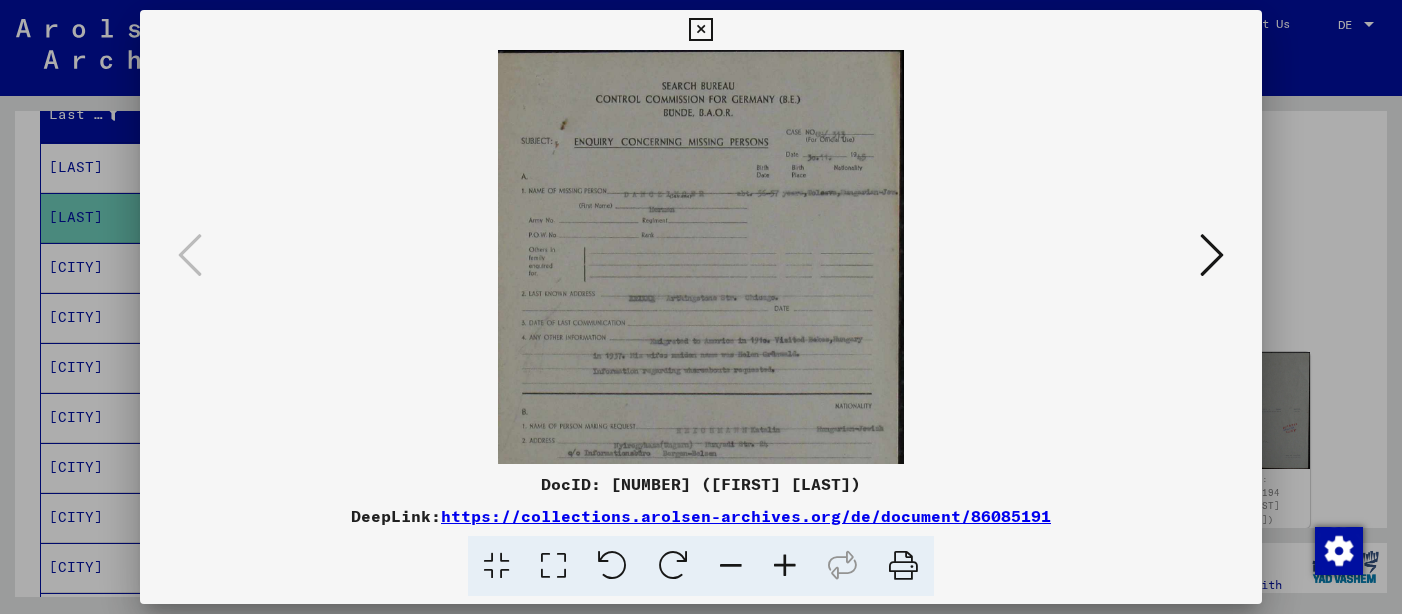 click at bounding box center [785, 566] 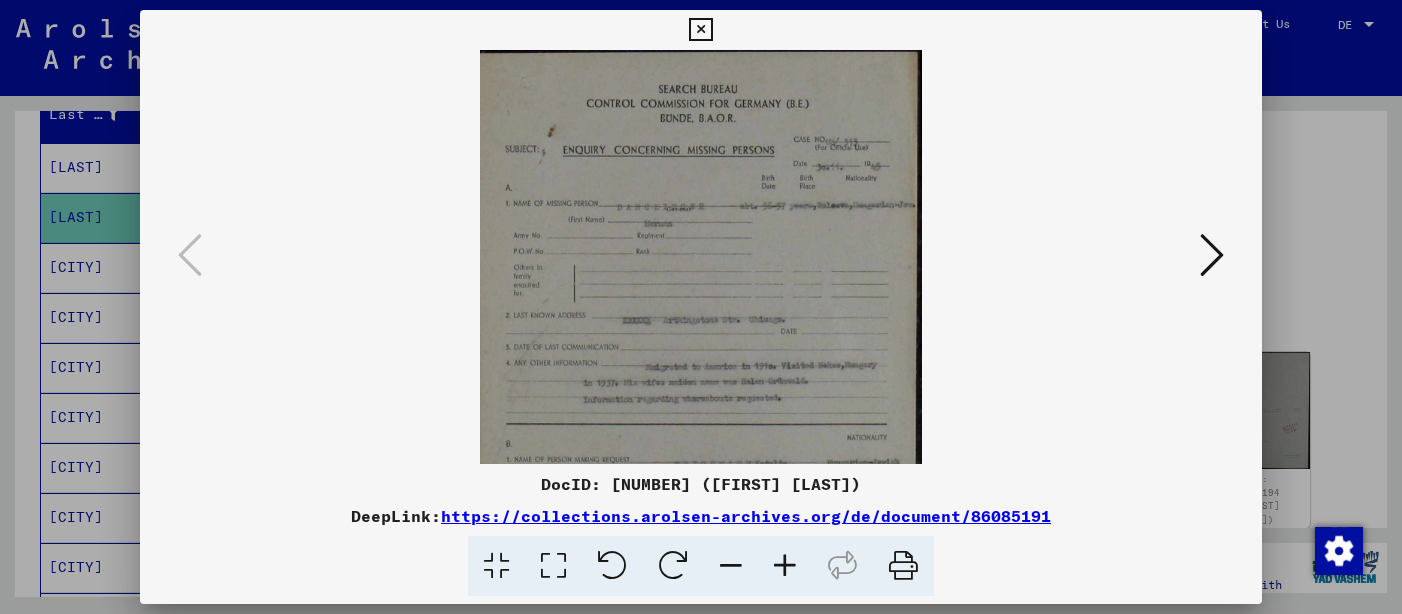 click at bounding box center (785, 566) 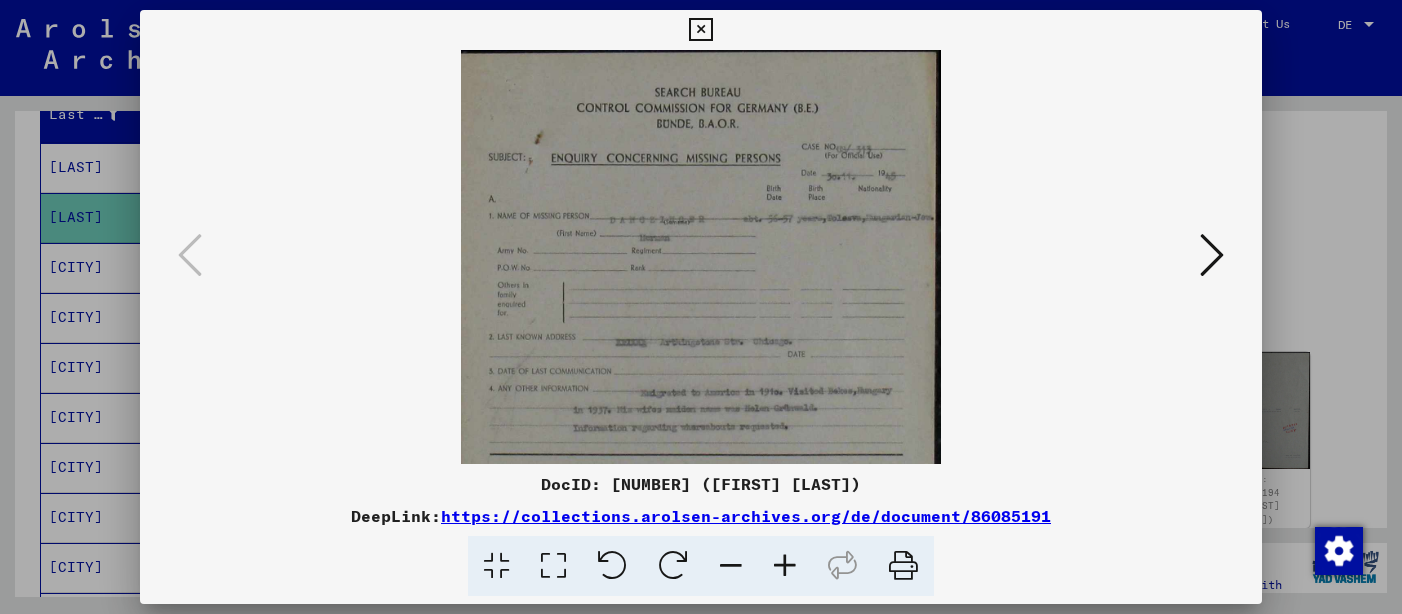 click at bounding box center [785, 566] 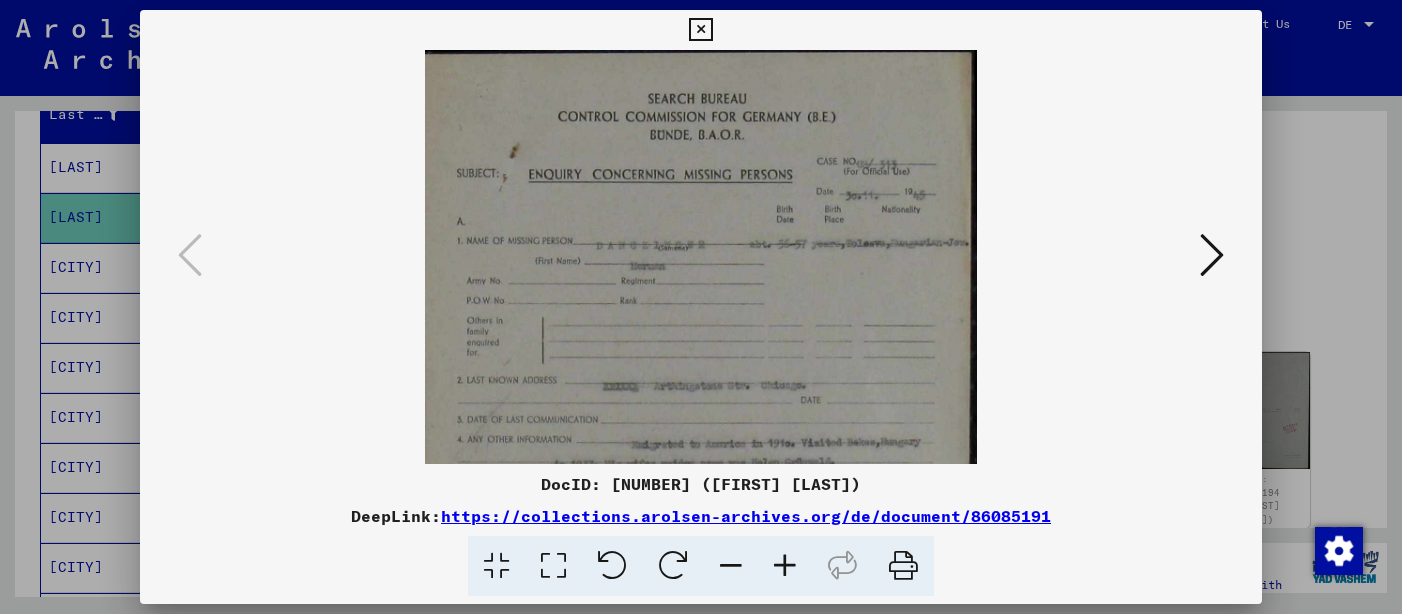 click at bounding box center [785, 566] 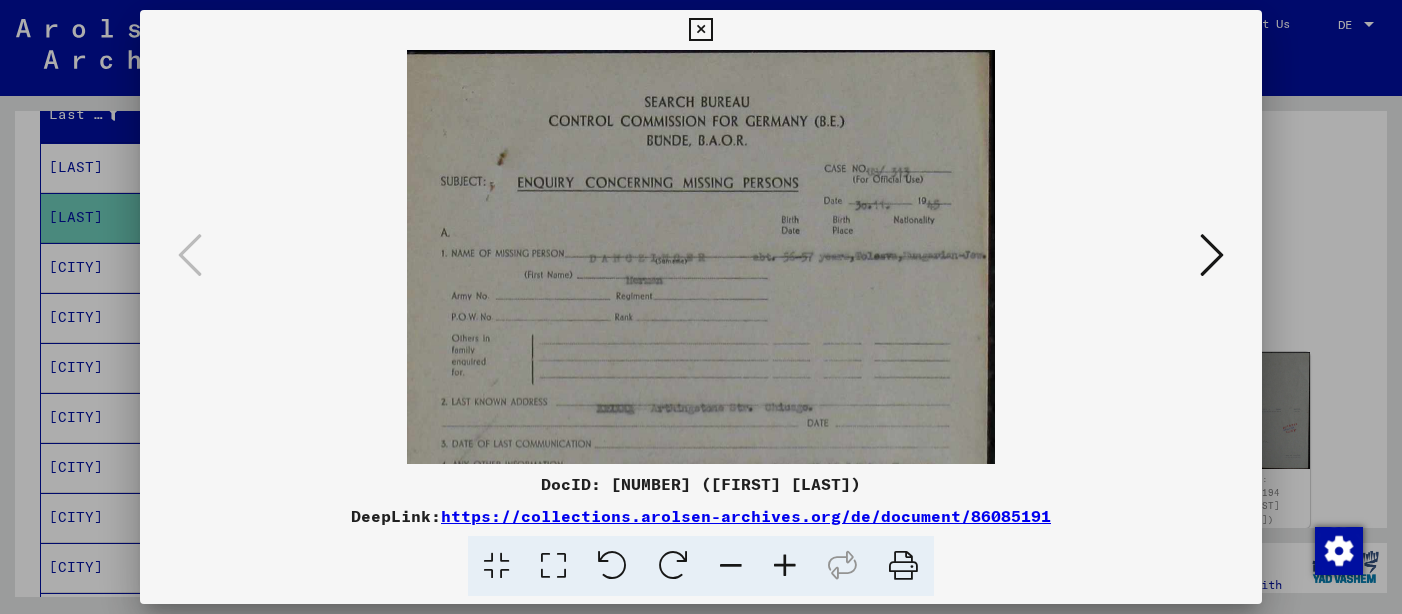 click at bounding box center [785, 566] 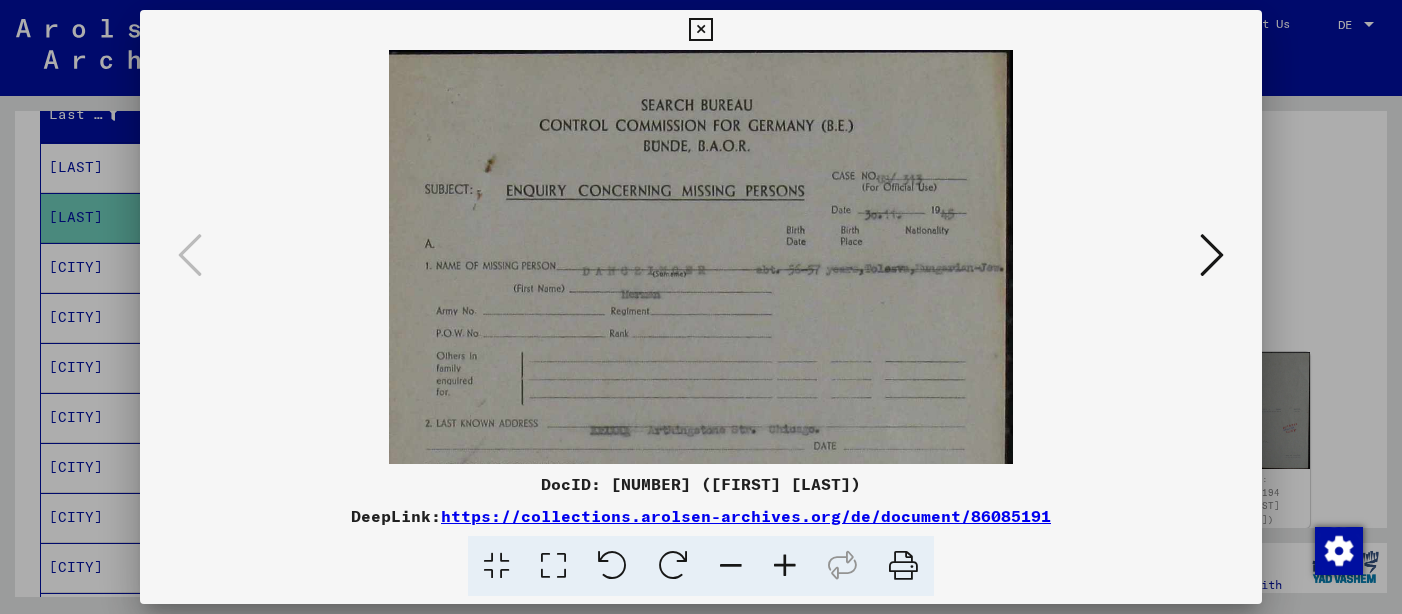 click at bounding box center (785, 566) 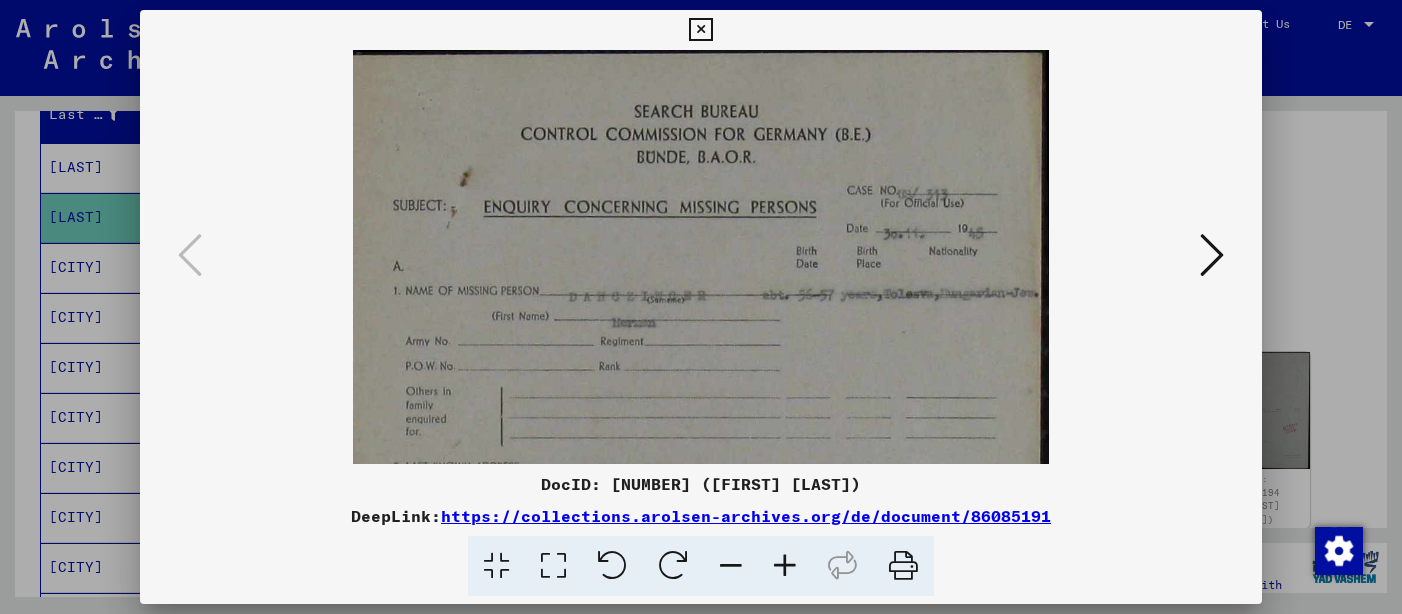 click at bounding box center [785, 566] 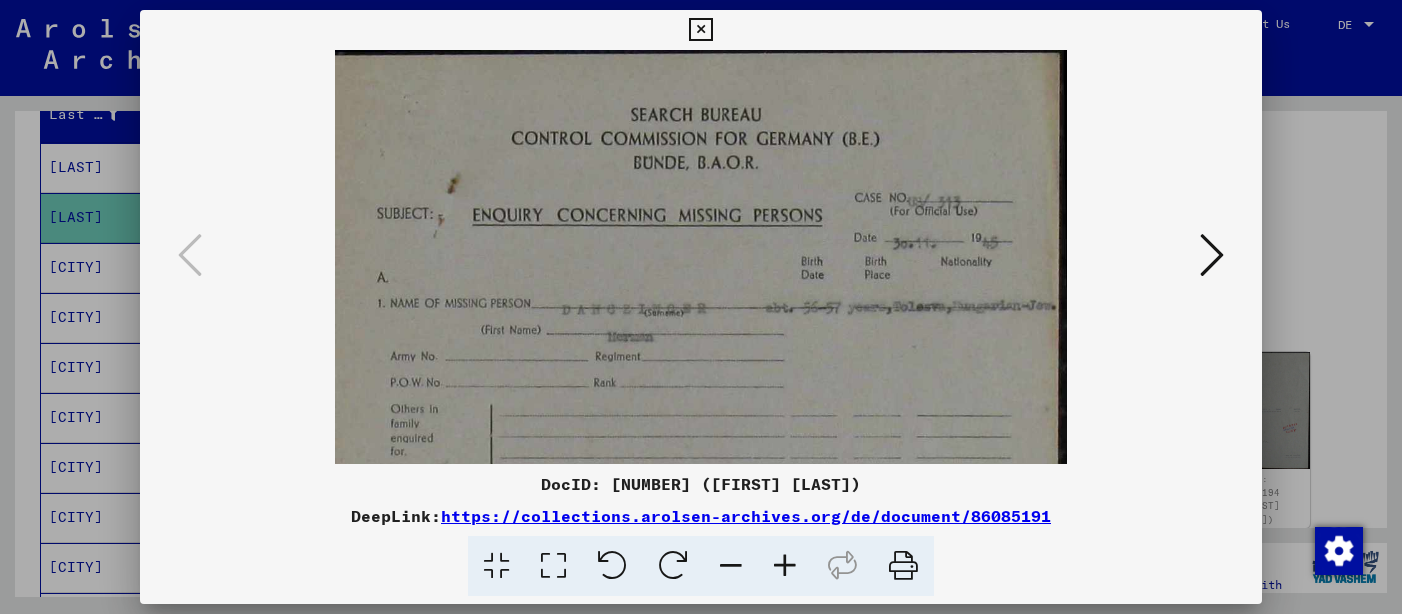 click at bounding box center [785, 566] 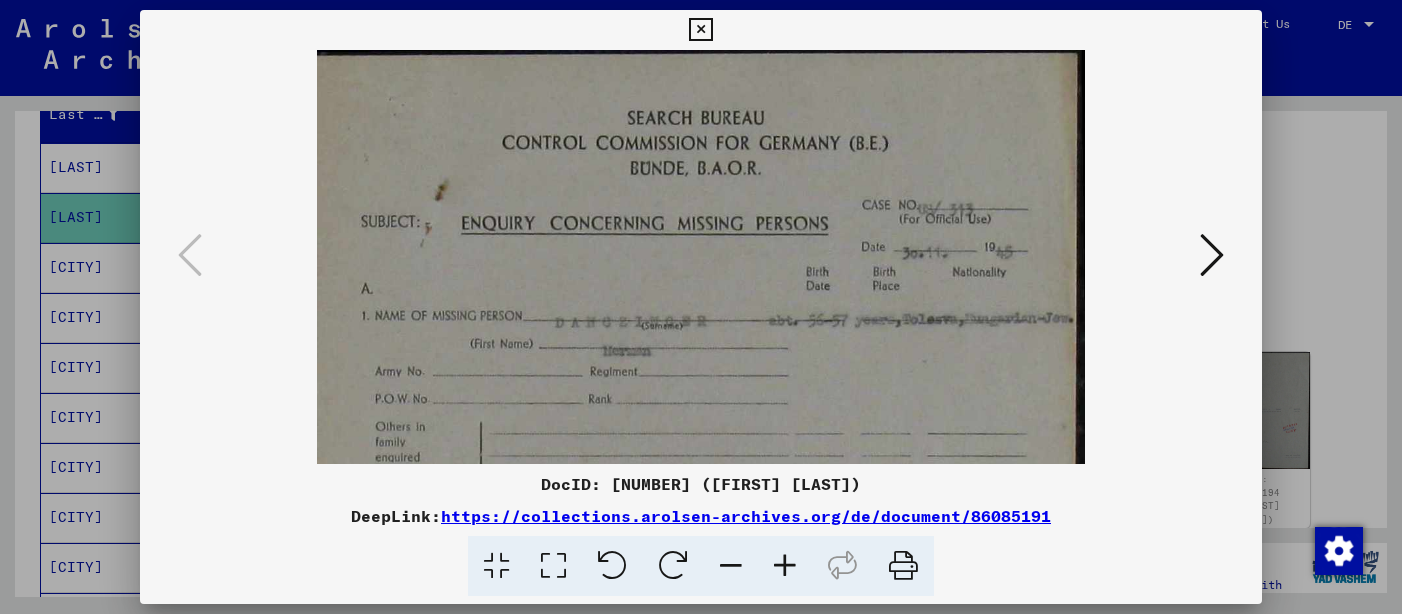 click at bounding box center (785, 566) 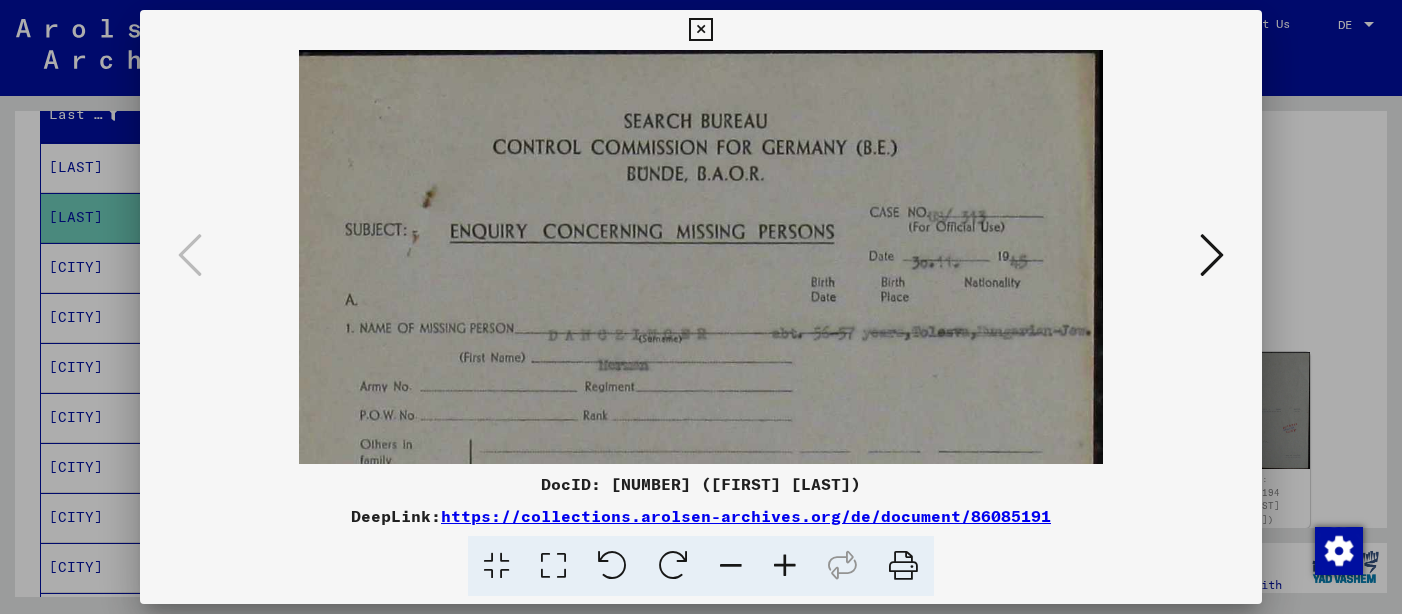 click at bounding box center [785, 566] 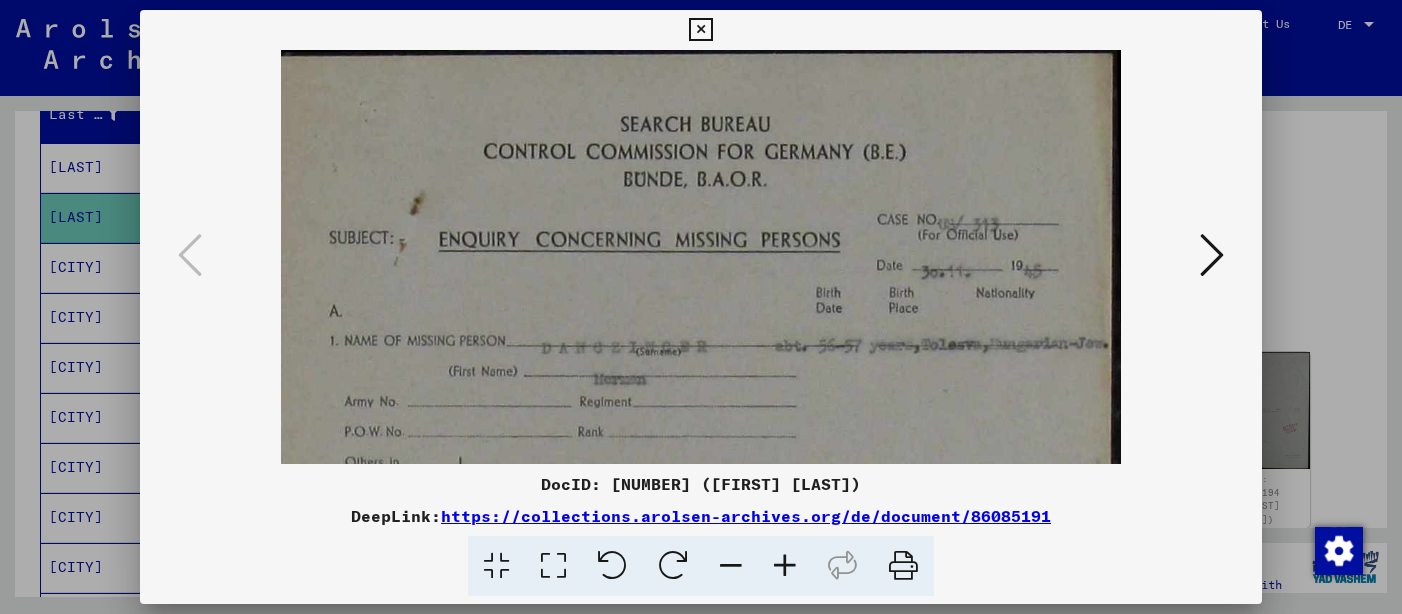 click at bounding box center (701, 632) 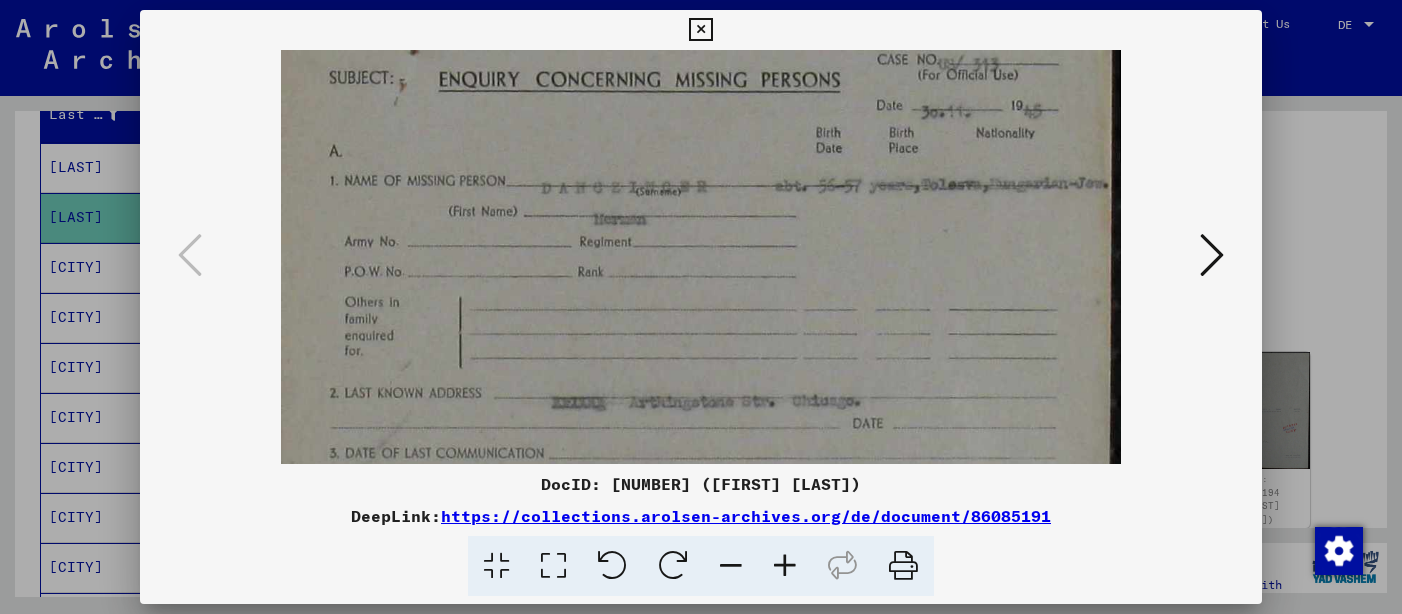 scroll, scrollTop: 204, scrollLeft: 0, axis: vertical 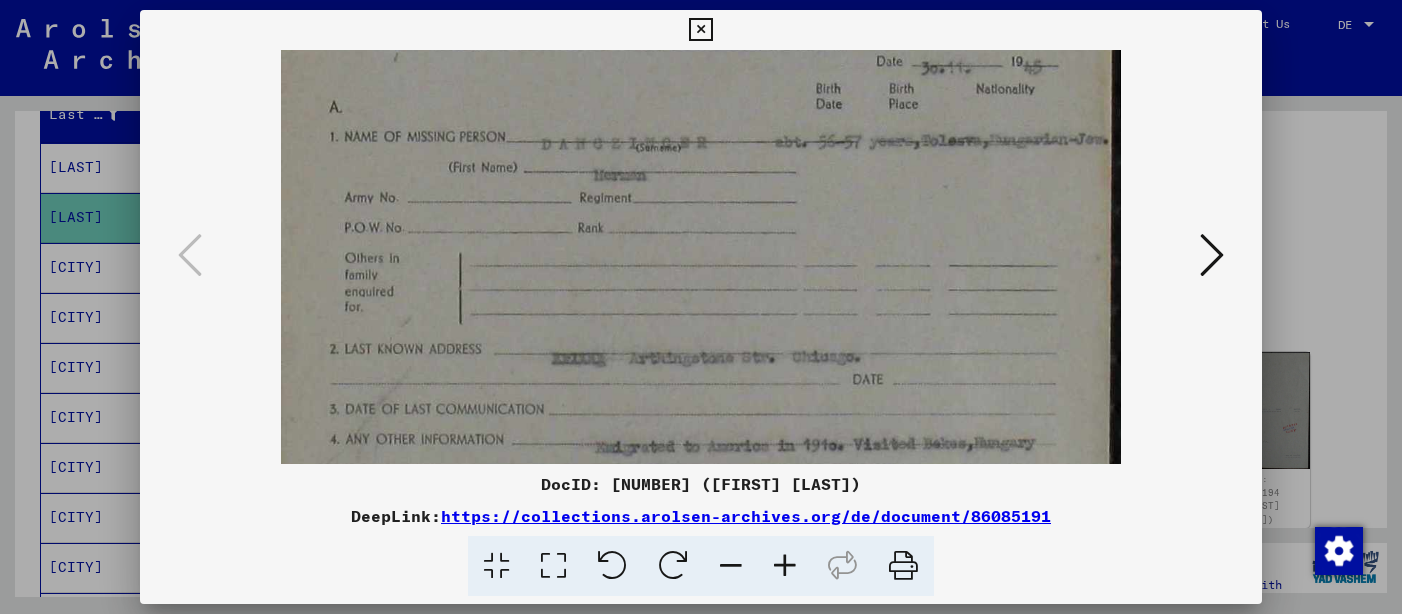 drag, startPoint x: 731, startPoint y: 397, endPoint x: 719, endPoint y: 193, distance: 204.35263 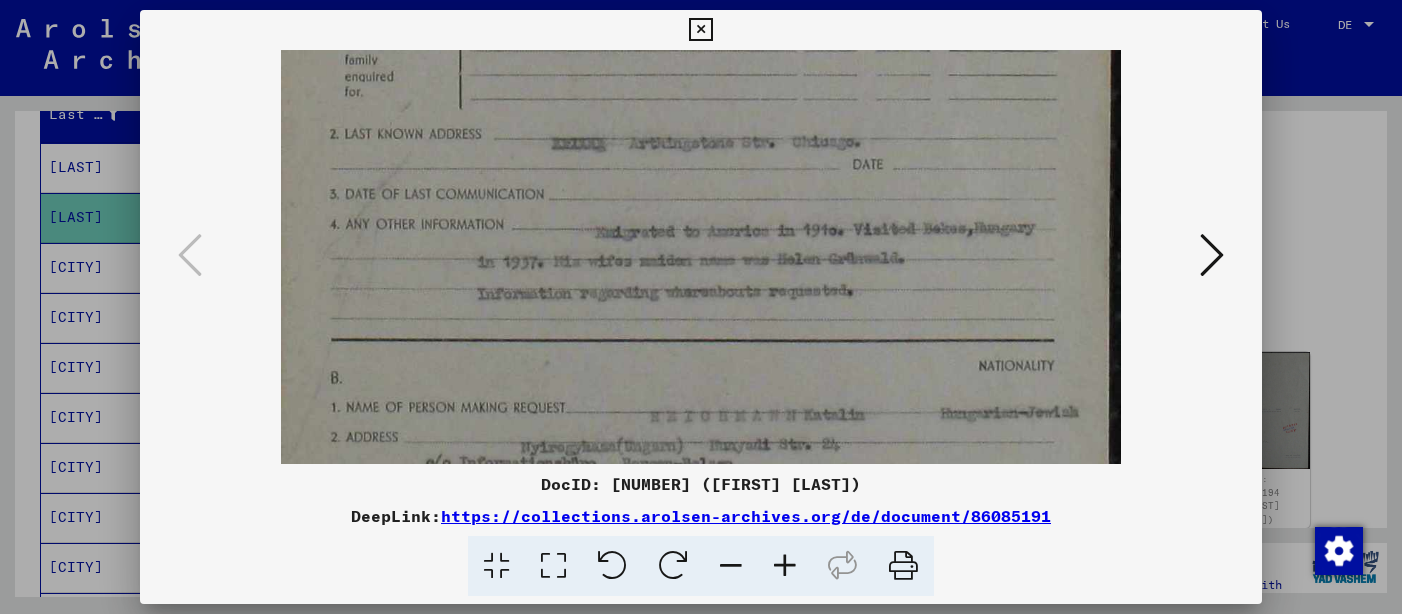 scroll, scrollTop: 424, scrollLeft: 0, axis: vertical 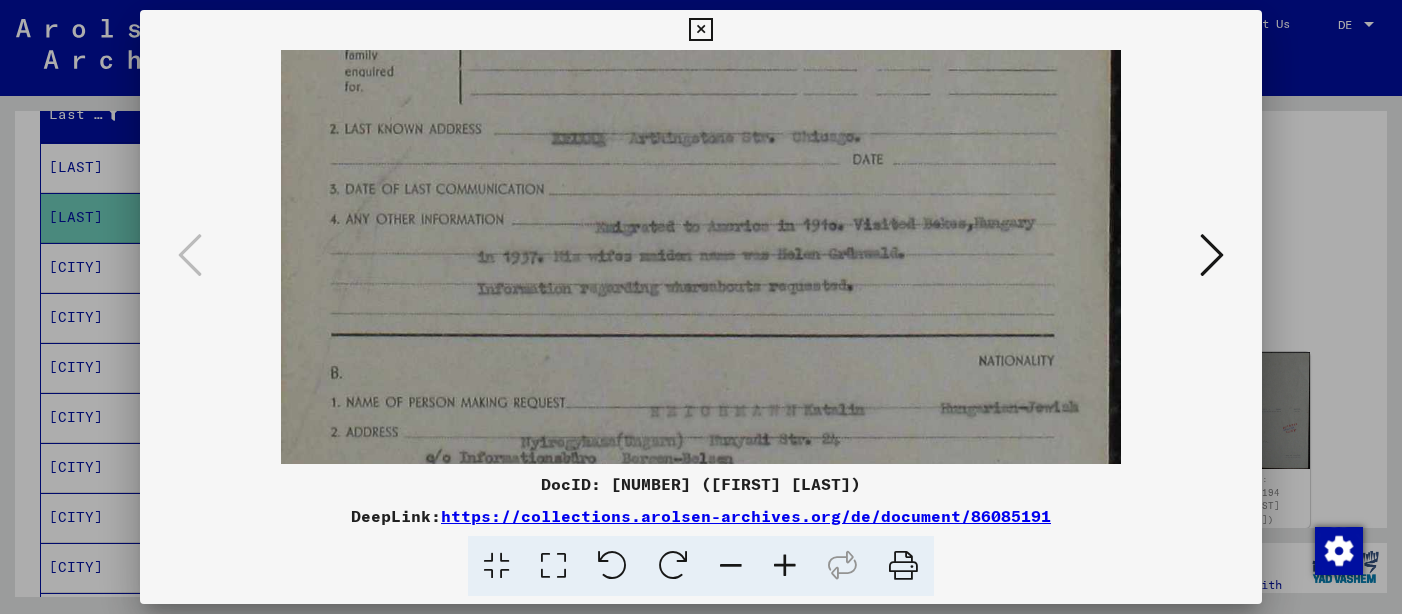 drag, startPoint x: 715, startPoint y: 345, endPoint x: 696, endPoint y: 125, distance: 220.81892 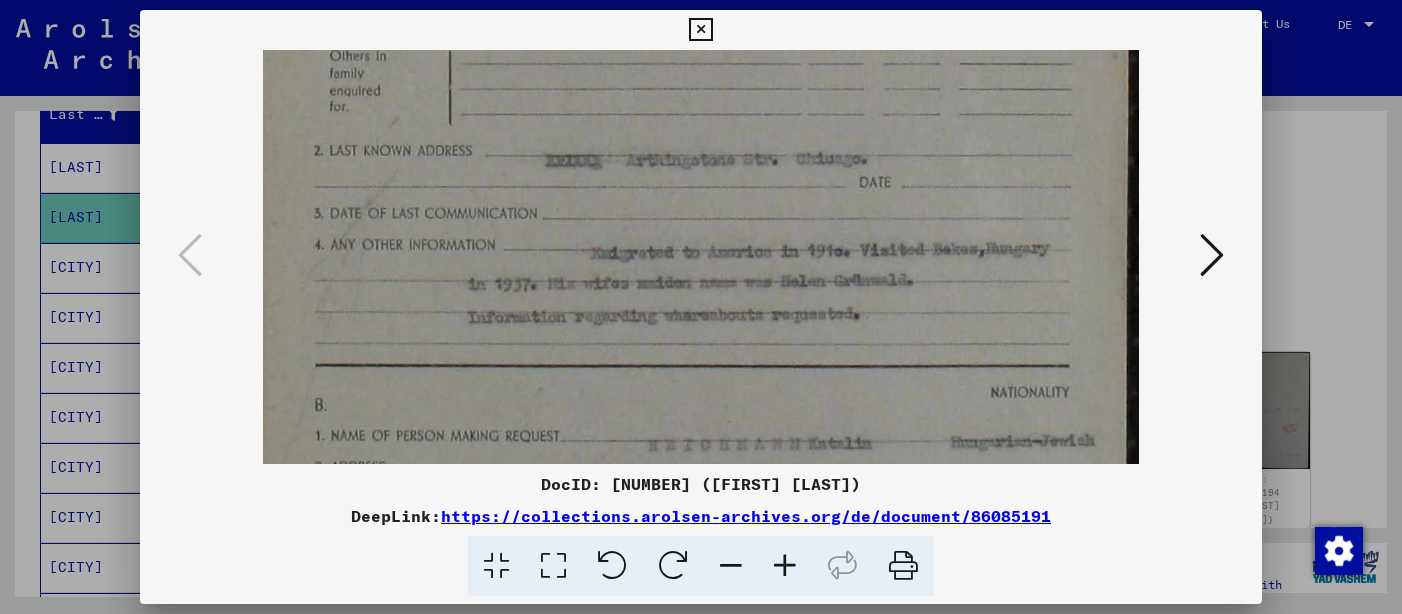 click at bounding box center [785, 566] 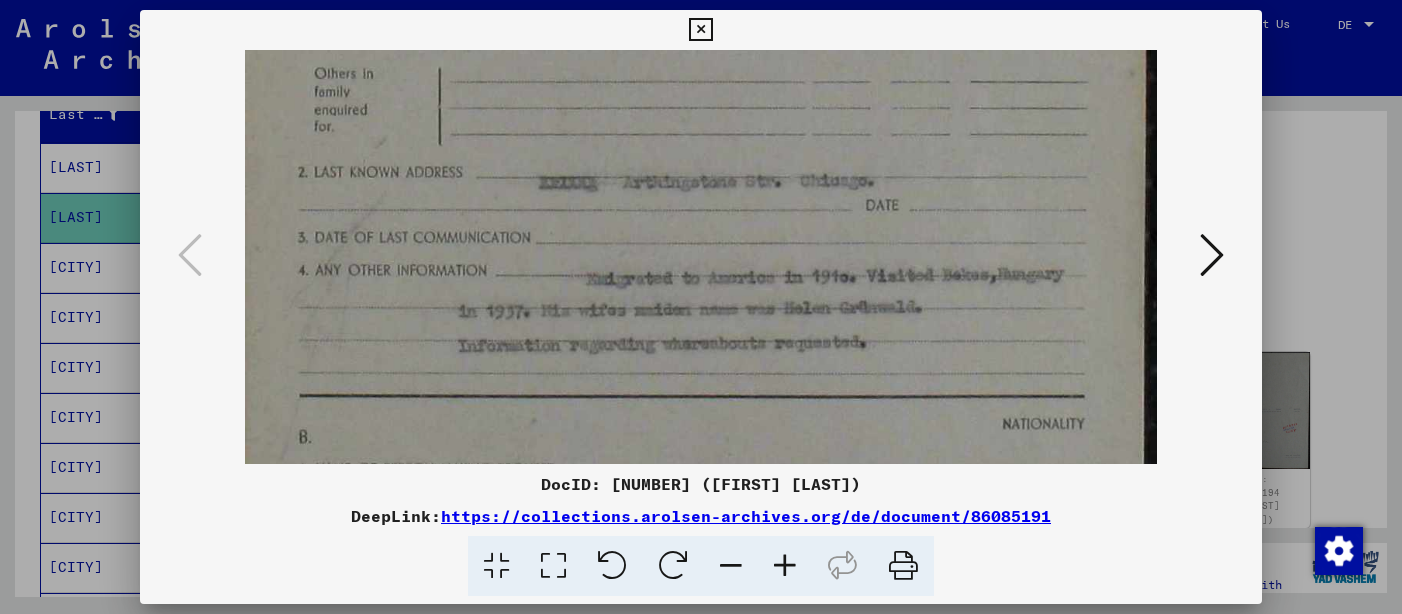click at bounding box center (785, 566) 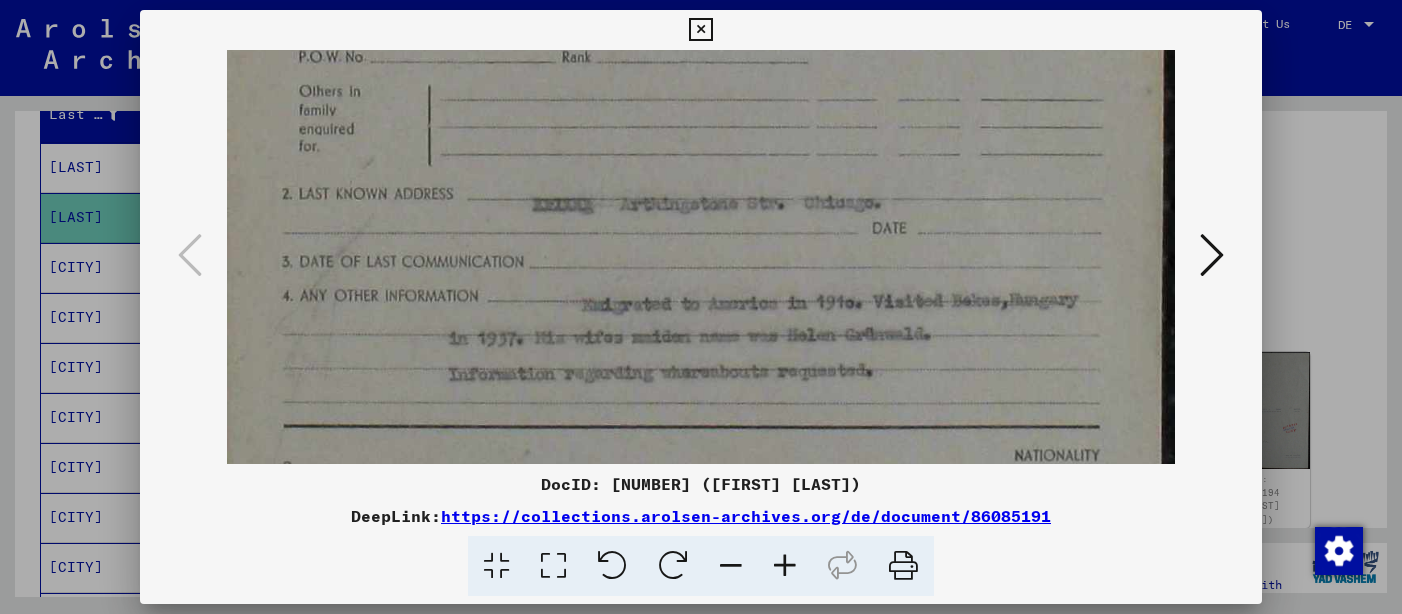 click at bounding box center [785, 566] 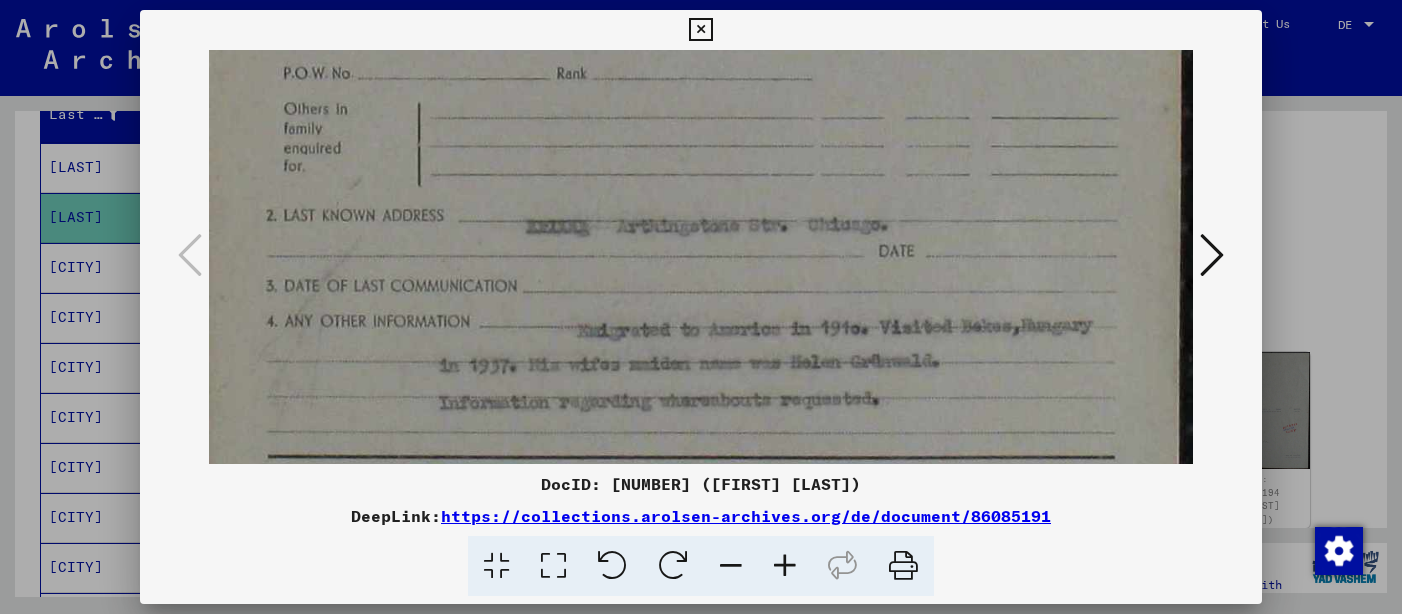 click at bounding box center [785, 566] 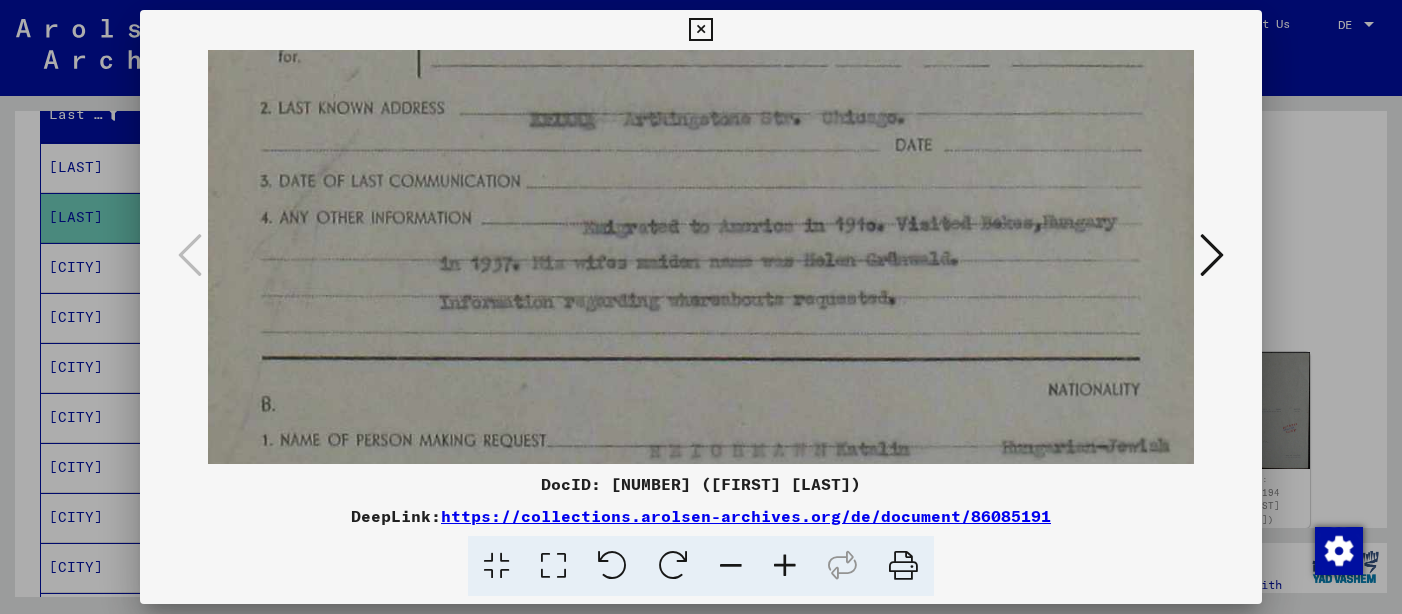 scroll, scrollTop: 561, scrollLeft: 8, axis: both 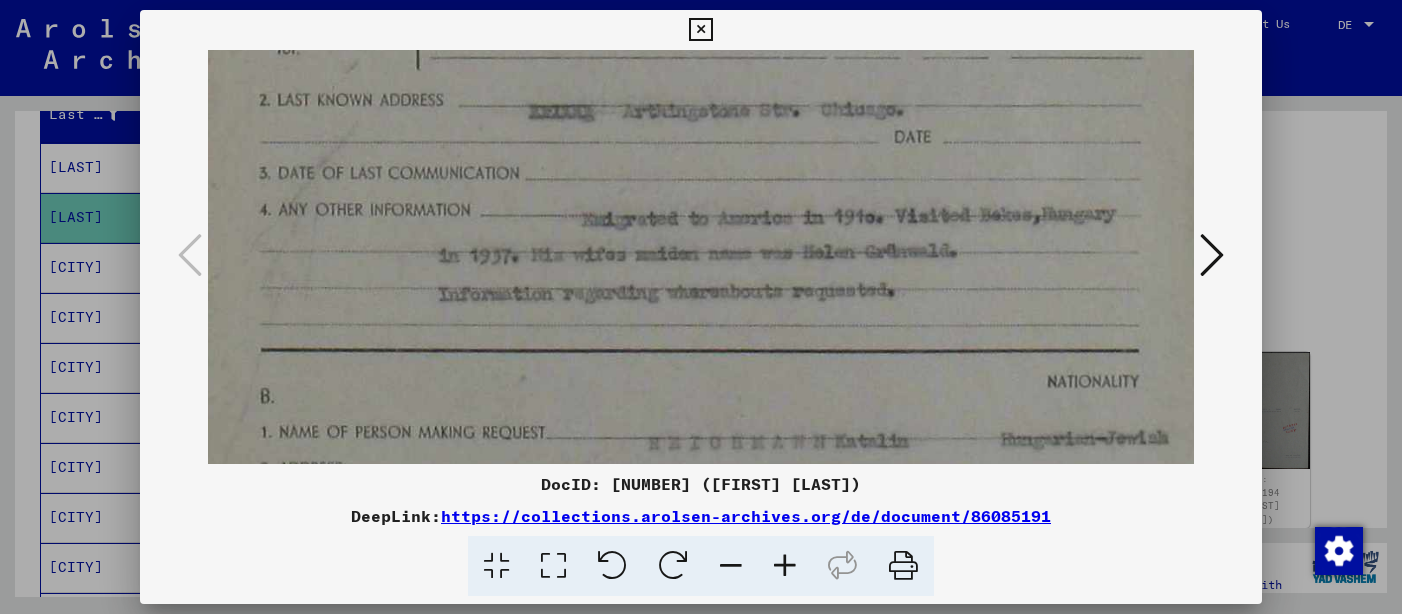 drag, startPoint x: 770, startPoint y: 440, endPoint x: 762, endPoint y: 303, distance: 137.23338 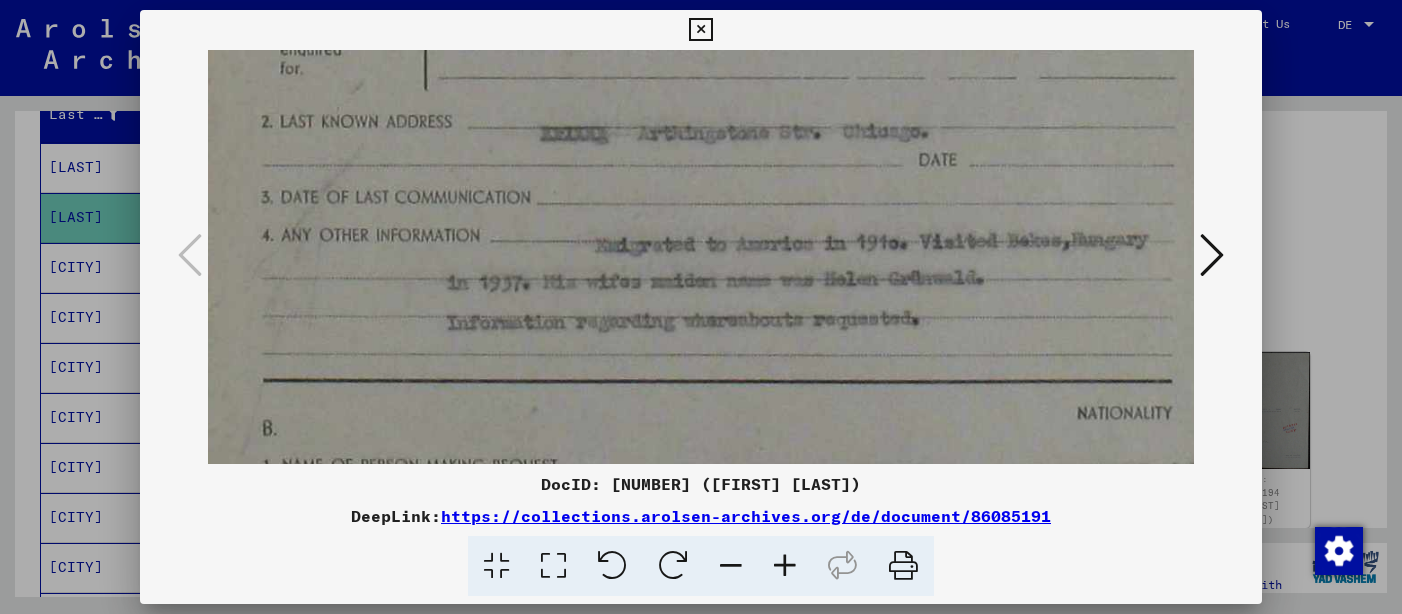 click at bounding box center (785, 566) 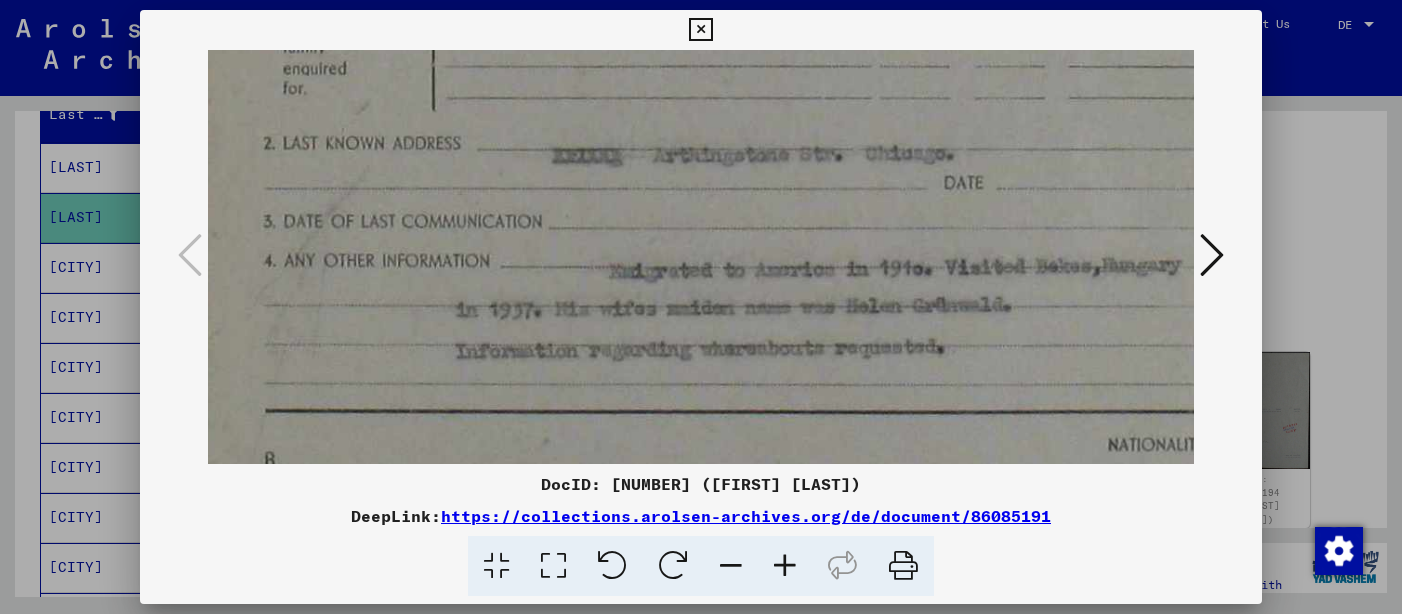click at bounding box center (785, 566) 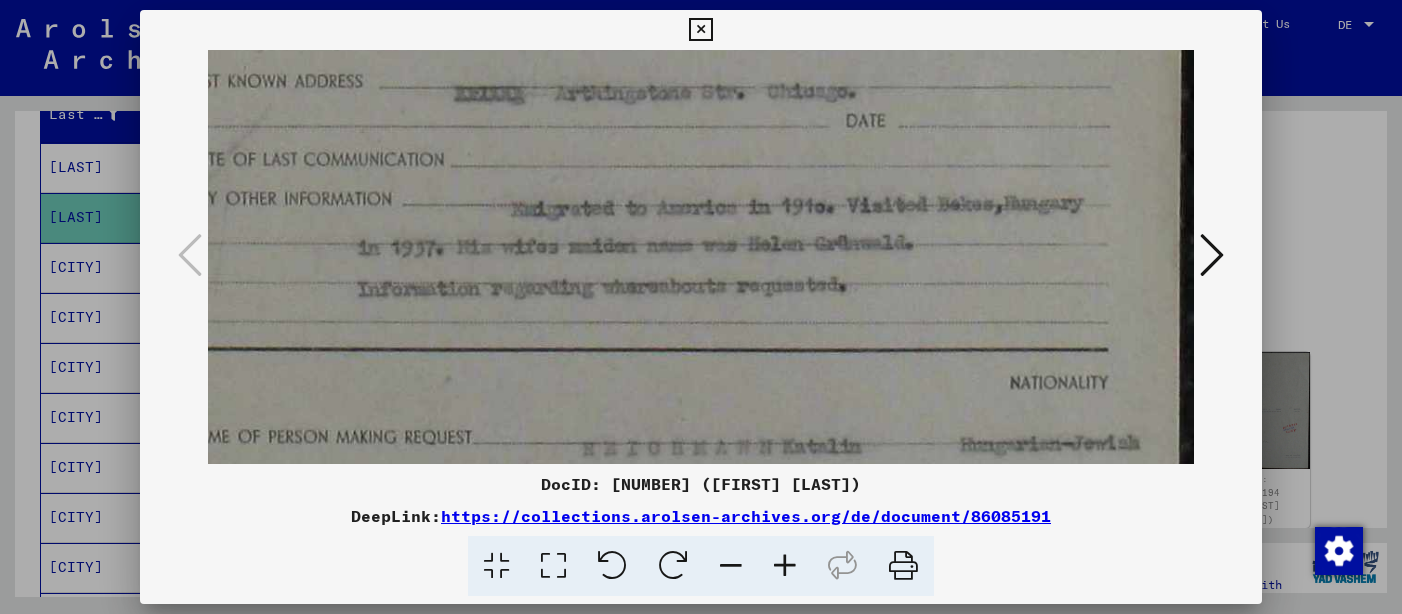 scroll, scrollTop: 626, scrollLeft: 107, axis: both 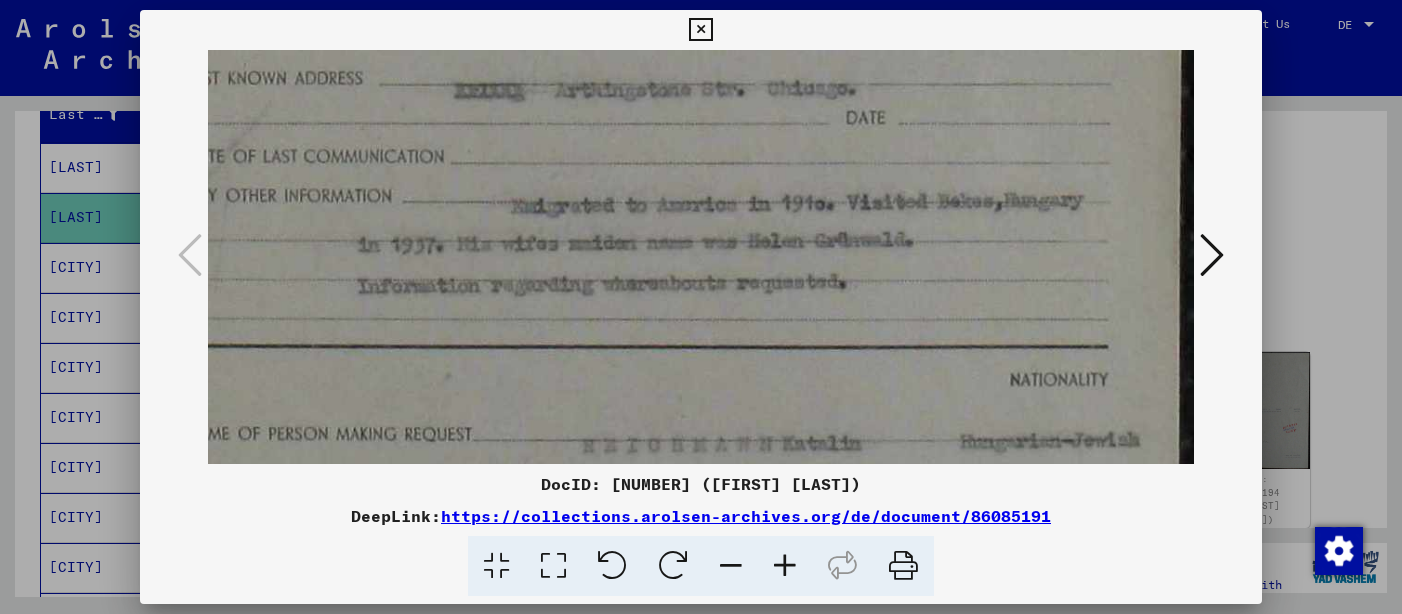 drag, startPoint x: 780, startPoint y: 340, endPoint x: 616, endPoint y: 275, distance: 176.41145 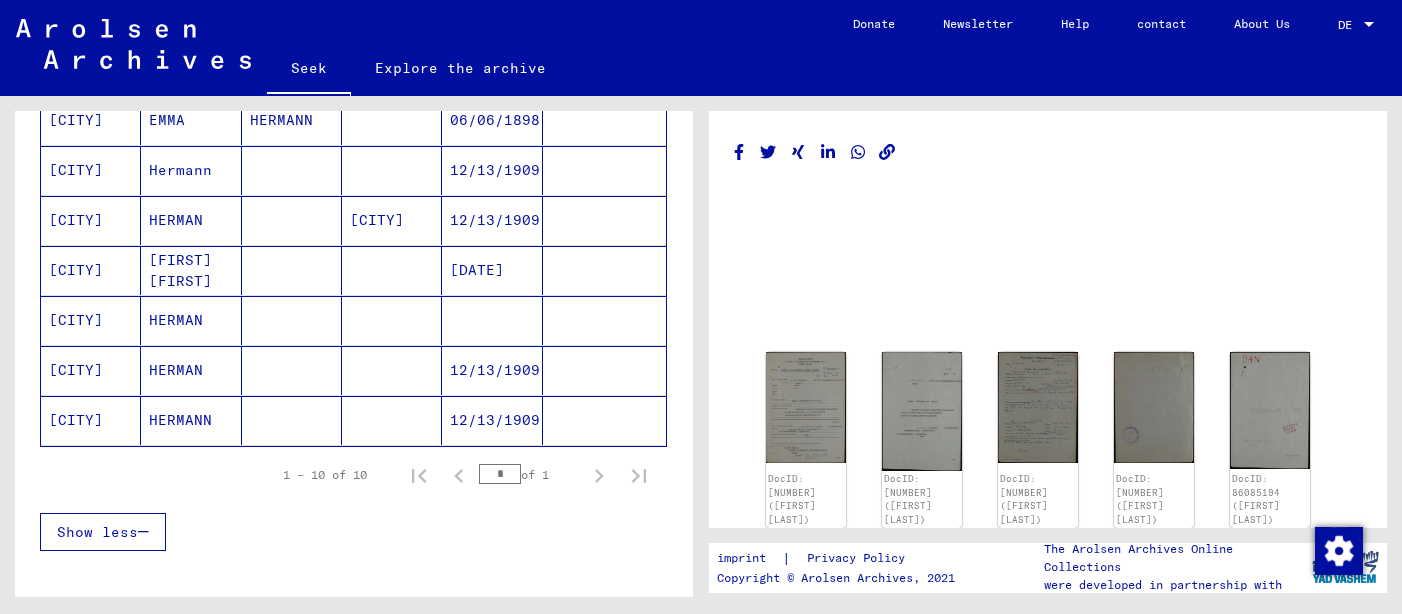 scroll, scrollTop: 0, scrollLeft: 0, axis: both 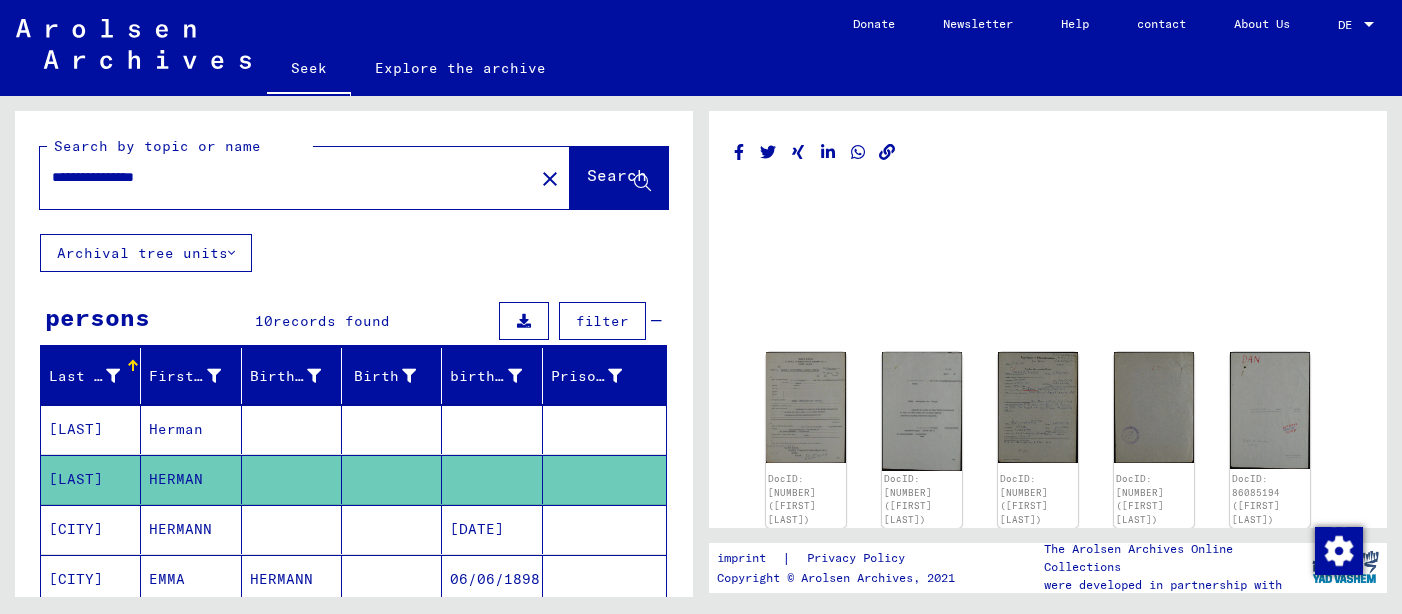 click on "**********" 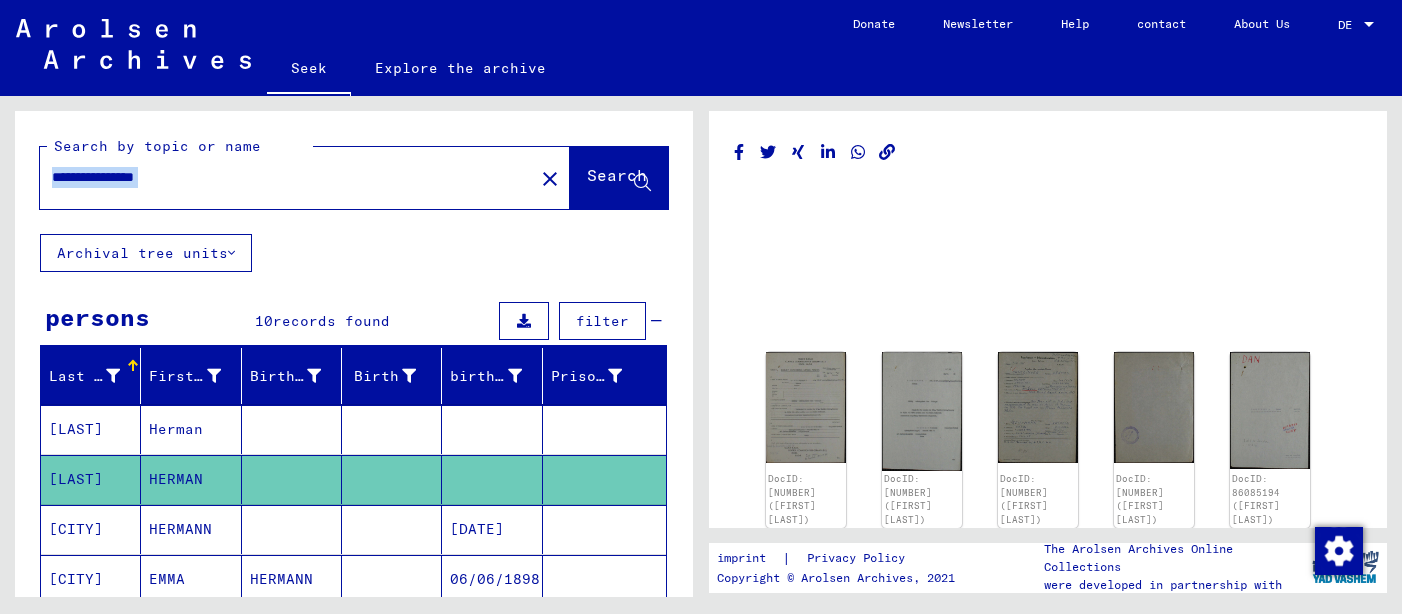click on "**********" 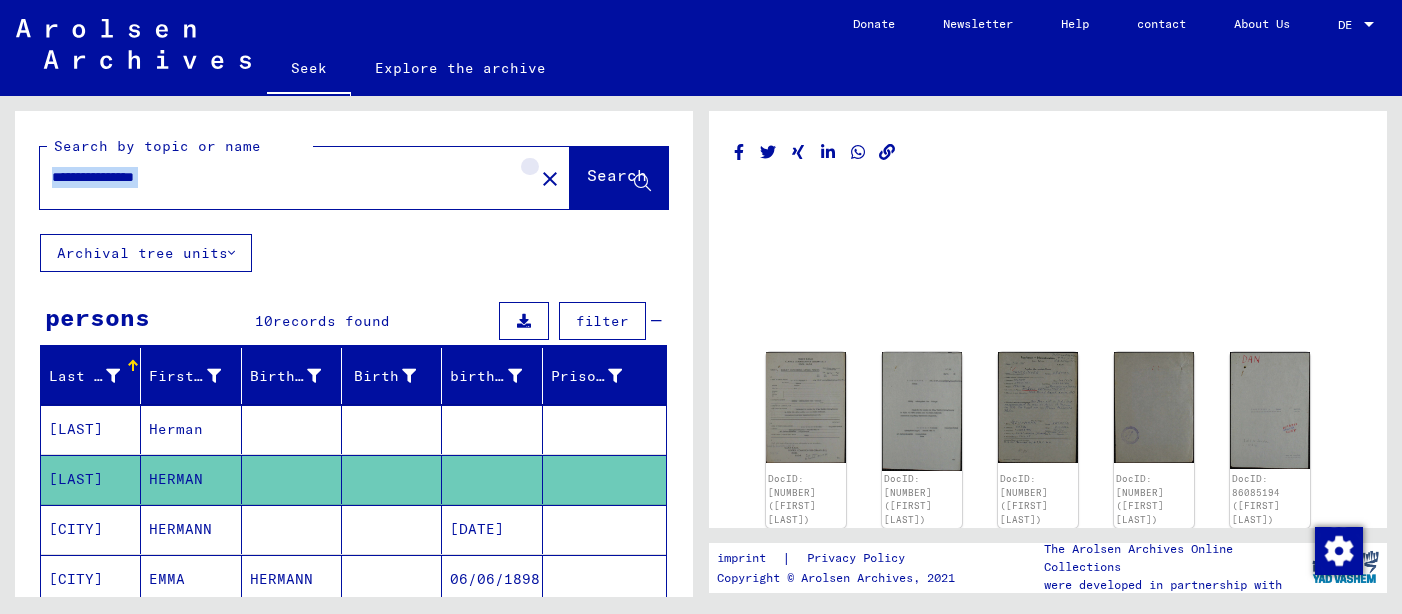 click on "close" 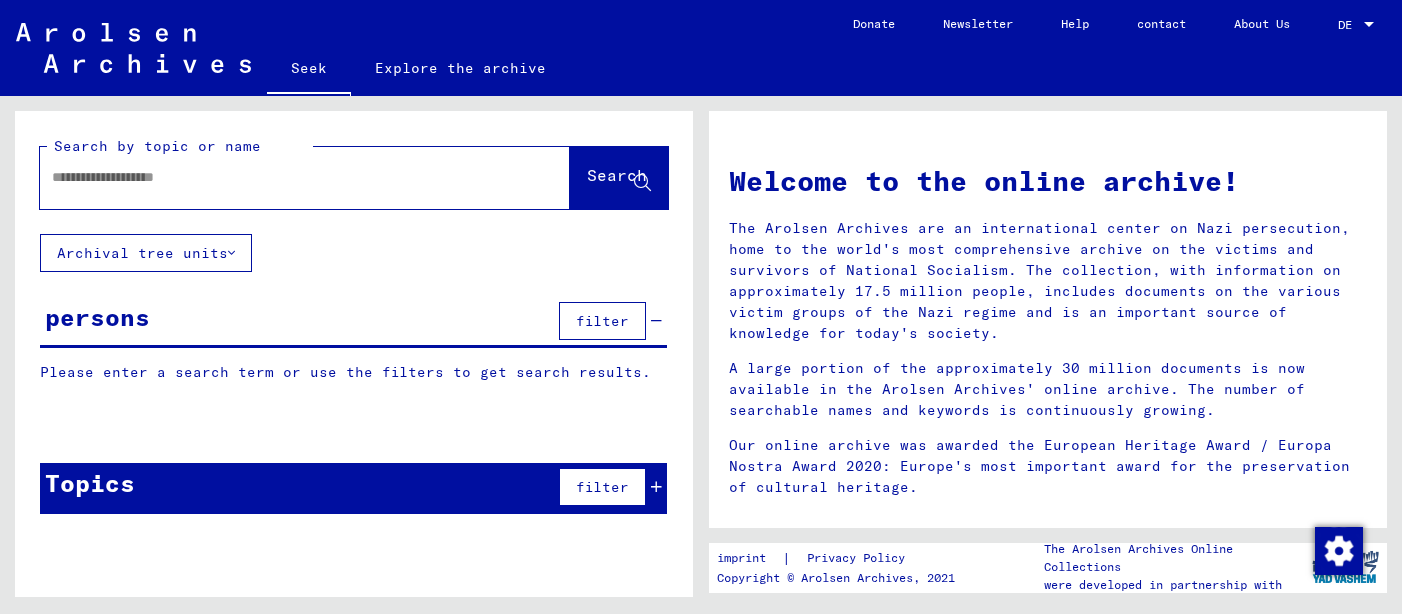click at bounding box center (281, 177) 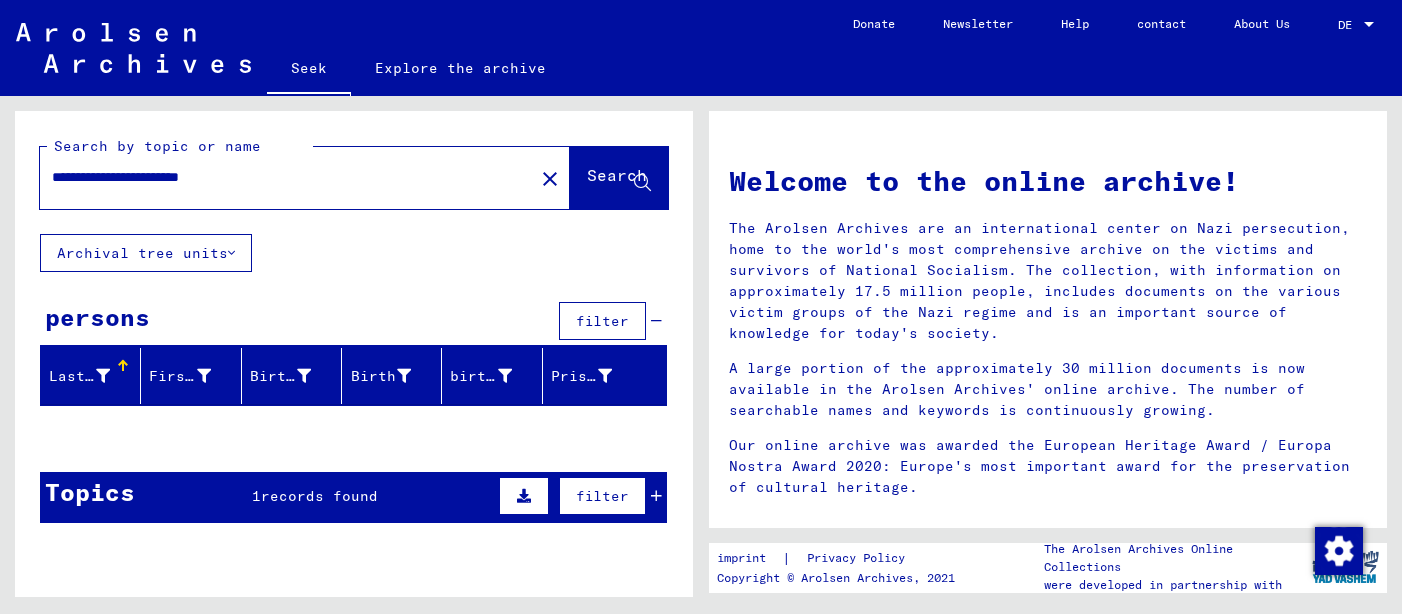 click on "**********" at bounding box center [281, 177] 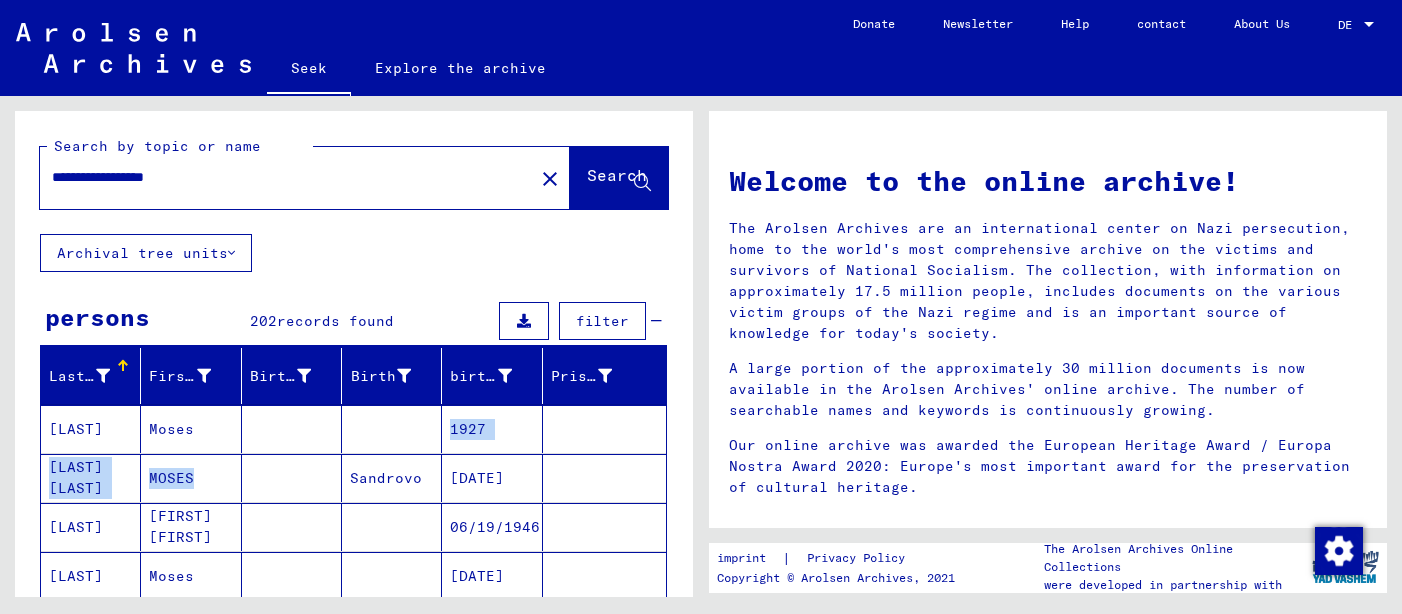 drag, startPoint x: 264, startPoint y: 458, endPoint x: 262, endPoint y: 411, distance: 47.042534 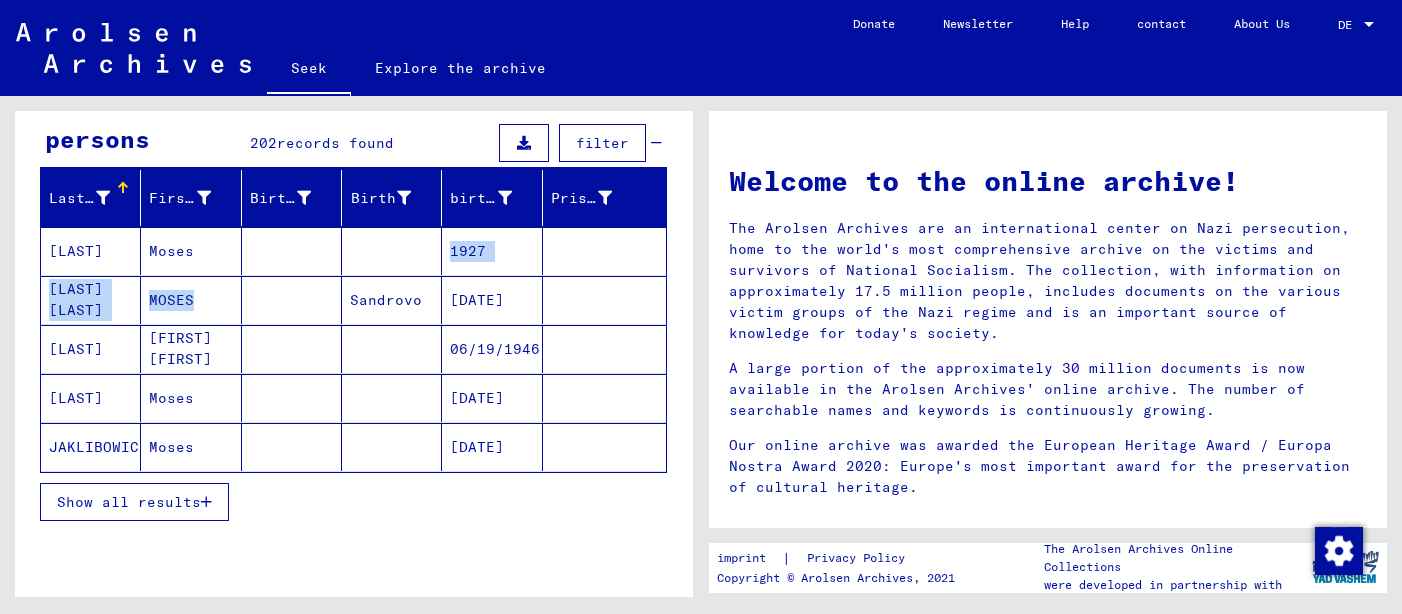 scroll, scrollTop: 0, scrollLeft: 0, axis: both 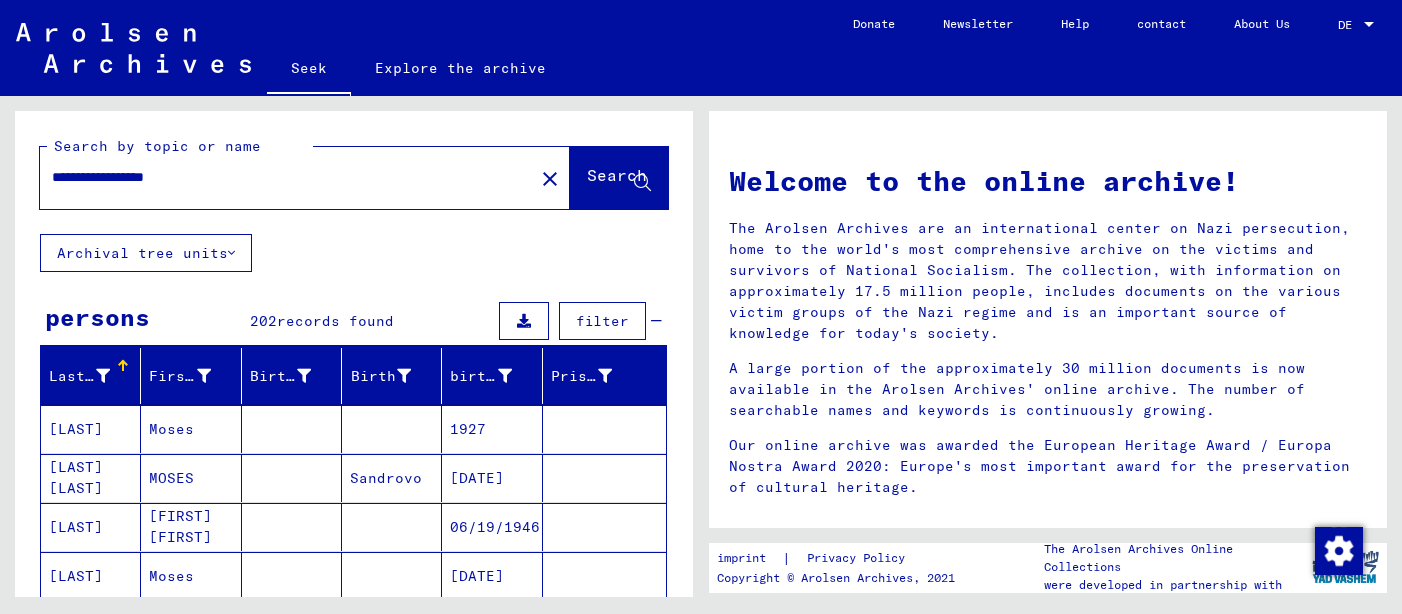 drag, startPoint x: 103, startPoint y: 180, endPoint x: 27, endPoint y: 174, distance: 76.23647 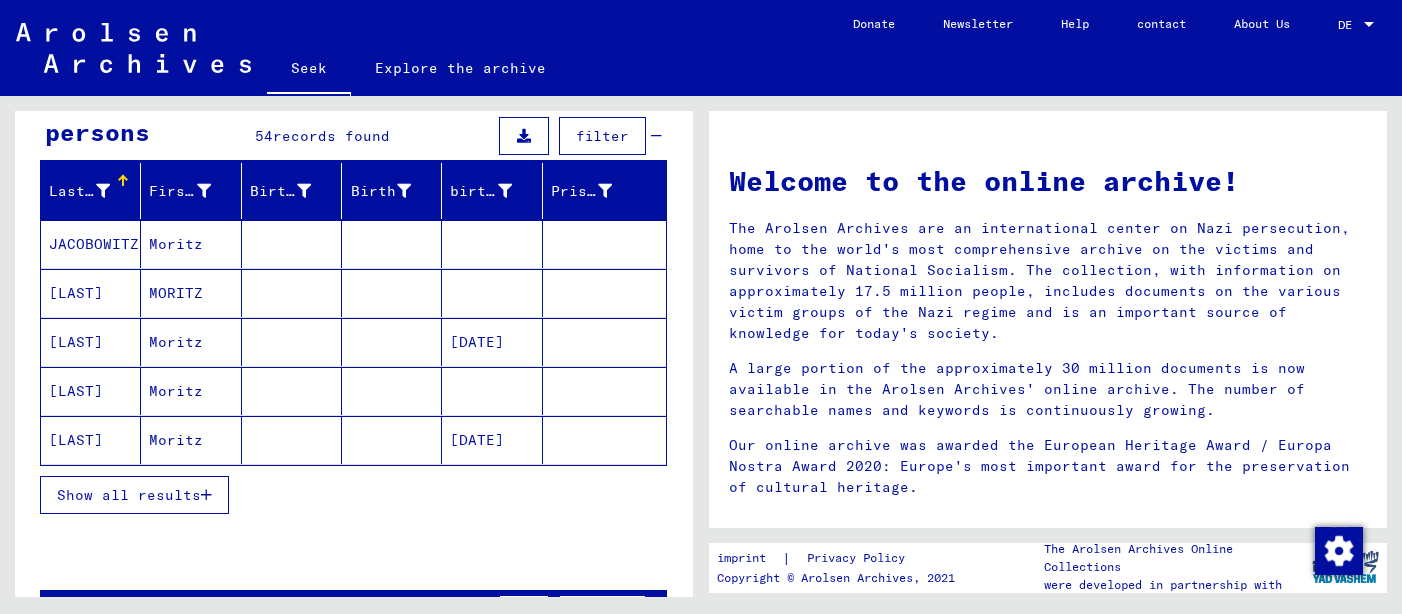 scroll, scrollTop: 198, scrollLeft: 0, axis: vertical 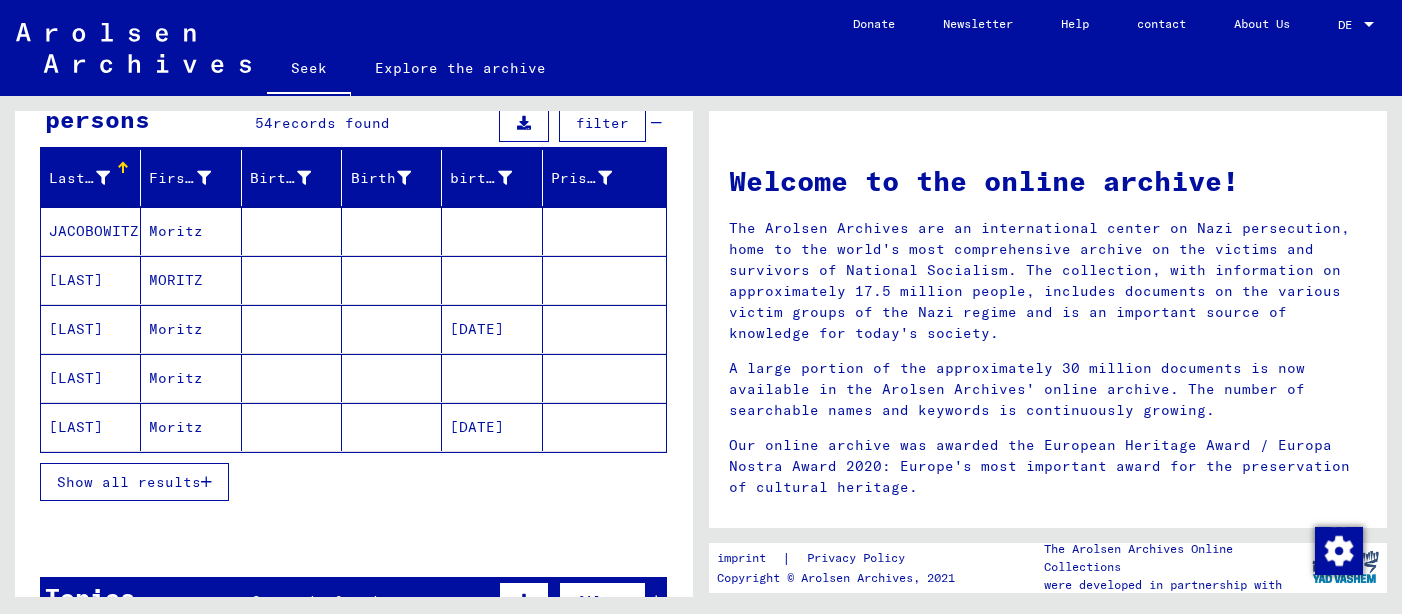 click on "Moritz" at bounding box center [176, 427] 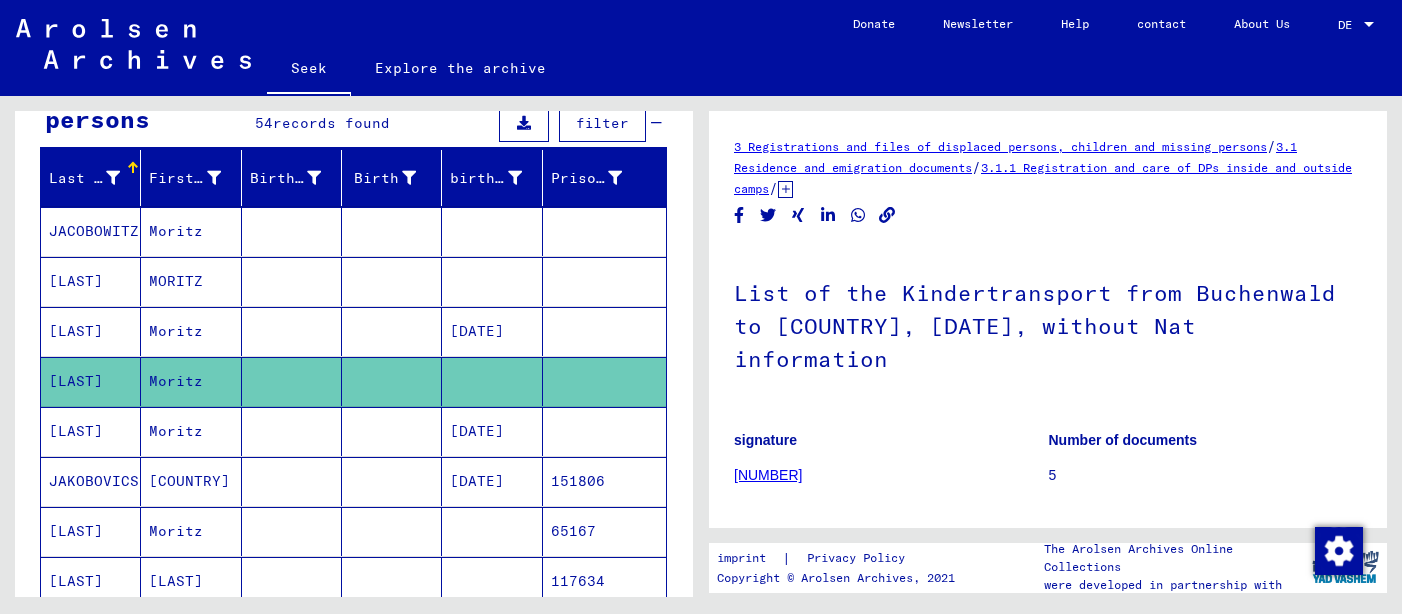 scroll, scrollTop: 0, scrollLeft: 0, axis: both 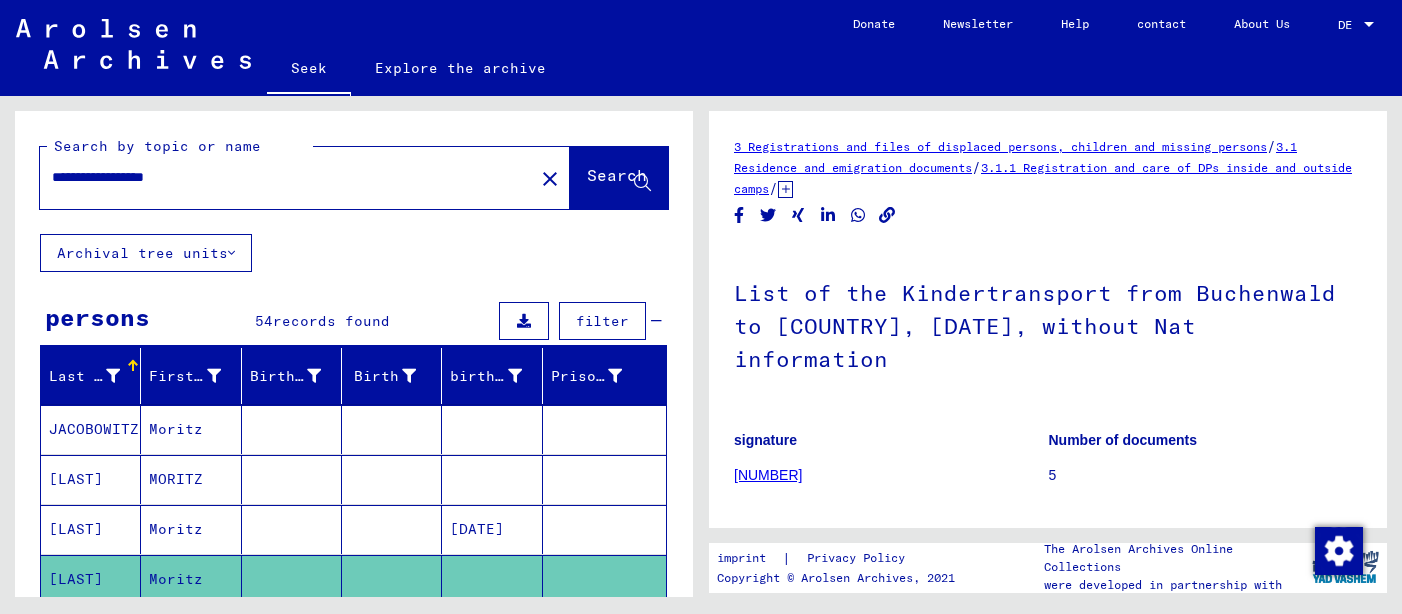 click on "**********" at bounding box center [287, 177] 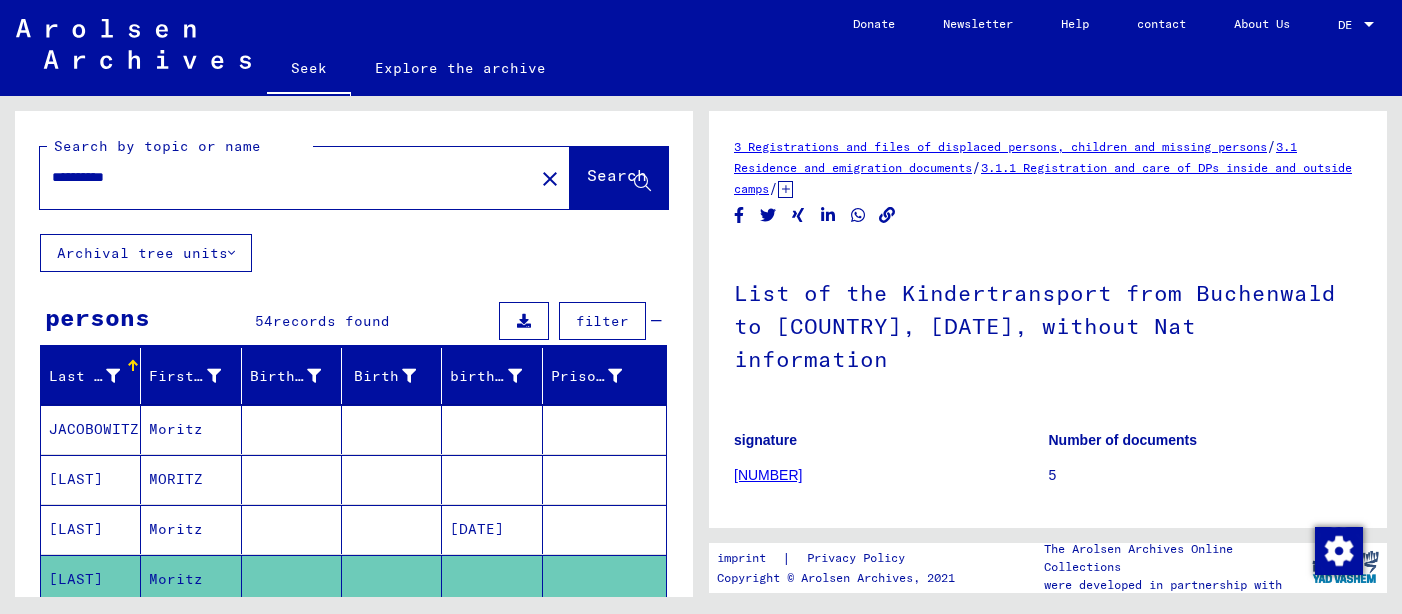 type on "**********" 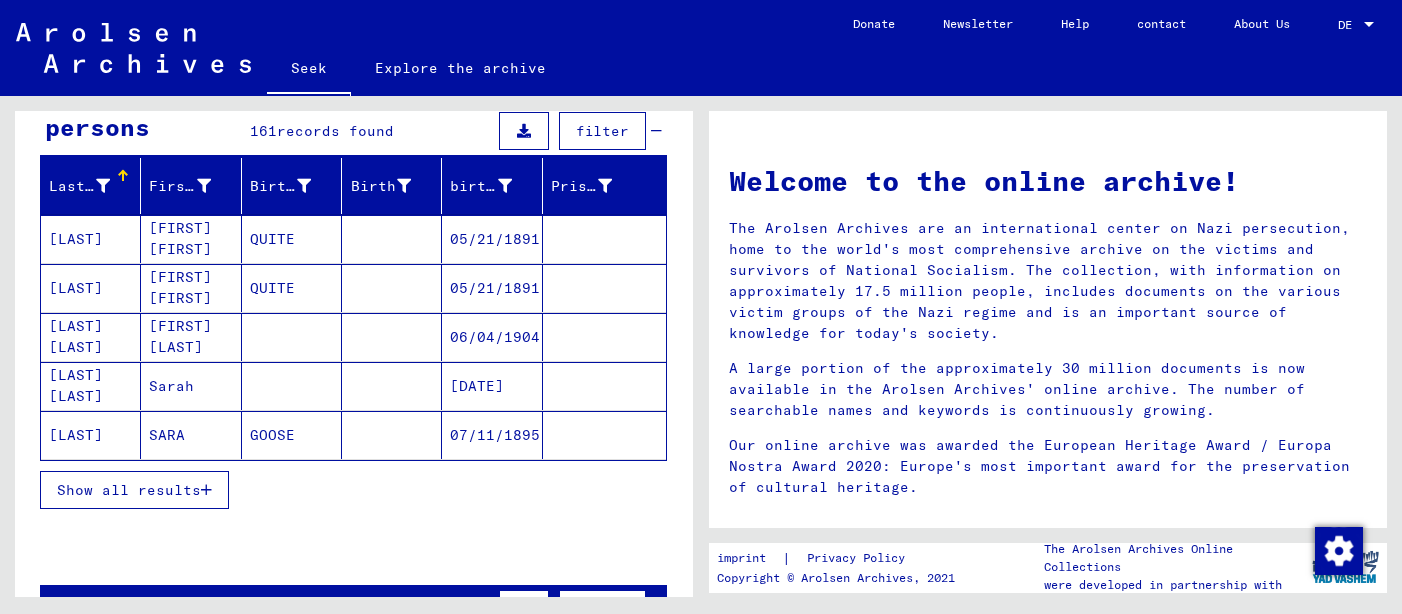scroll, scrollTop: 192, scrollLeft: 0, axis: vertical 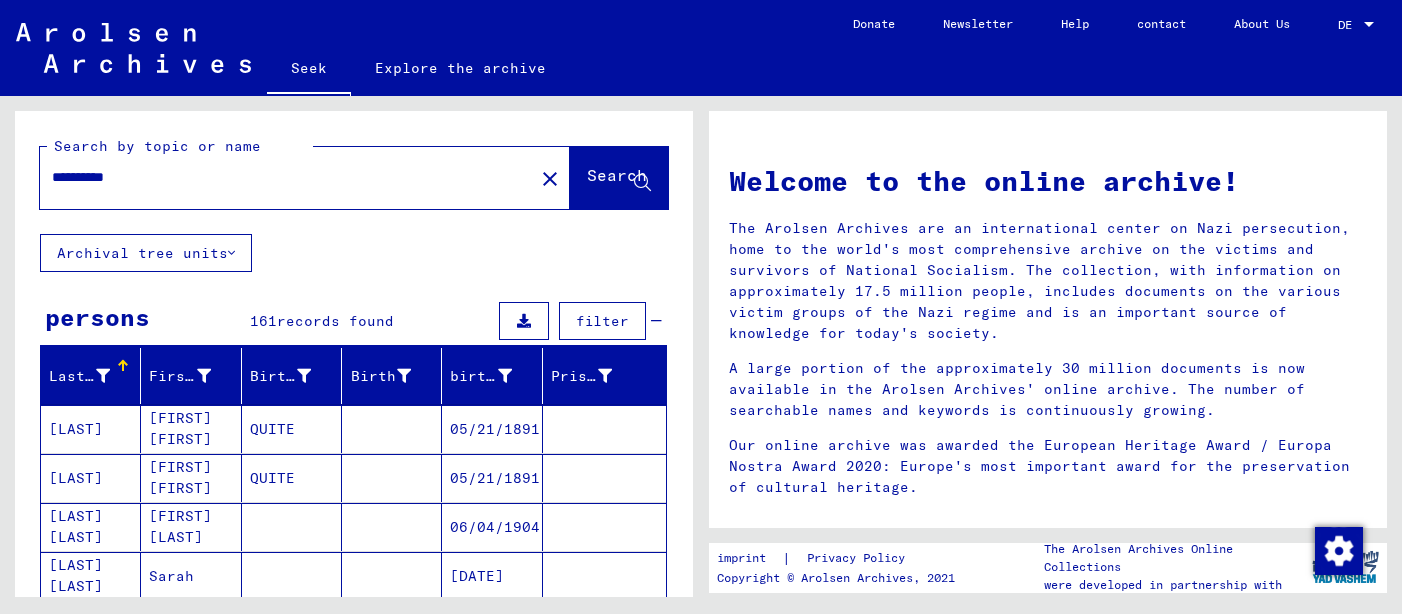 click on "**********" 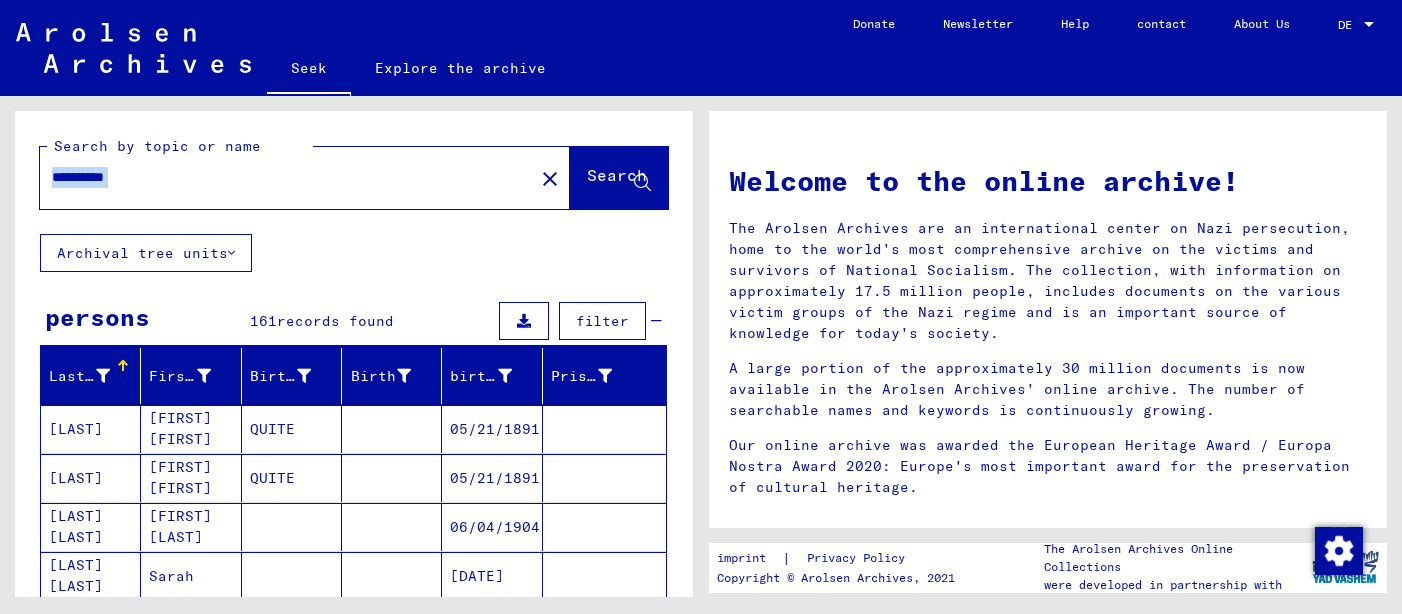 click on "**********" 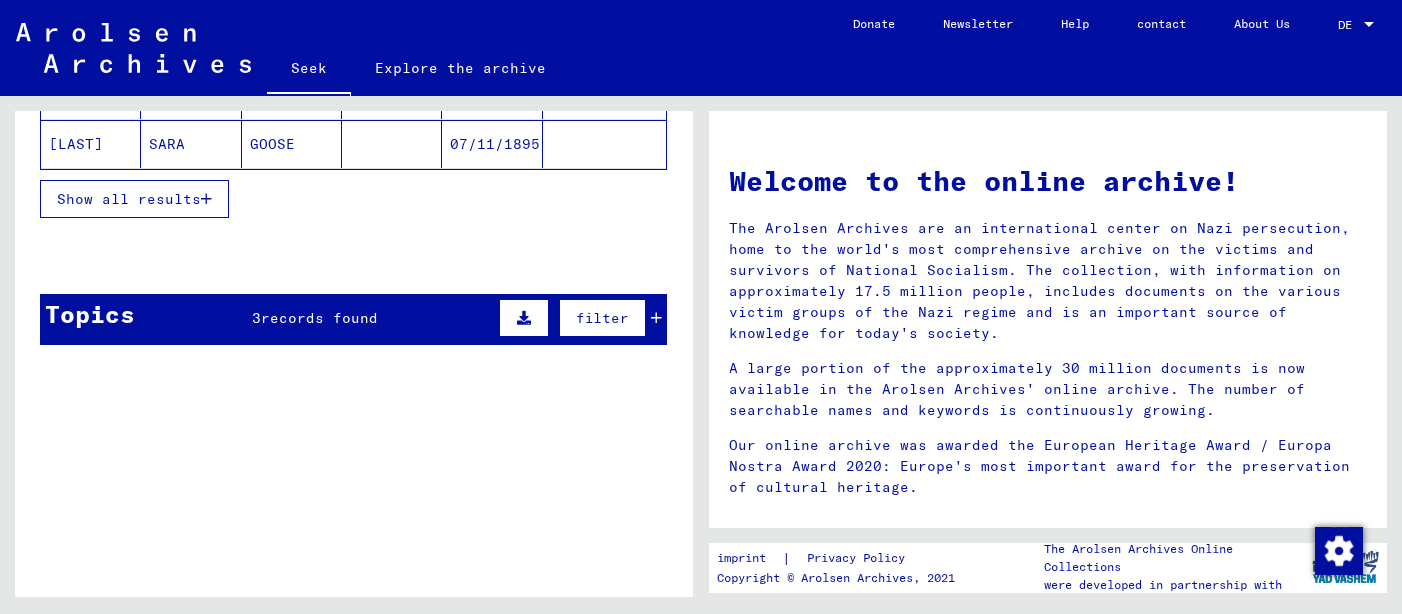 scroll, scrollTop: 0, scrollLeft: 0, axis: both 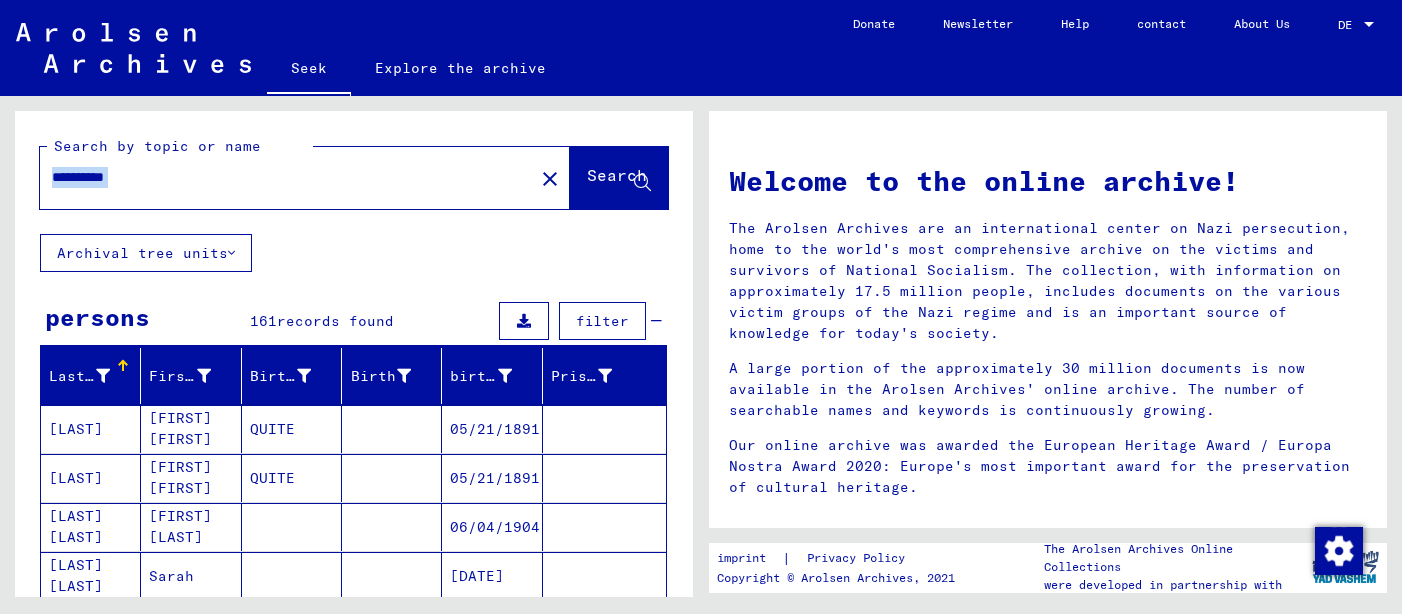 click on "**********" at bounding box center (281, 177) 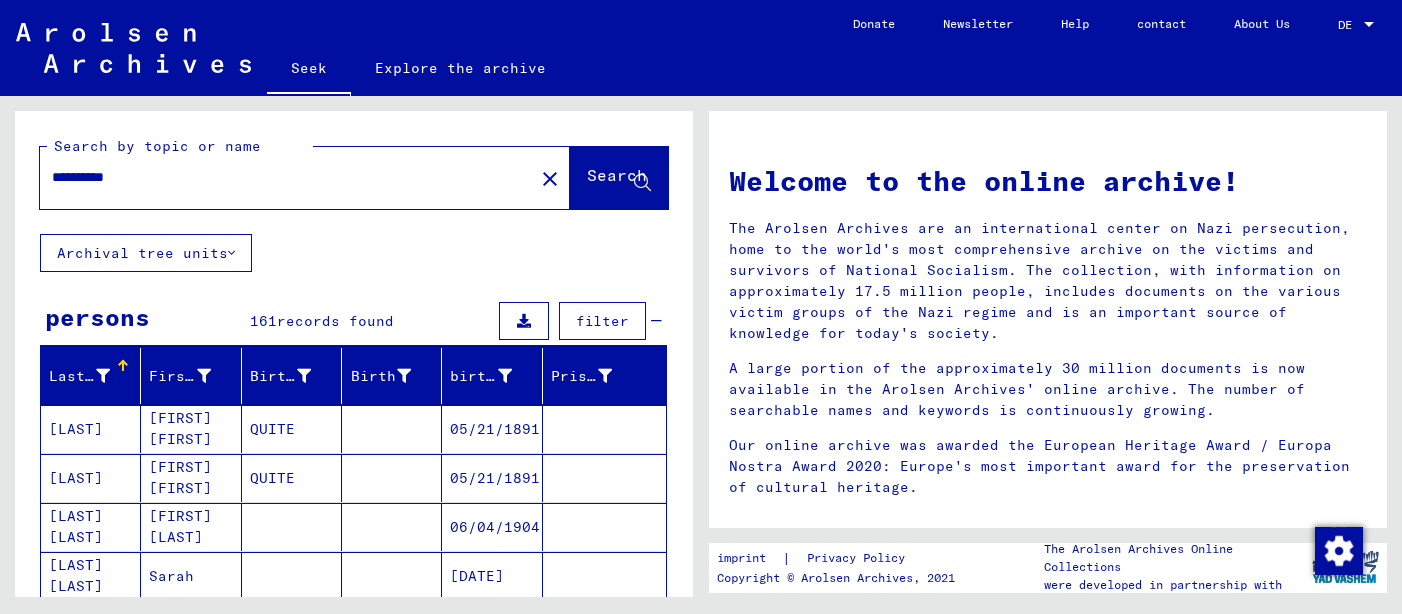 click on "**********" at bounding box center [281, 177] 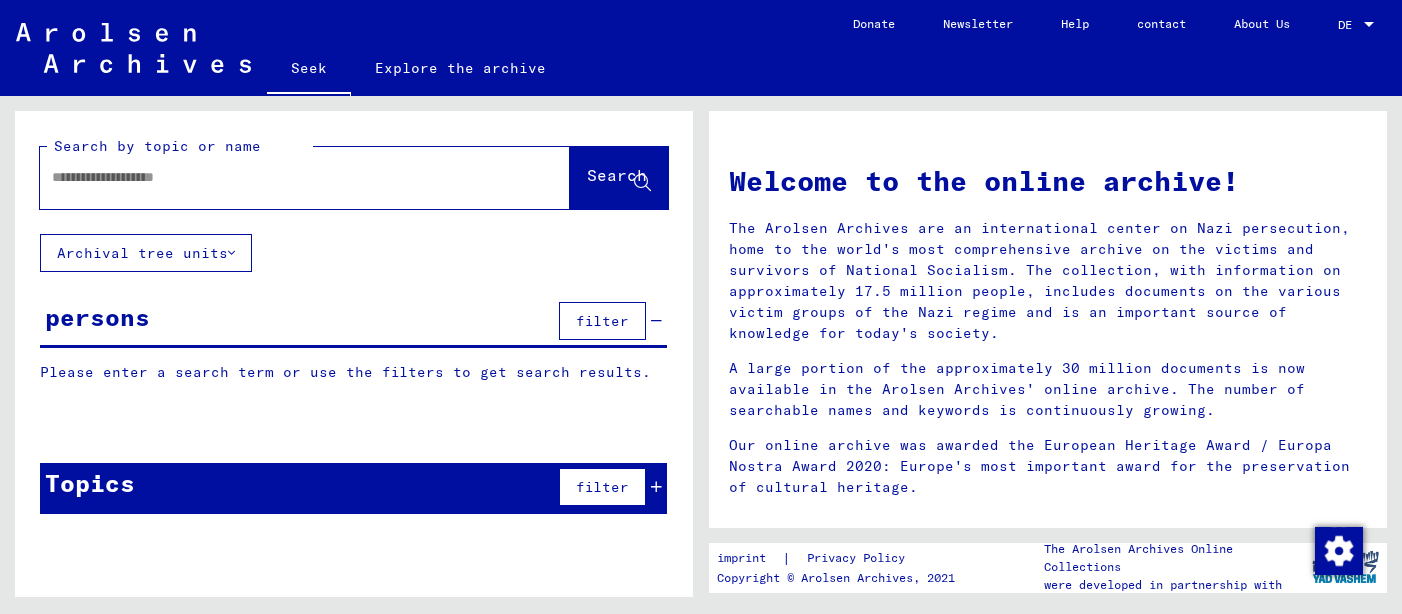 click 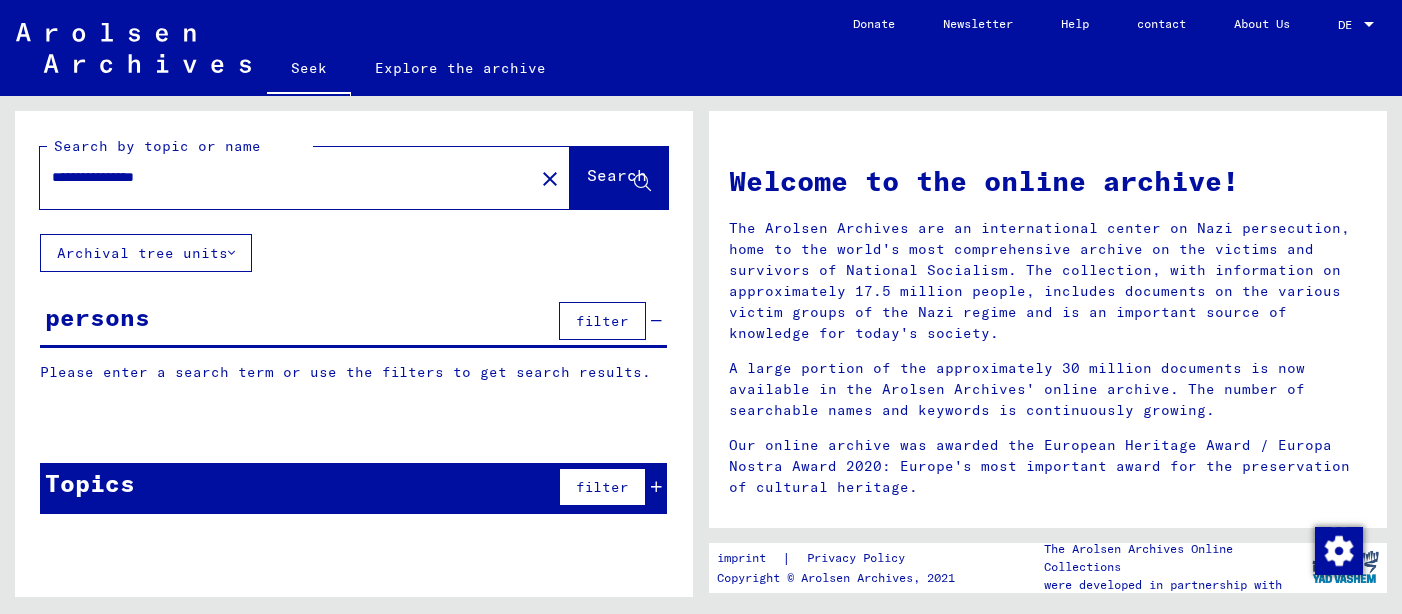 type on "**********" 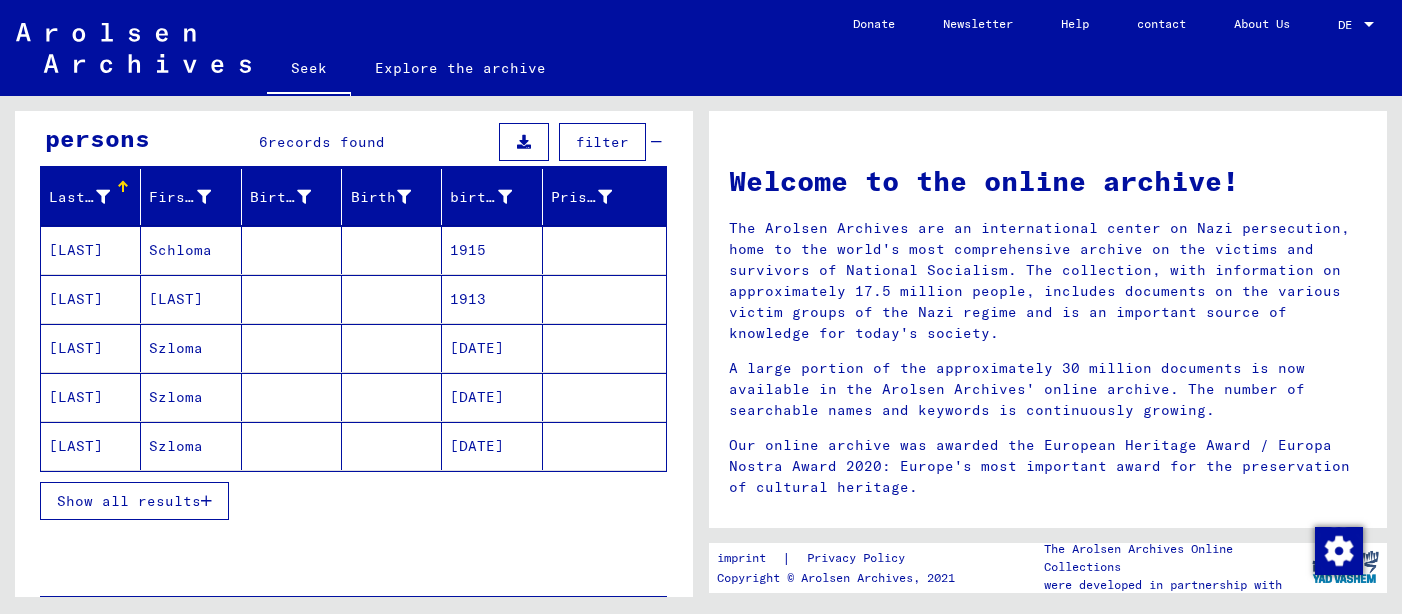 scroll, scrollTop: 186, scrollLeft: 0, axis: vertical 